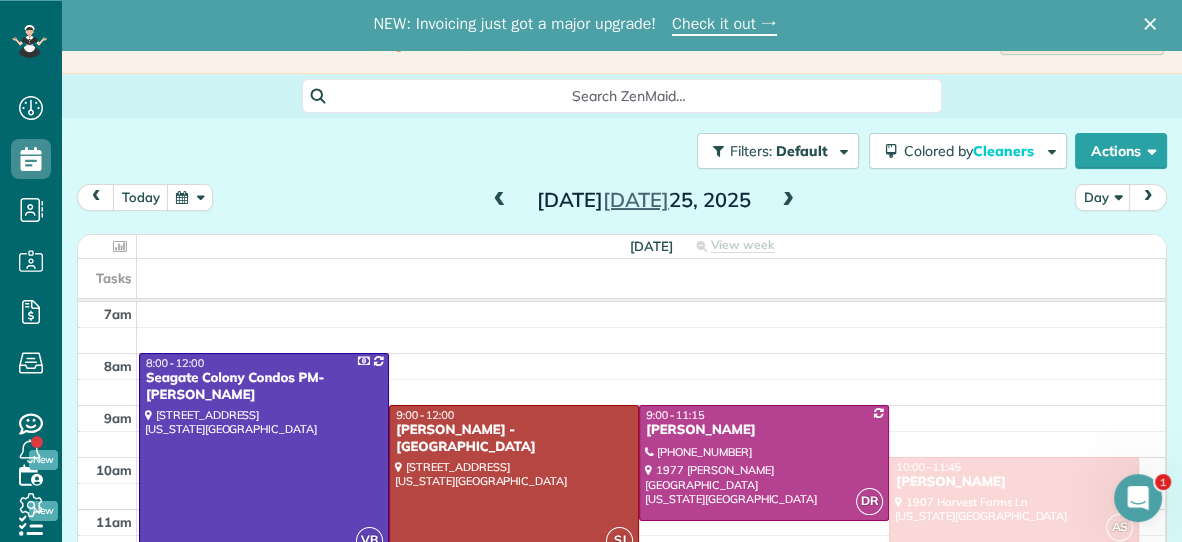 scroll, scrollTop: 0, scrollLeft: 0, axis: both 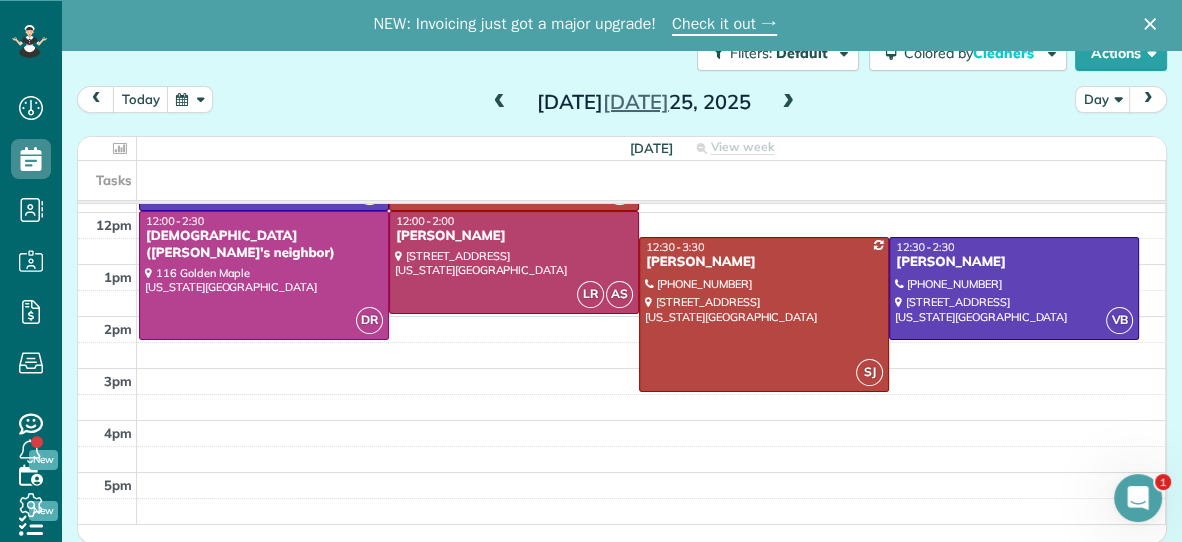 click at bounding box center (788, 103) 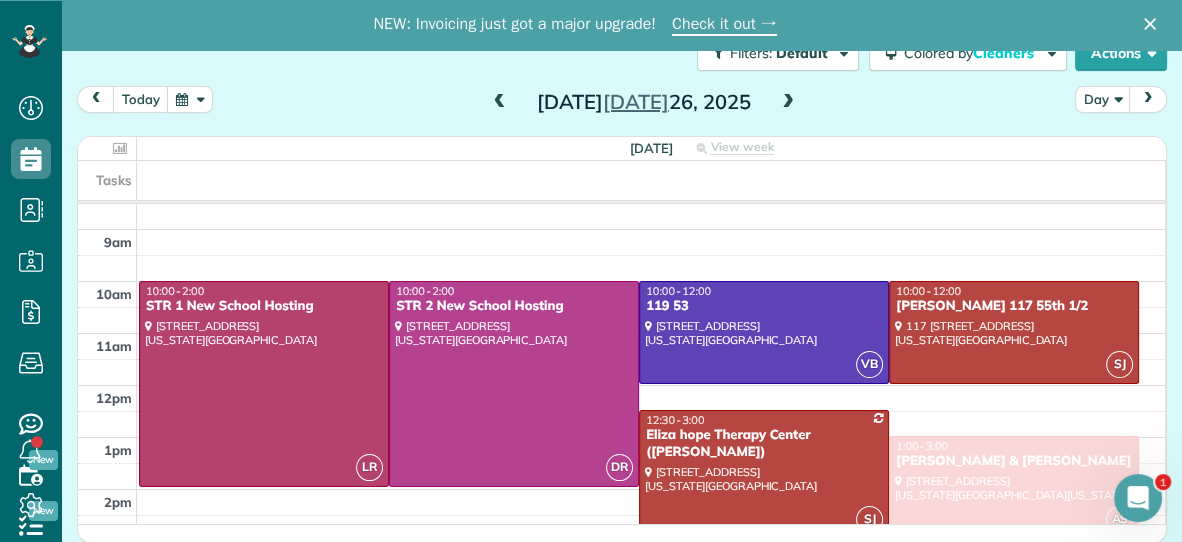 scroll, scrollTop: 89, scrollLeft: 0, axis: vertical 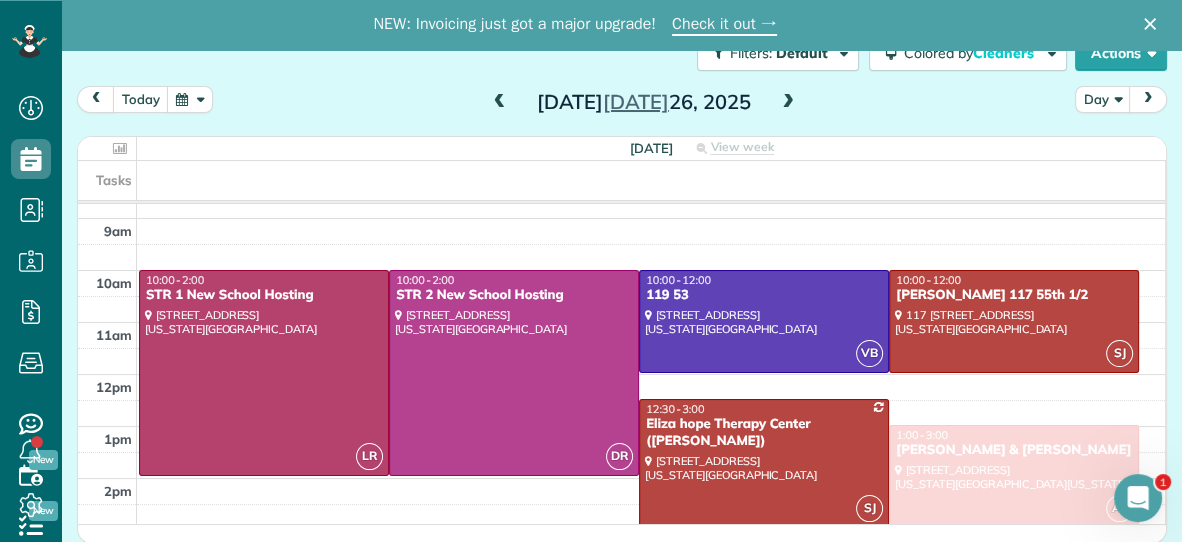 click at bounding box center [788, 103] 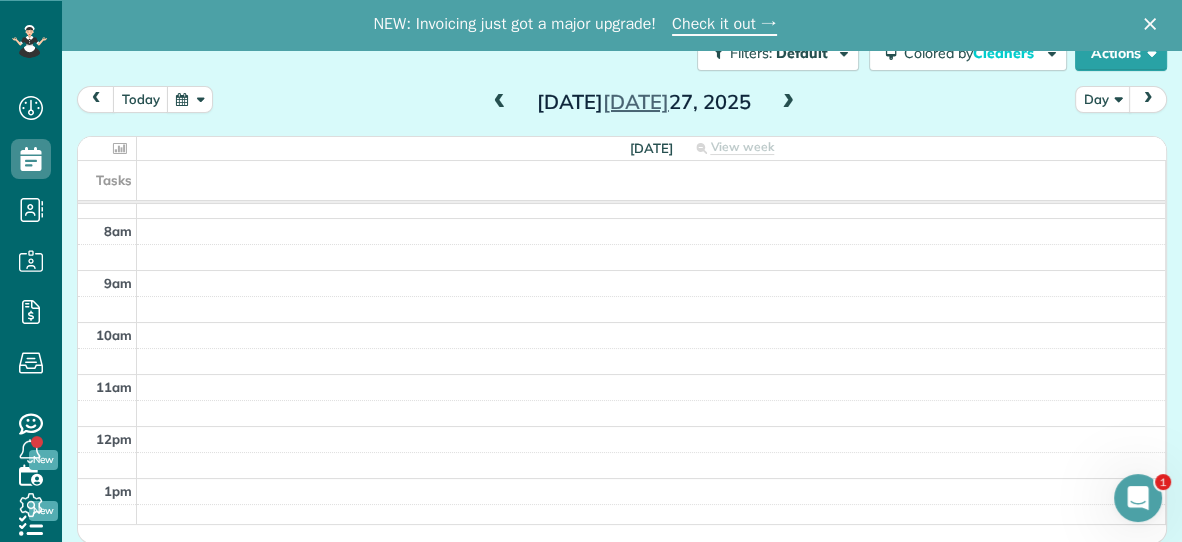 scroll, scrollTop: 0, scrollLeft: 0, axis: both 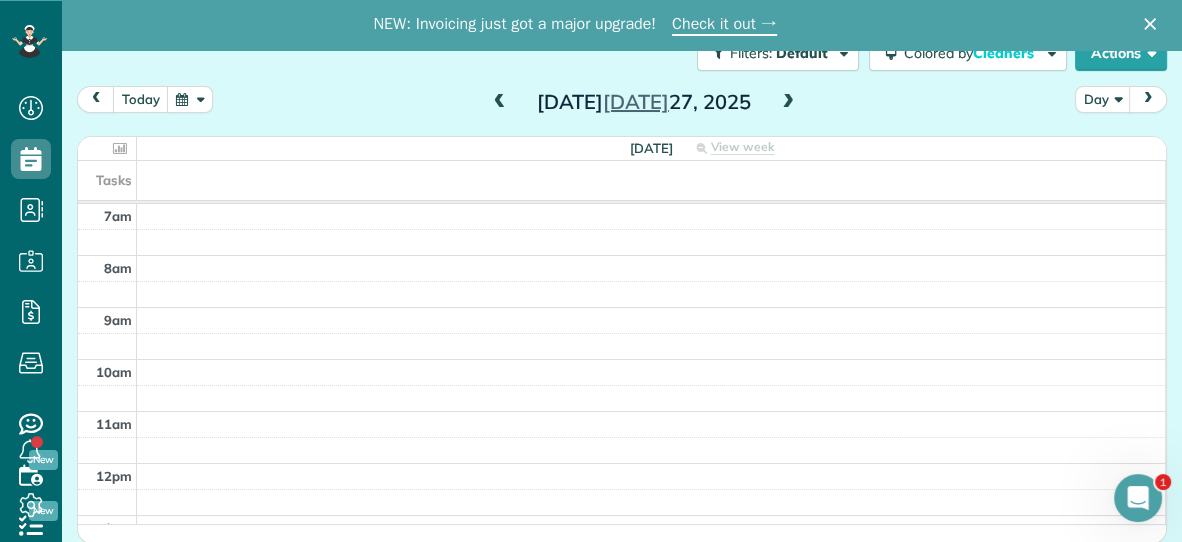 click at bounding box center [788, 103] 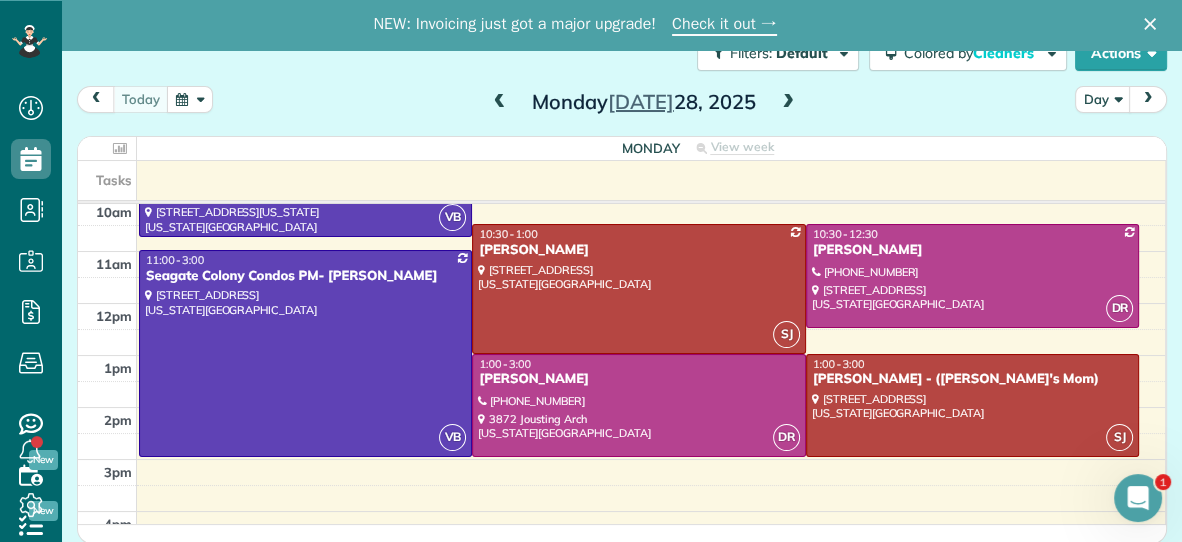 scroll, scrollTop: 175, scrollLeft: 0, axis: vertical 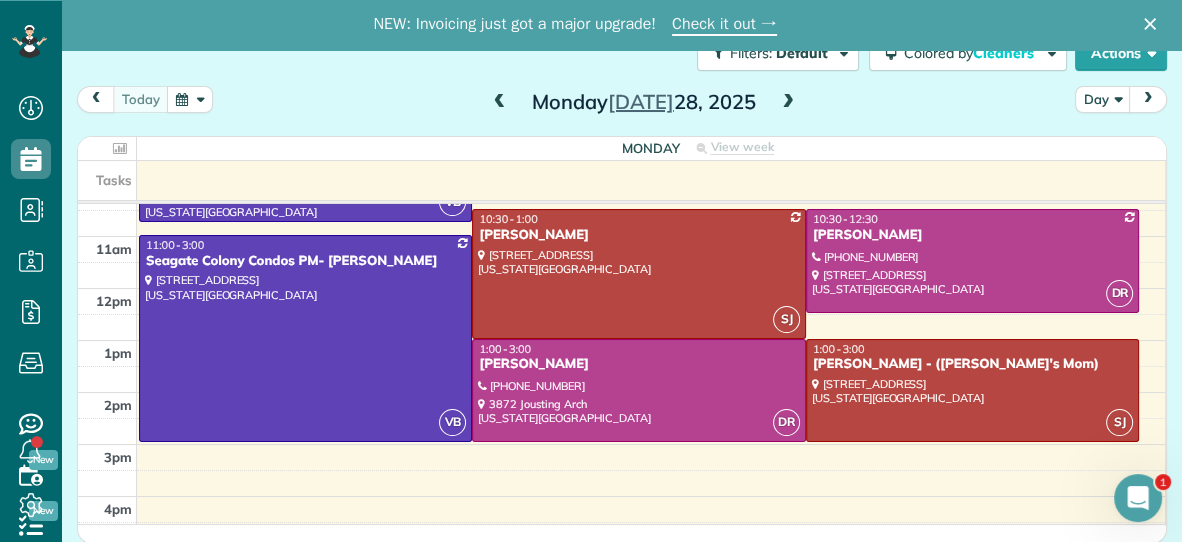 click at bounding box center (788, 103) 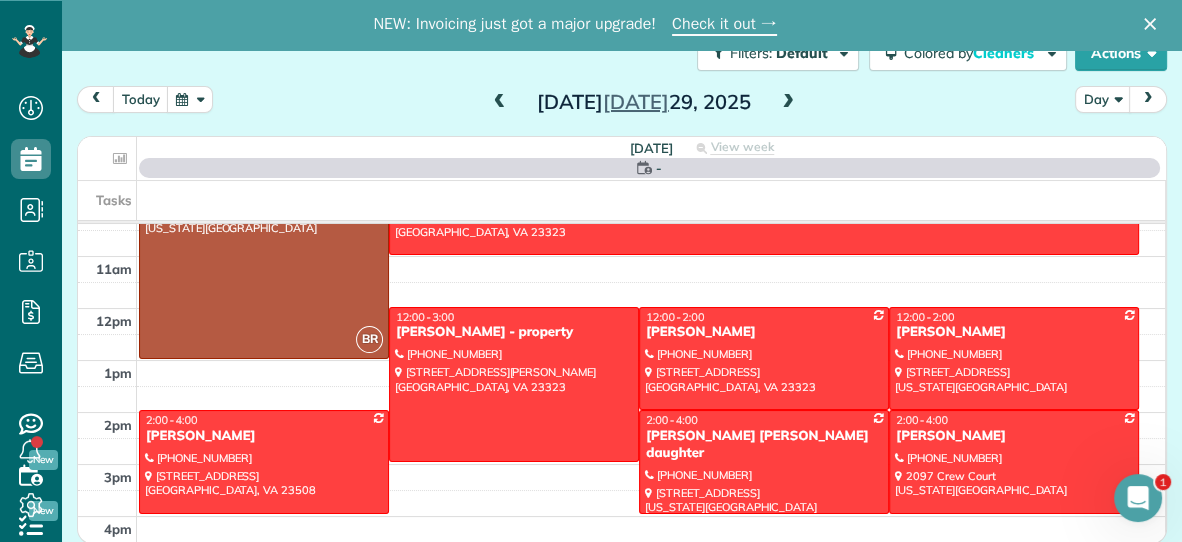 scroll, scrollTop: 0, scrollLeft: 0, axis: both 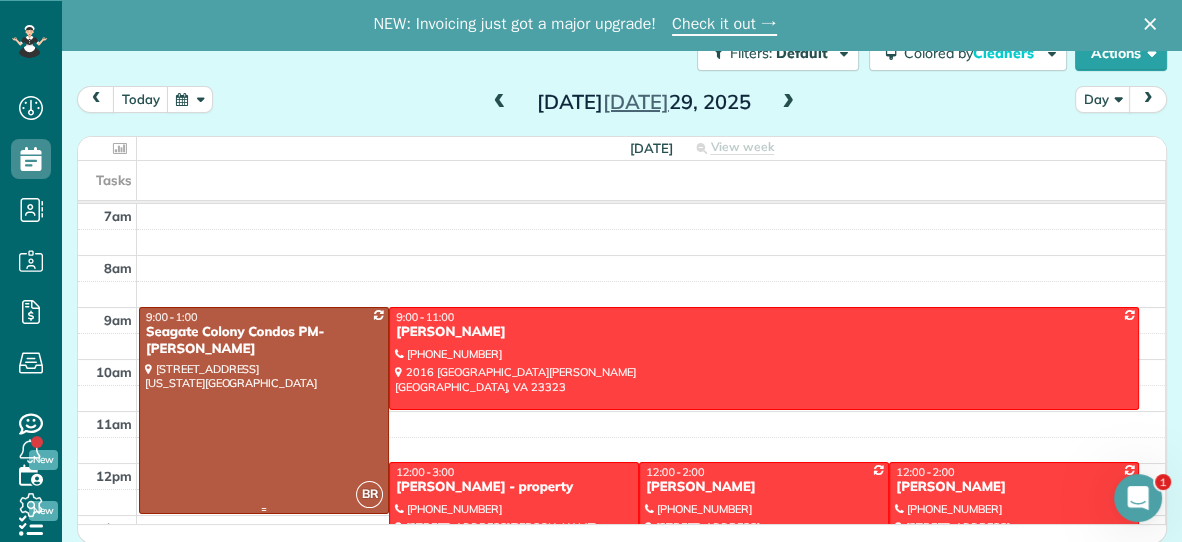 click at bounding box center (264, 410) 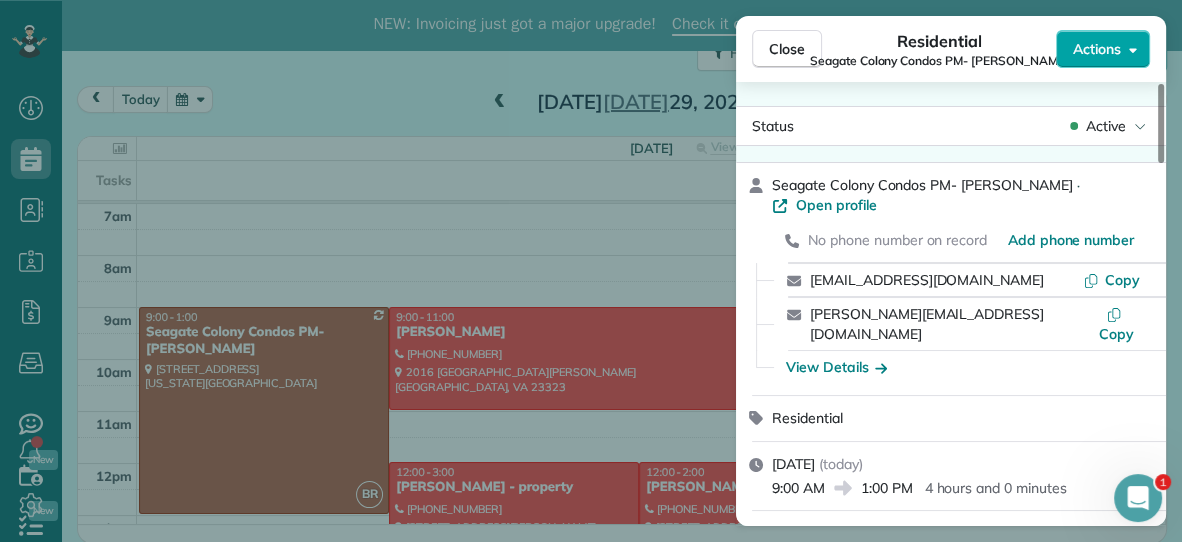 click on "Actions" at bounding box center [1097, 49] 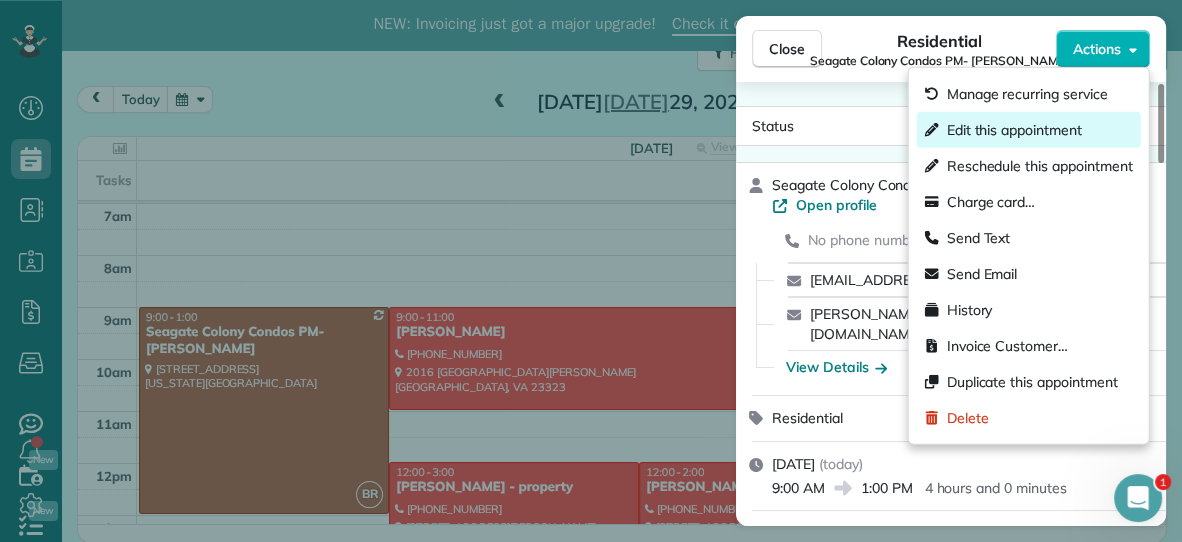 click on "Edit this appointment" at bounding box center [1014, 130] 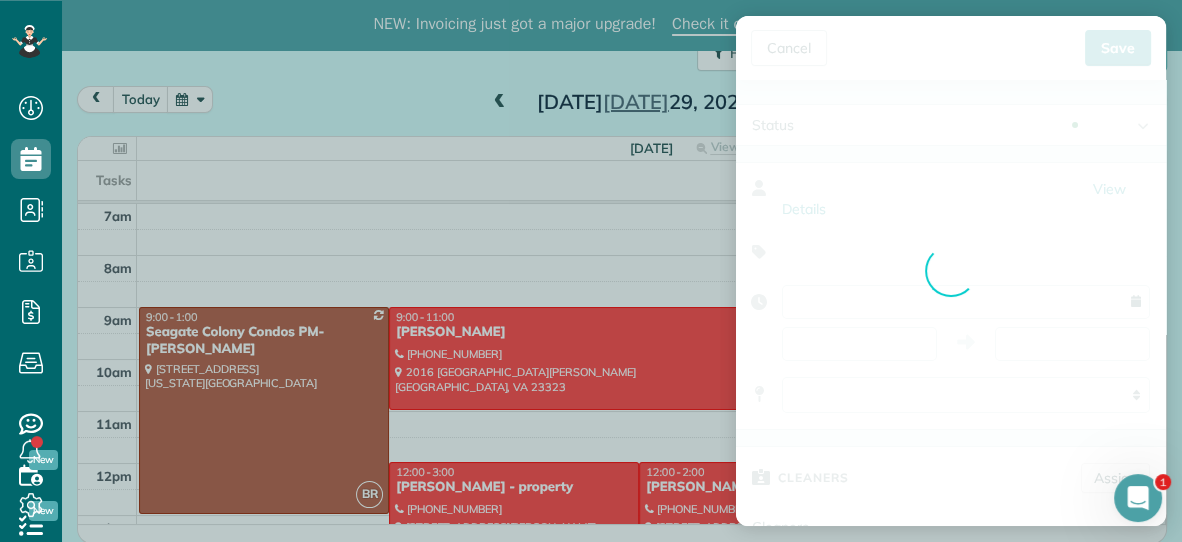 type on "**********" 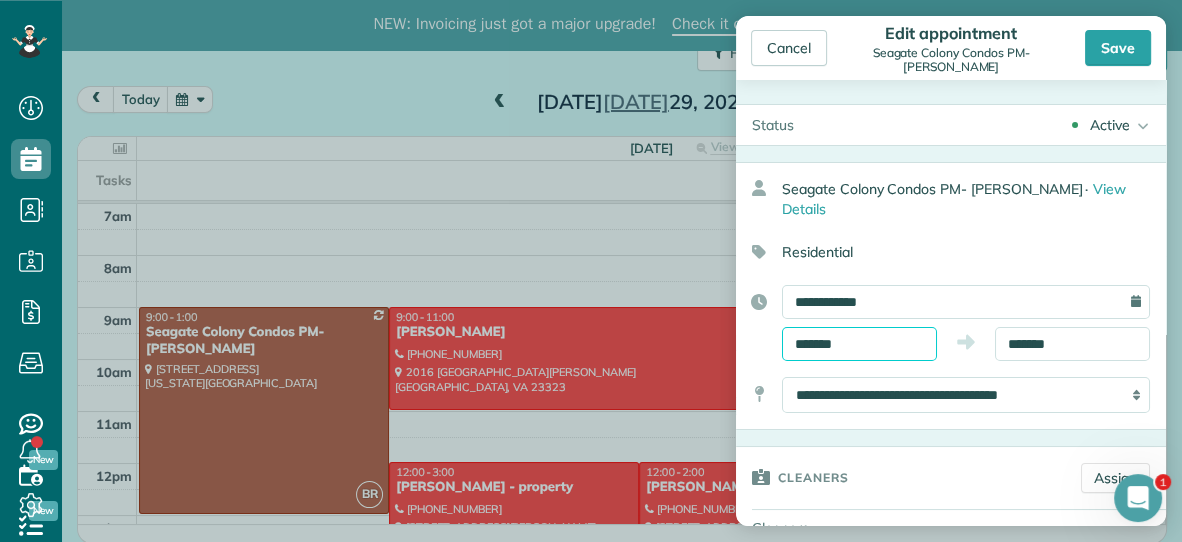 click on "*******" at bounding box center [859, 344] 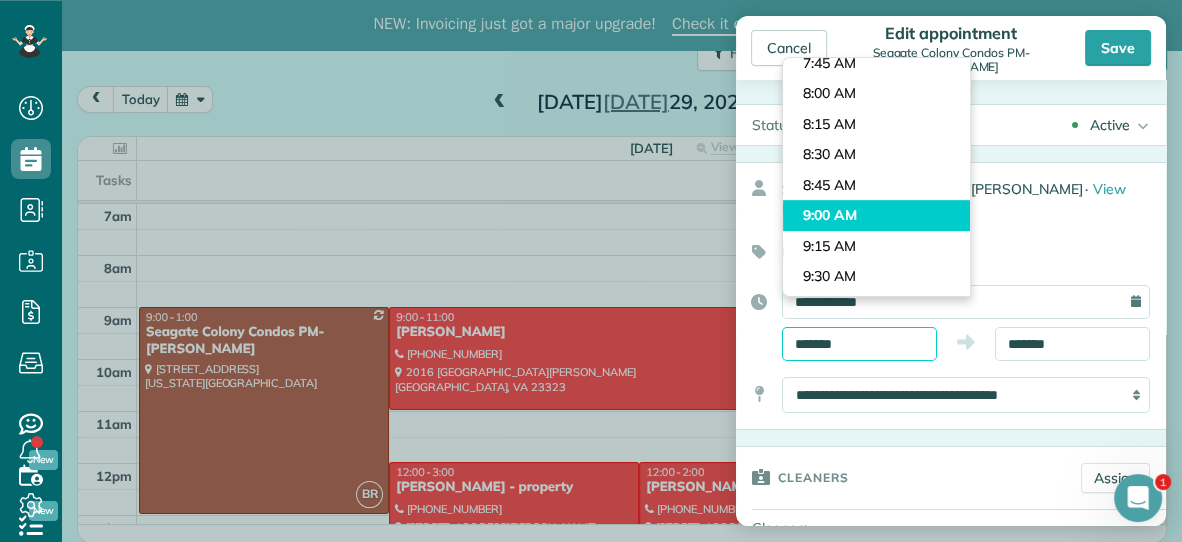 scroll, scrollTop: 923, scrollLeft: 0, axis: vertical 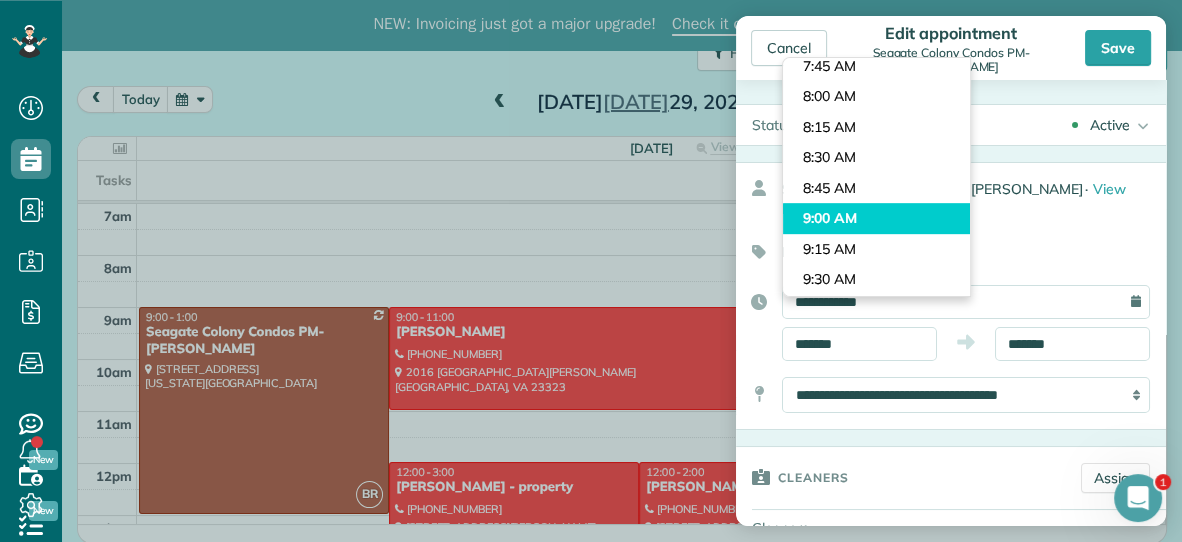 click on "Dashboard
Scheduling
Calendar View
List View
Dispatch View - Weekly scheduling (Beta)" at bounding box center [591, 272] 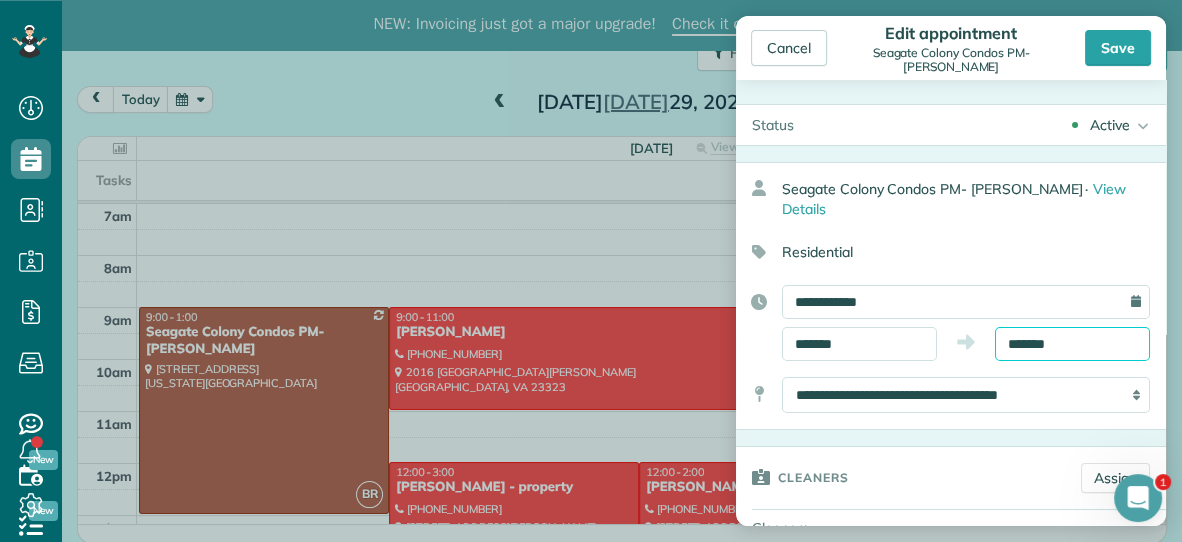 click on "*******" at bounding box center [1072, 344] 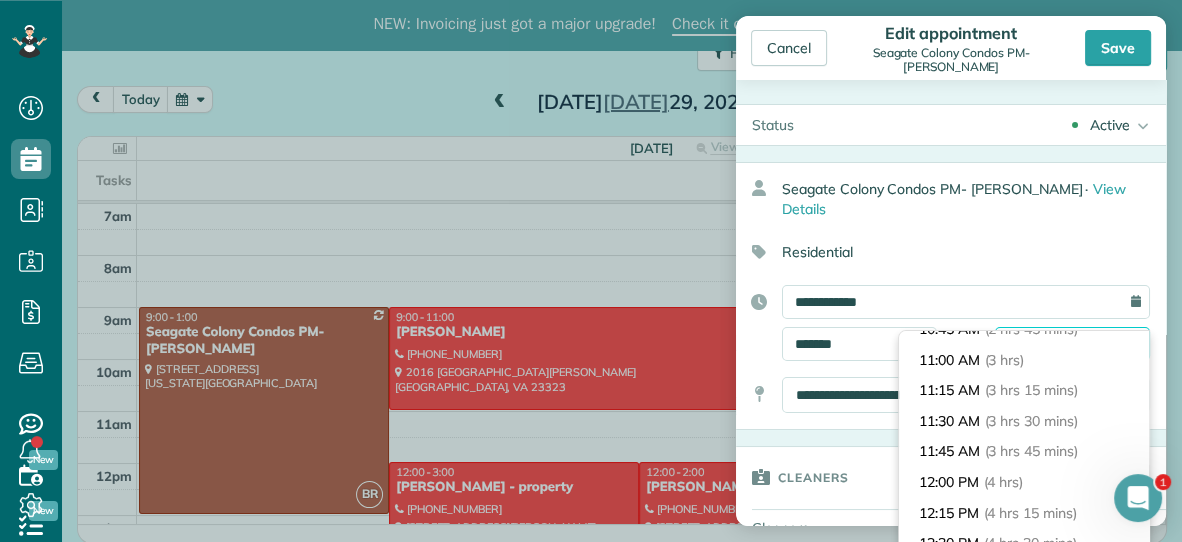 scroll, scrollTop: 356, scrollLeft: 0, axis: vertical 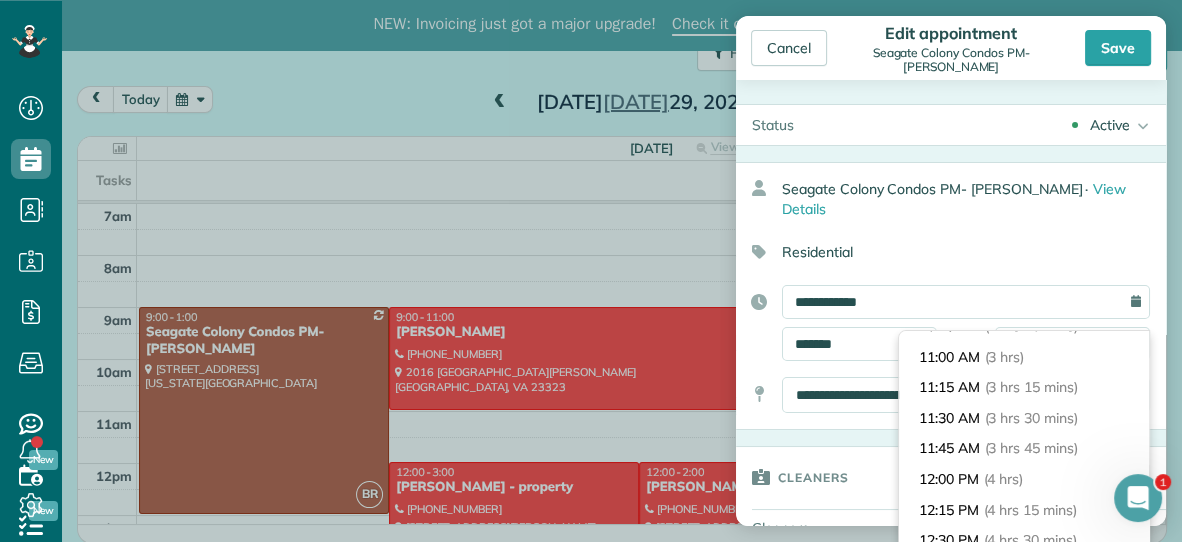 click on "(4 hrs)" at bounding box center [1004, 479] 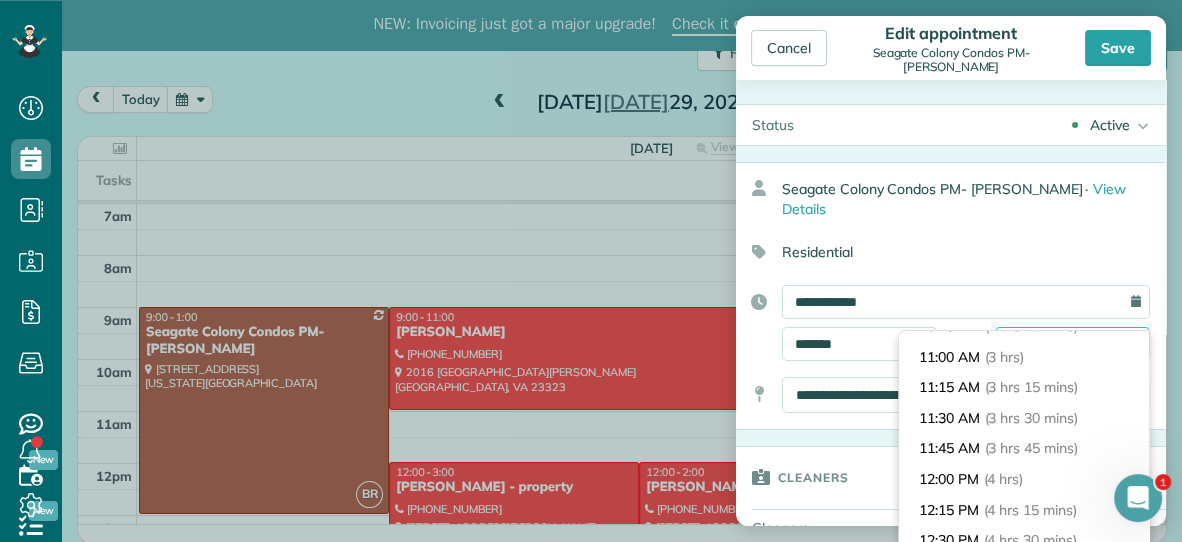 type on "********" 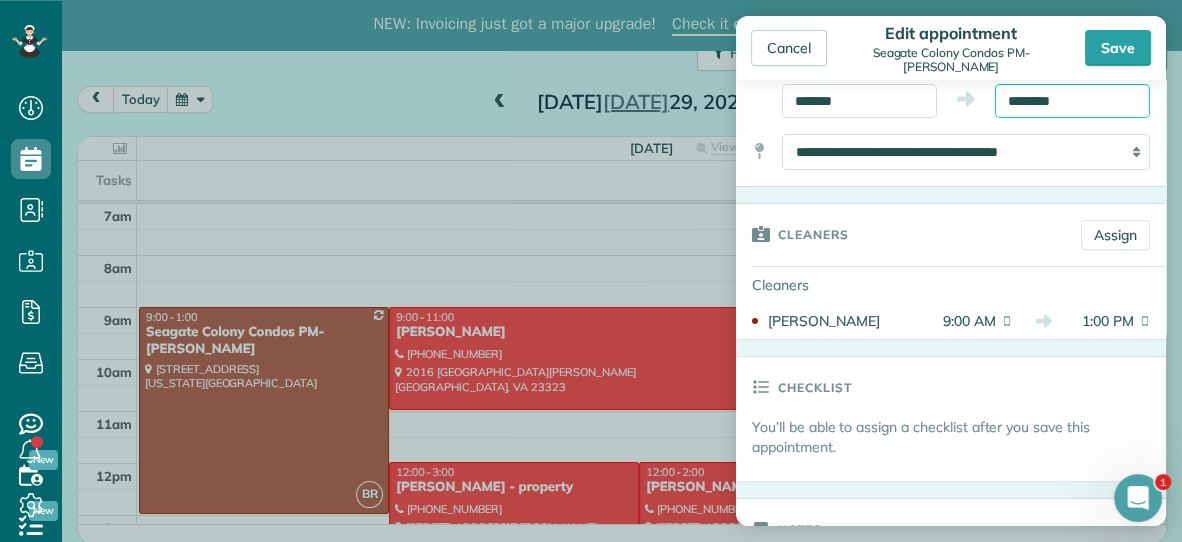 scroll, scrollTop: 252, scrollLeft: 0, axis: vertical 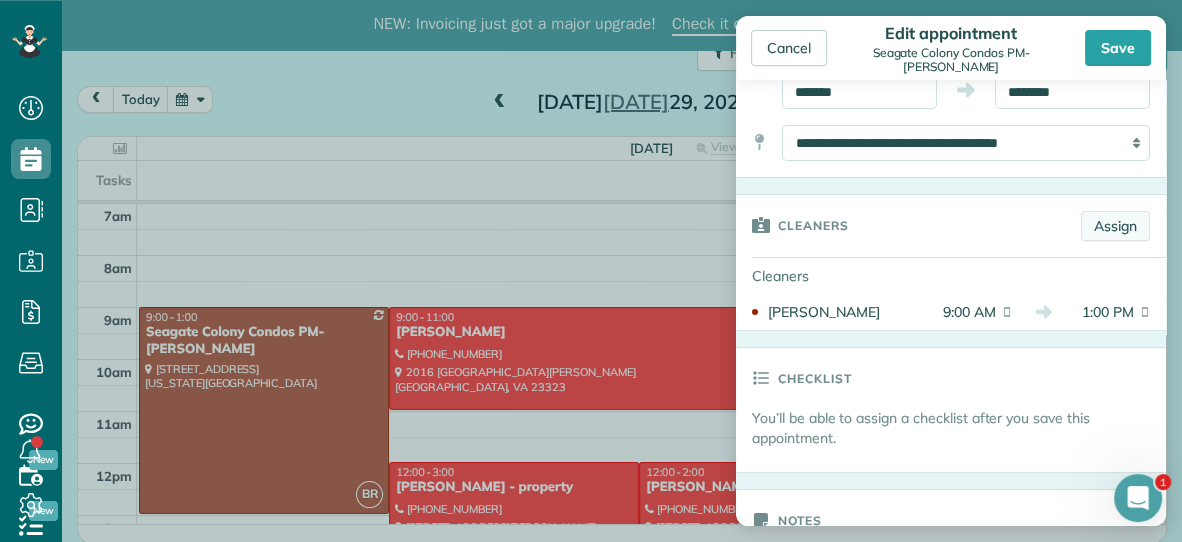 click on "Assign" at bounding box center (1115, 226) 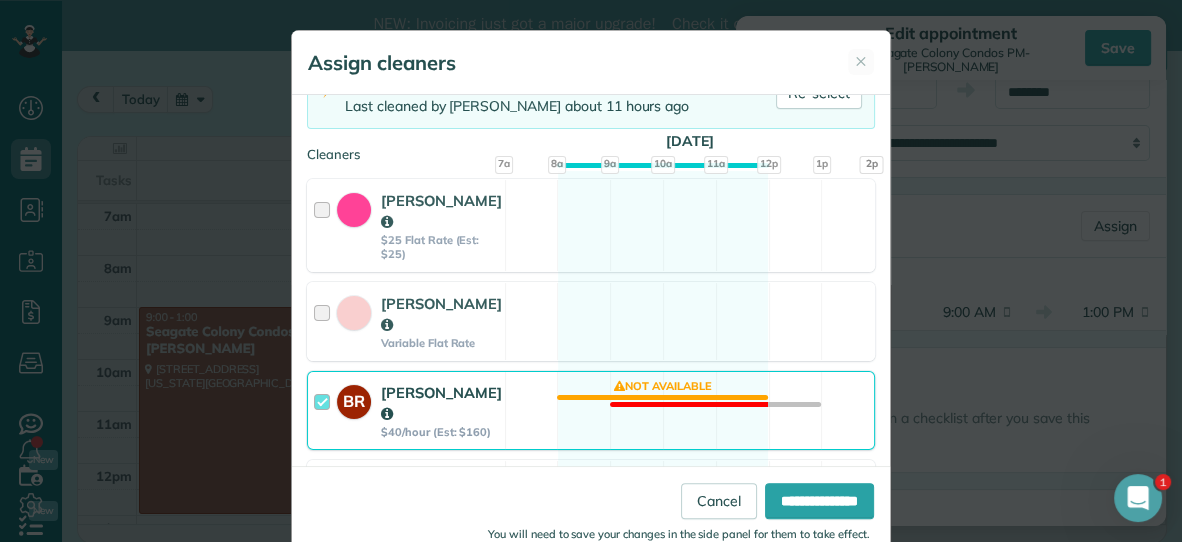 scroll, scrollTop: 170, scrollLeft: 0, axis: vertical 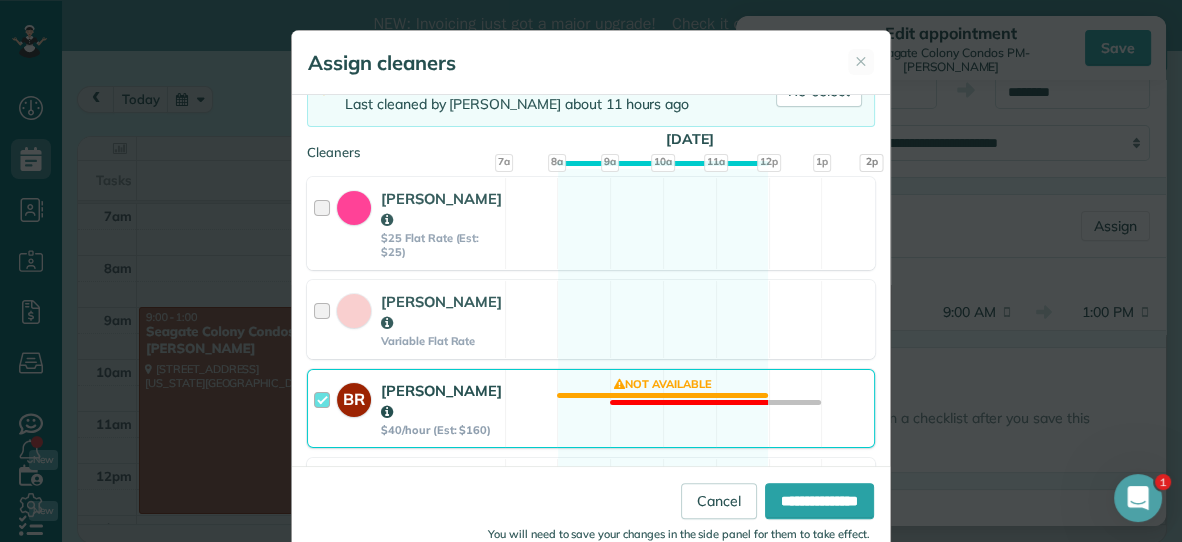 click on "BR
Becky Ramsay
$40/hour (Est: $160)
Not available" at bounding box center [591, 408] 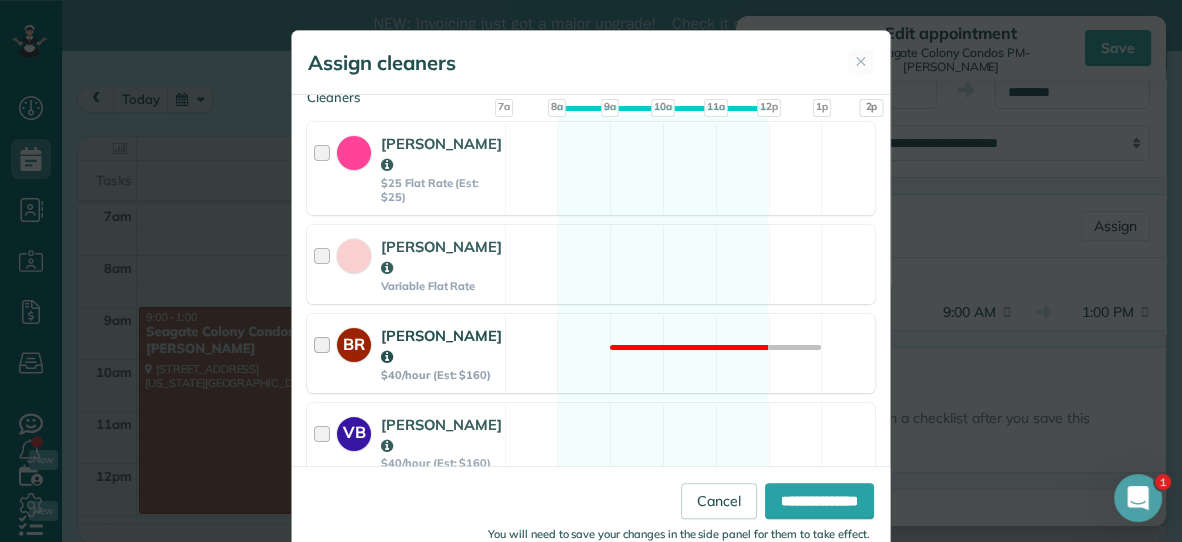 scroll, scrollTop: 229, scrollLeft: 0, axis: vertical 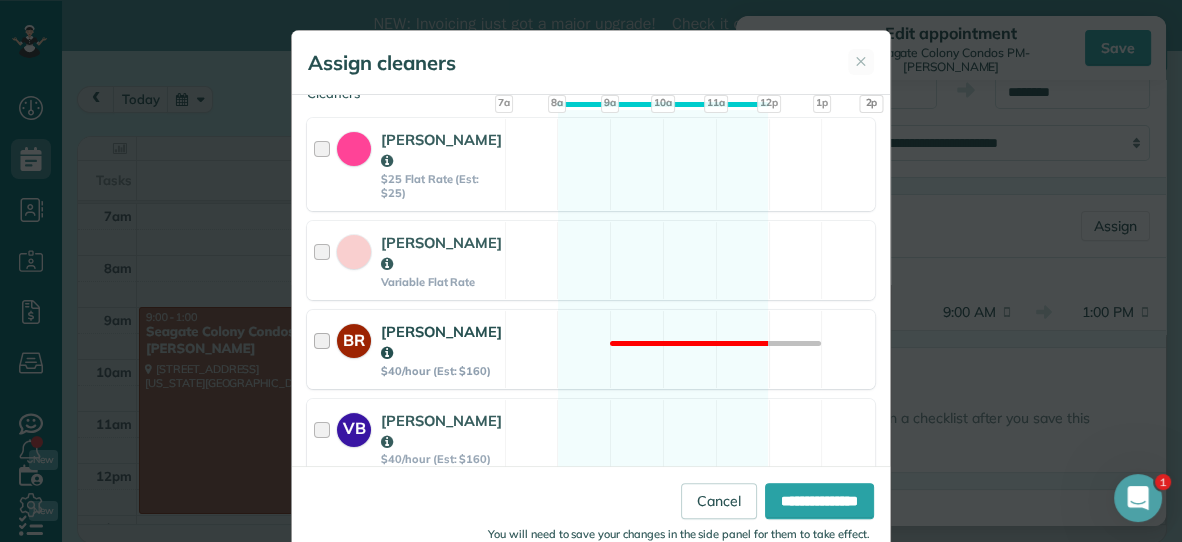click on "VB
Vanessa Beason
$40/hour (Est: $160)
Available" at bounding box center [591, 438] 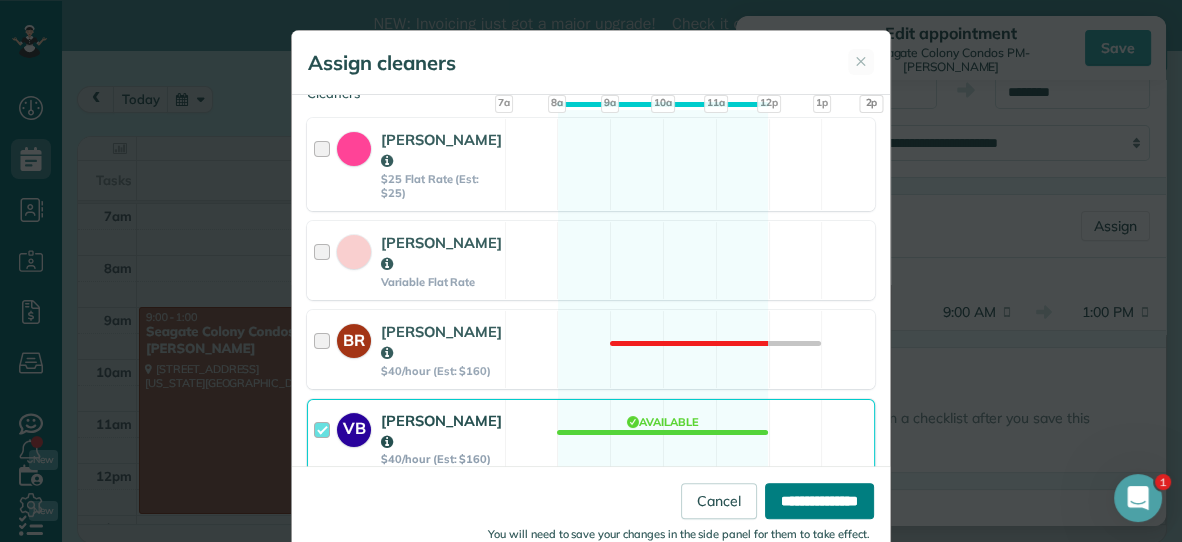 click on "**********" at bounding box center (819, 501) 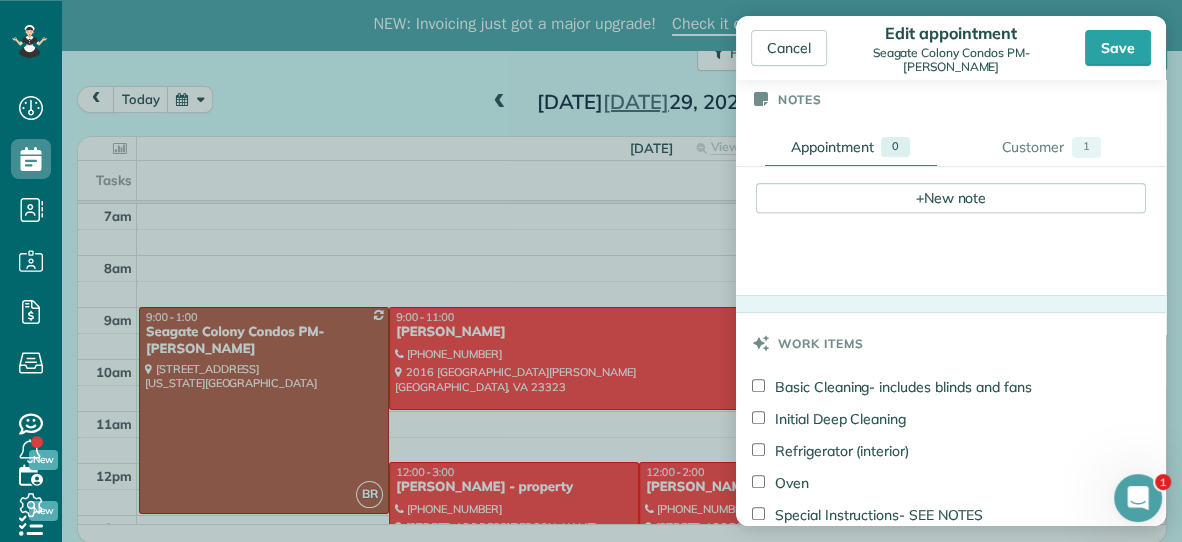 scroll, scrollTop: 715, scrollLeft: 0, axis: vertical 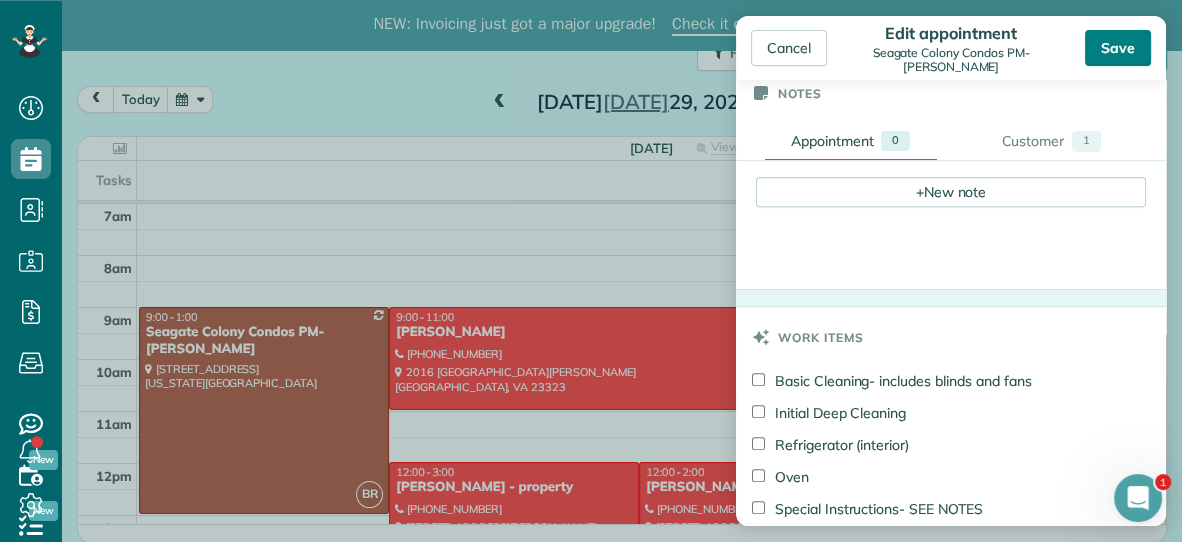 click on "Save" at bounding box center [1118, 48] 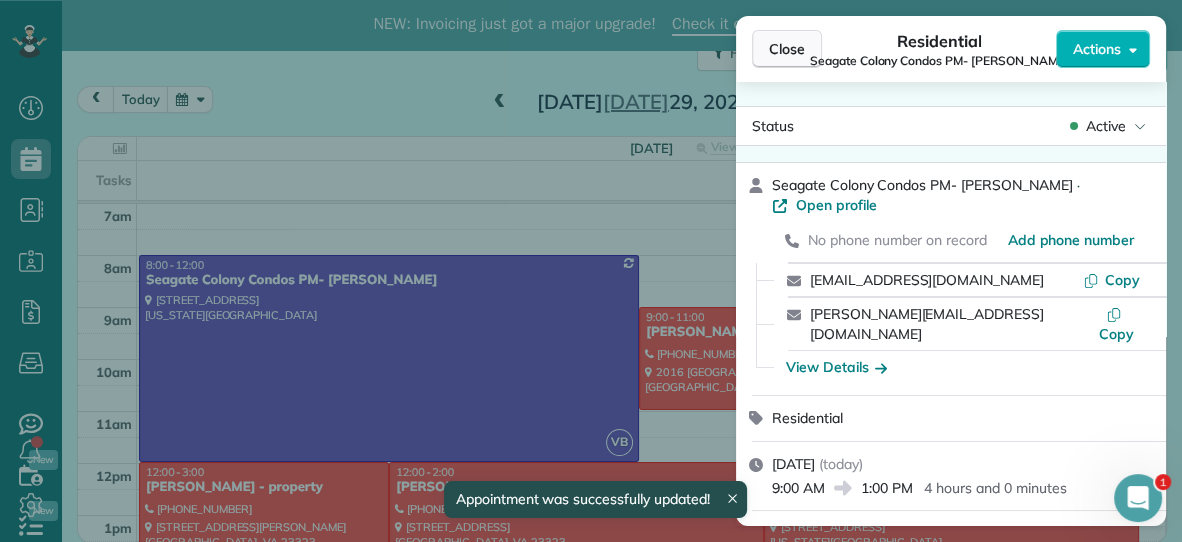 click on "Close" at bounding box center (787, 49) 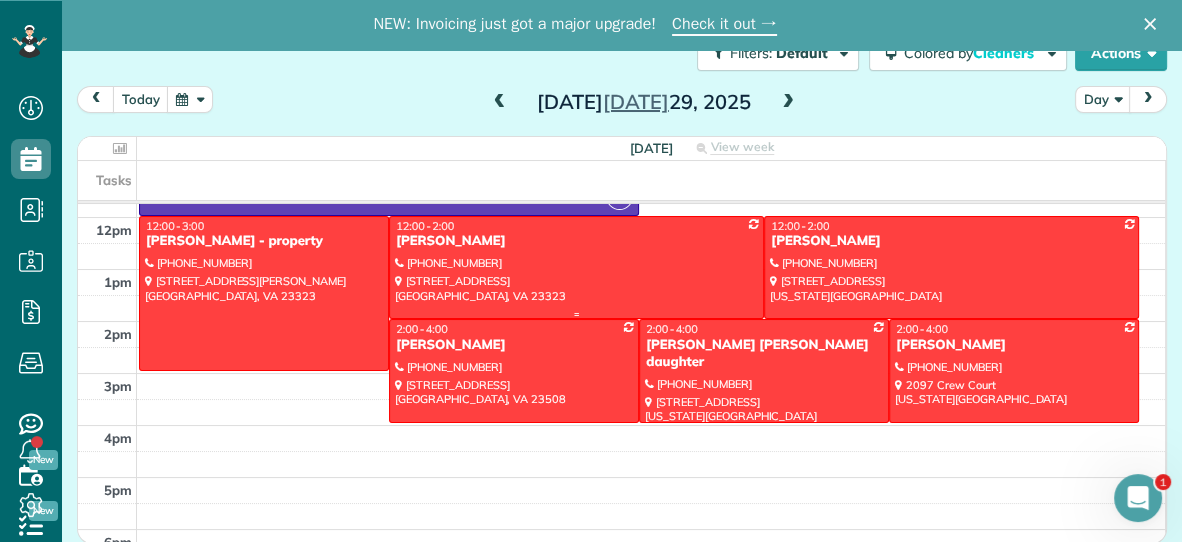 scroll, scrollTop: 248, scrollLeft: 0, axis: vertical 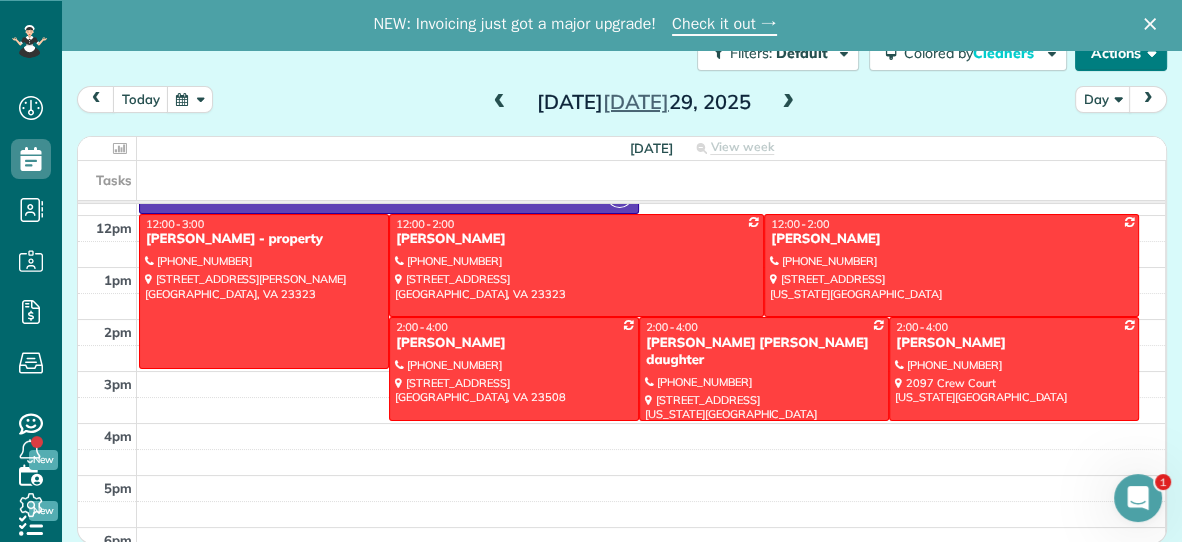 click on "Actions" at bounding box center [1121, 53] 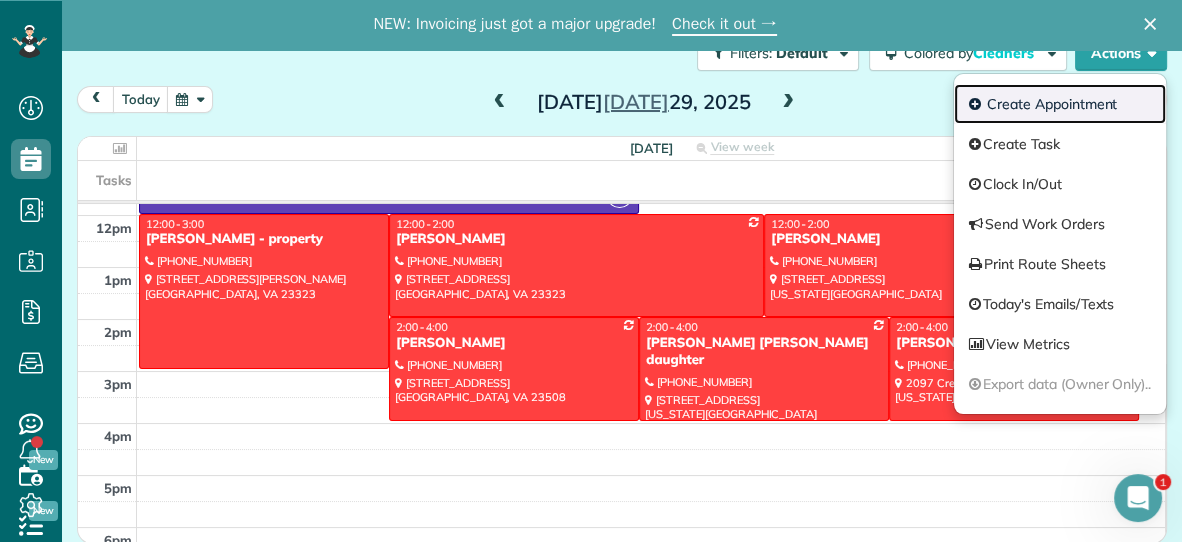 click on "Create Appointment" at bounding box center [1060, 104] 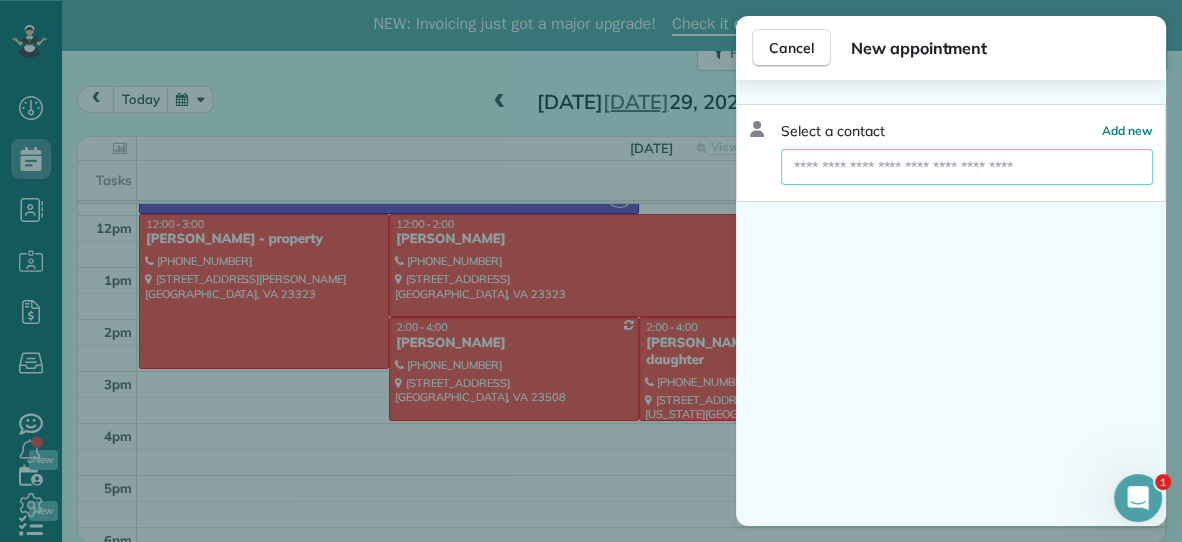 click at bounding box center (967, 167) 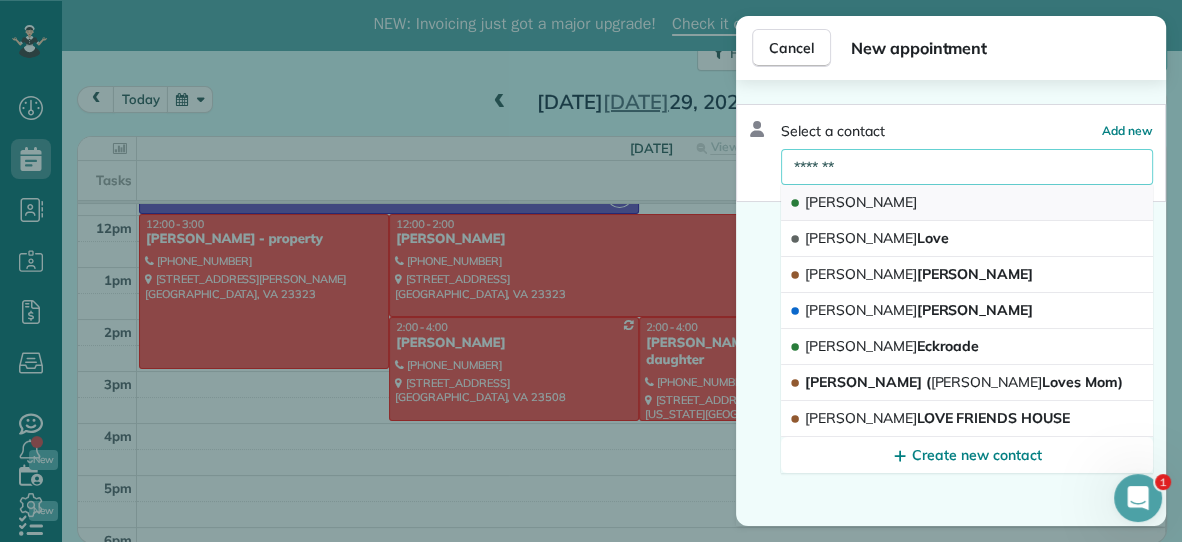 type on "*******" 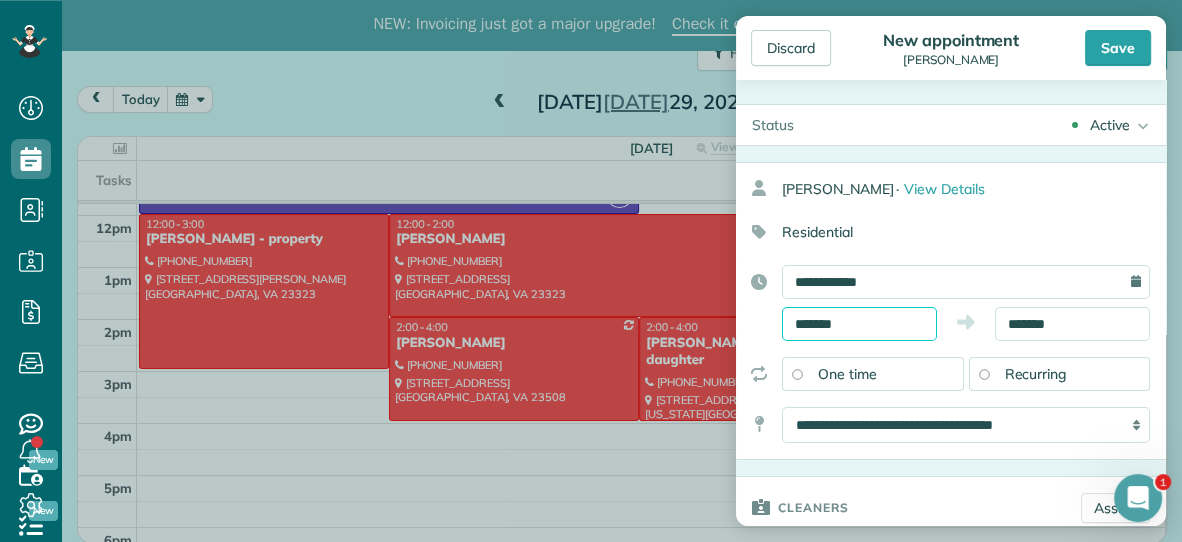 click on "*******" at bounding box center (859, 324) 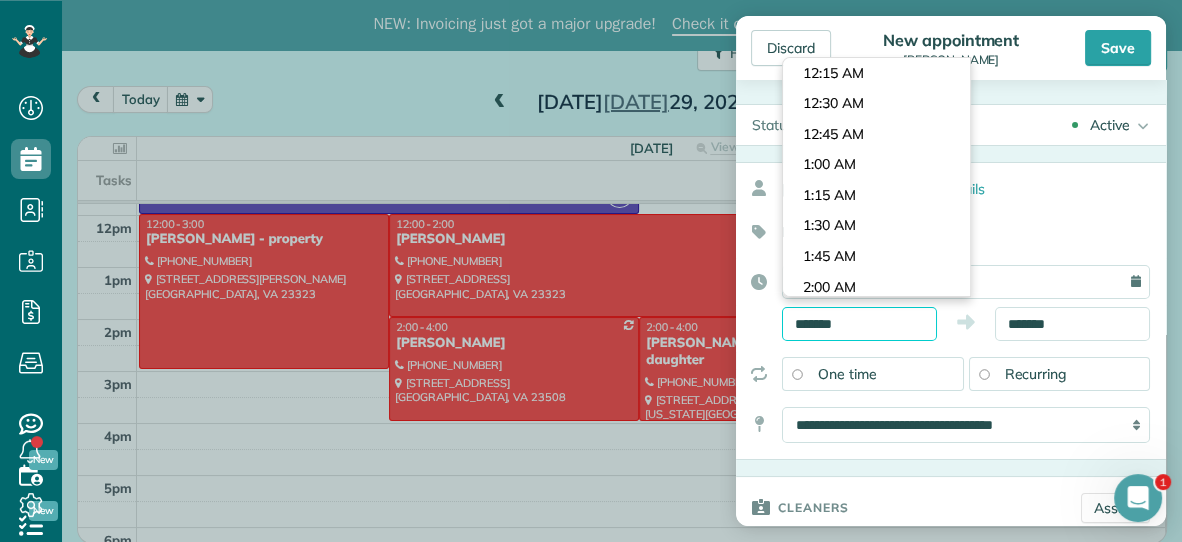 scroll, scrollTop: 1647, scrollLeft: 0, axis: vertical 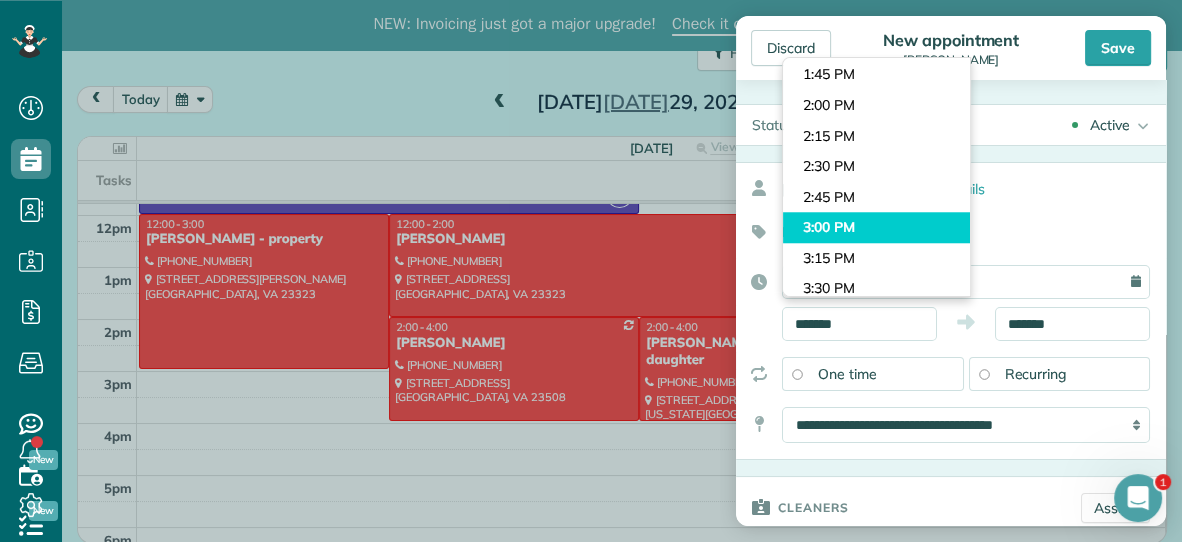click on "Dashboard
Scheduling
Calendar View
List View
Dispatch View - Weekly scheduling (Beta)" at bounding box center (591, 272) 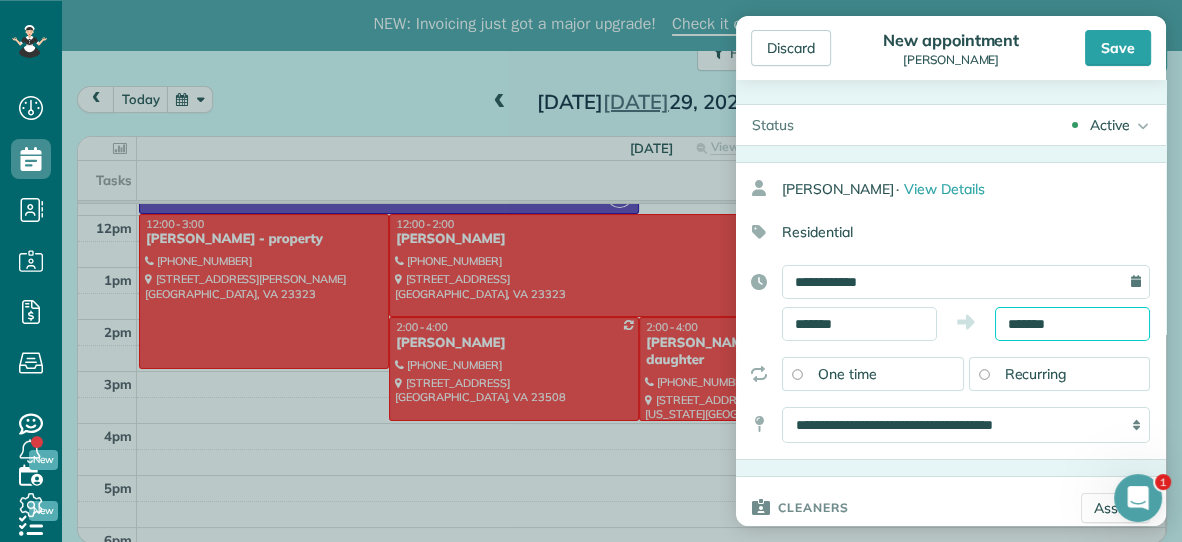 click on "*******" at bounding box center (1072, 324) 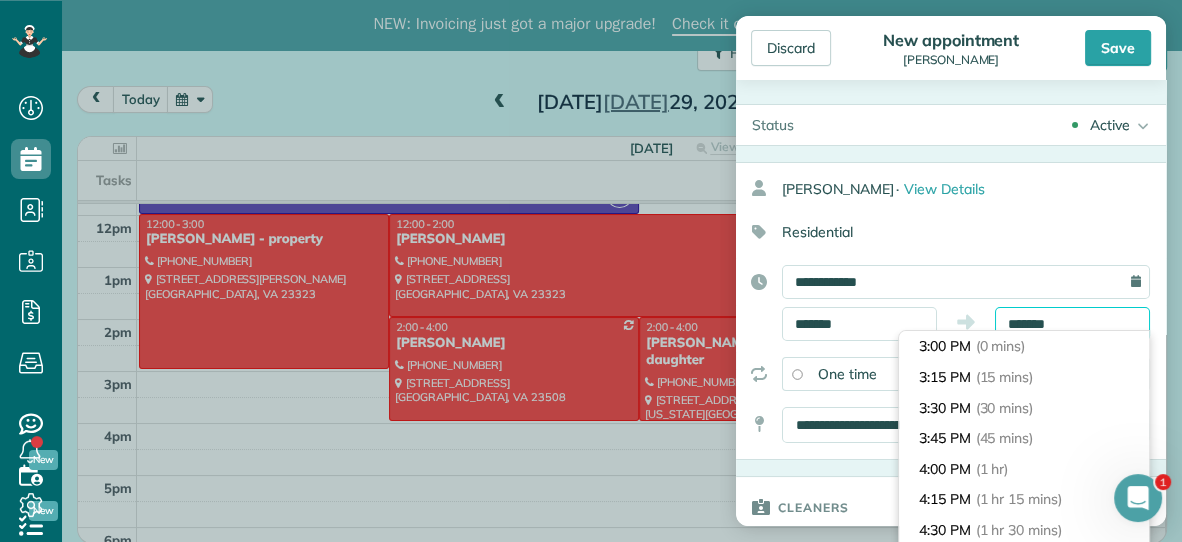 scroll, scrollTop: 90, scrollLeft: 0, axis: vertical 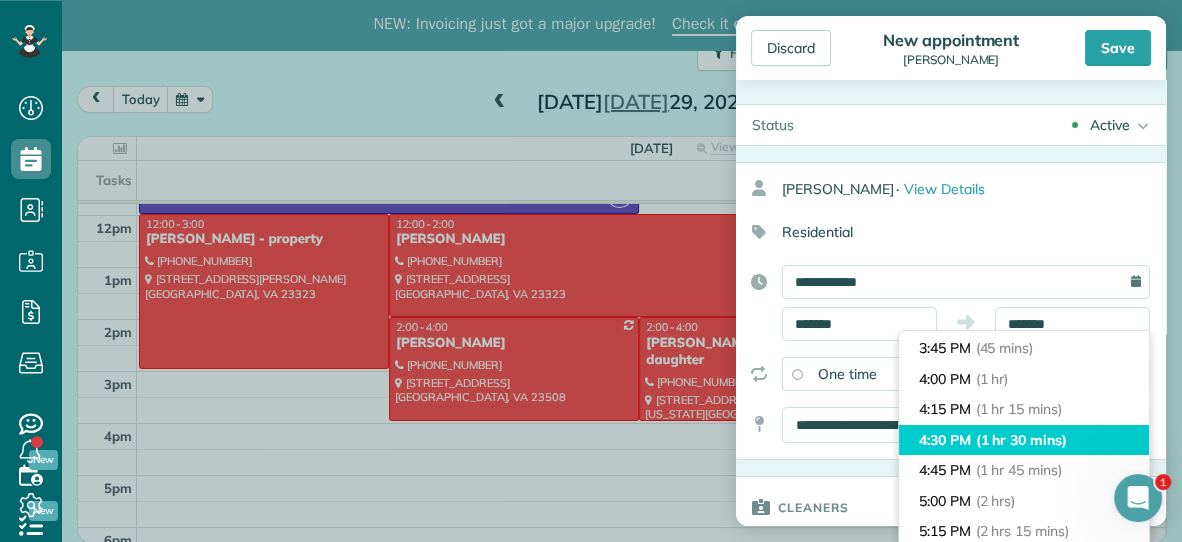 click on "(1 hr 30 mins)" at bounding box center (1021, 440) 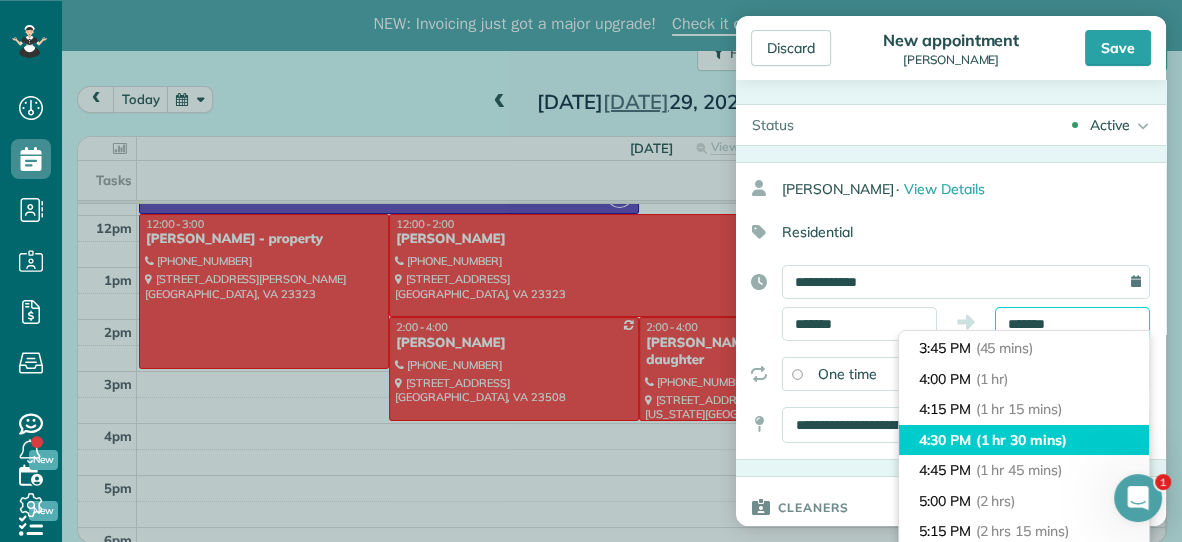 type on "*******" 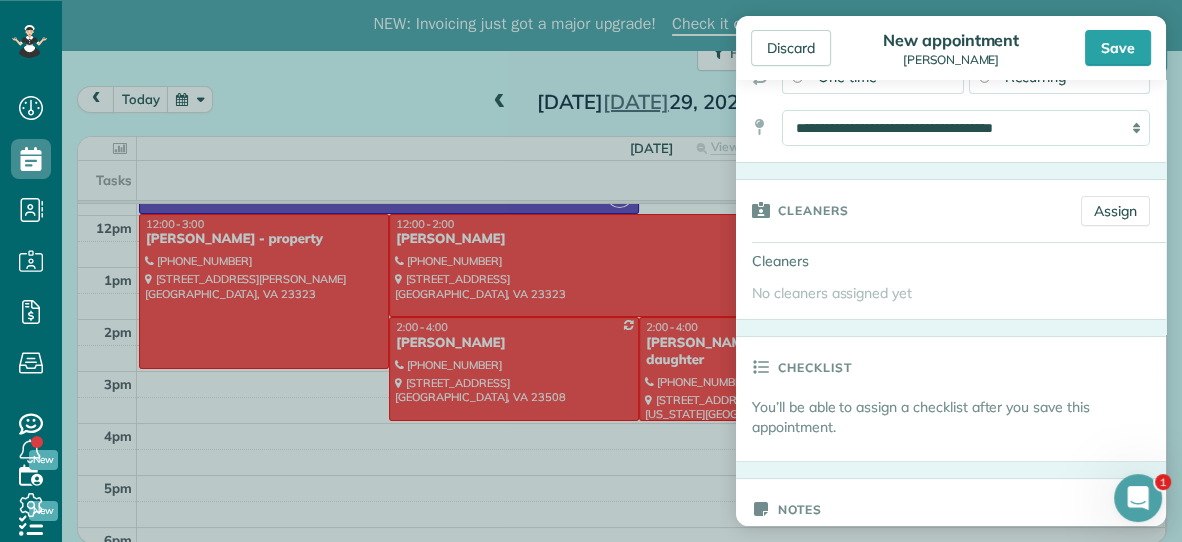 scroll, scrollTop: 314, scrollLeft: 0, axis: vertical 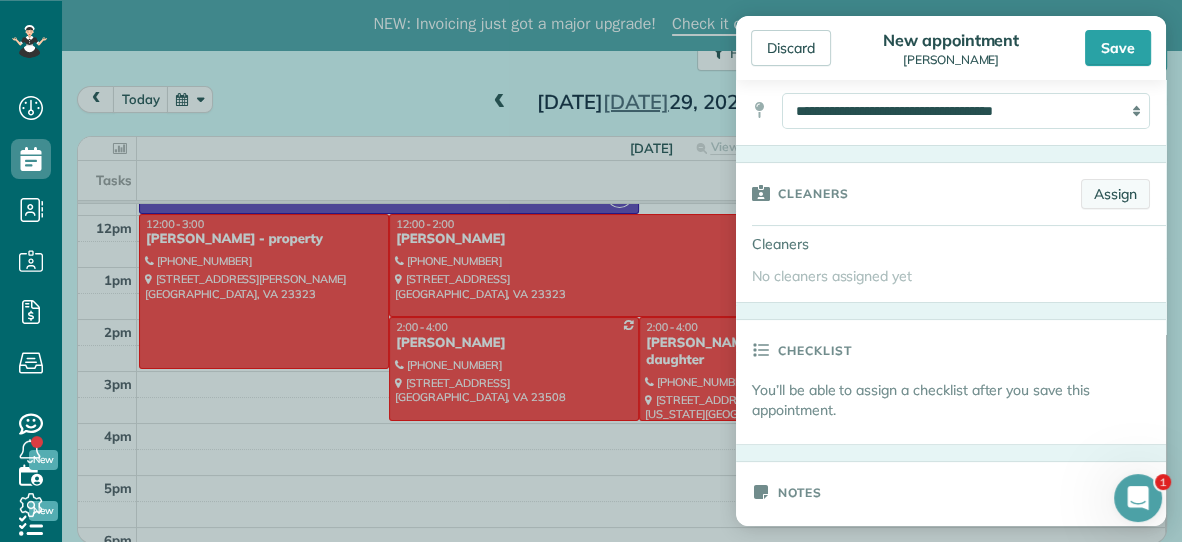 click on "Assign" at bounding box center [1115, 194] 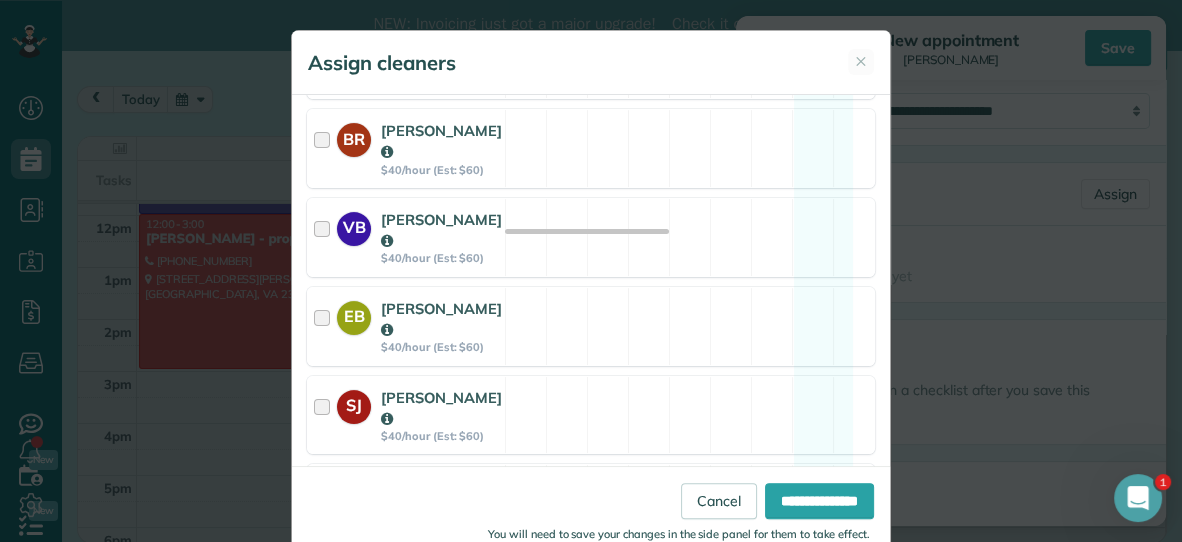 scroll, scrollTop: 432, scrollLeft: 0, axis: vertical 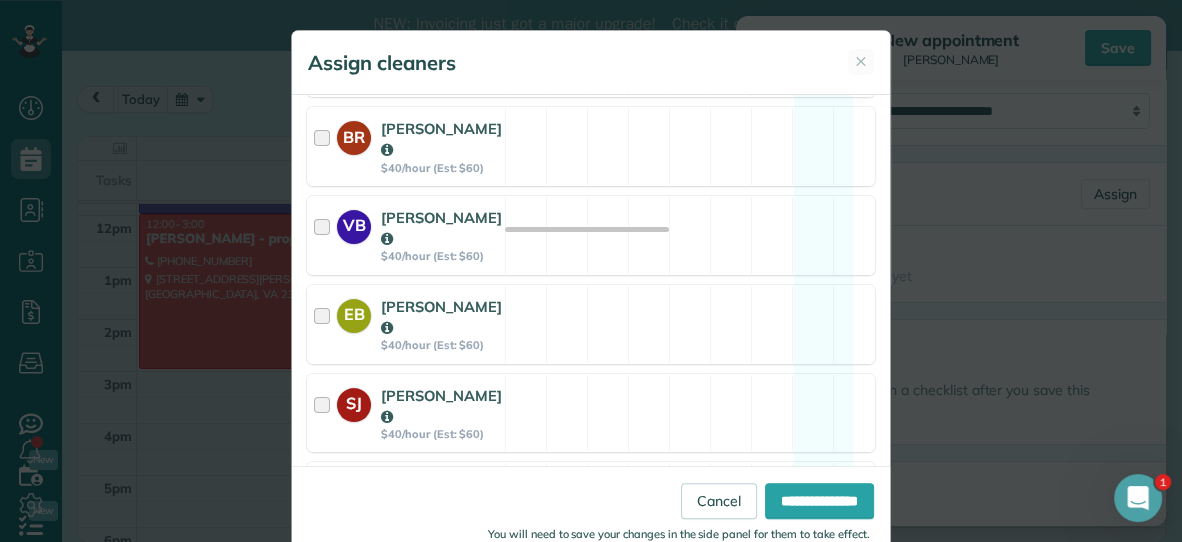 click on "SJ
Savannah Jessup
$40/hour (Est: $60)
Available" at bounding box center (591, 413) 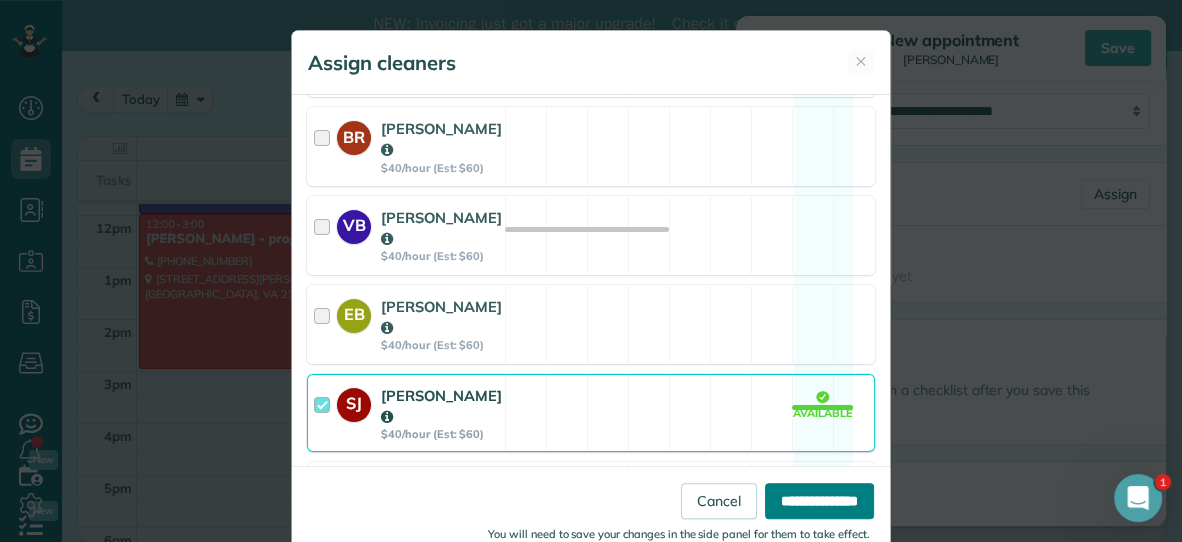 click on "**********" at bounding box center (819, 501) 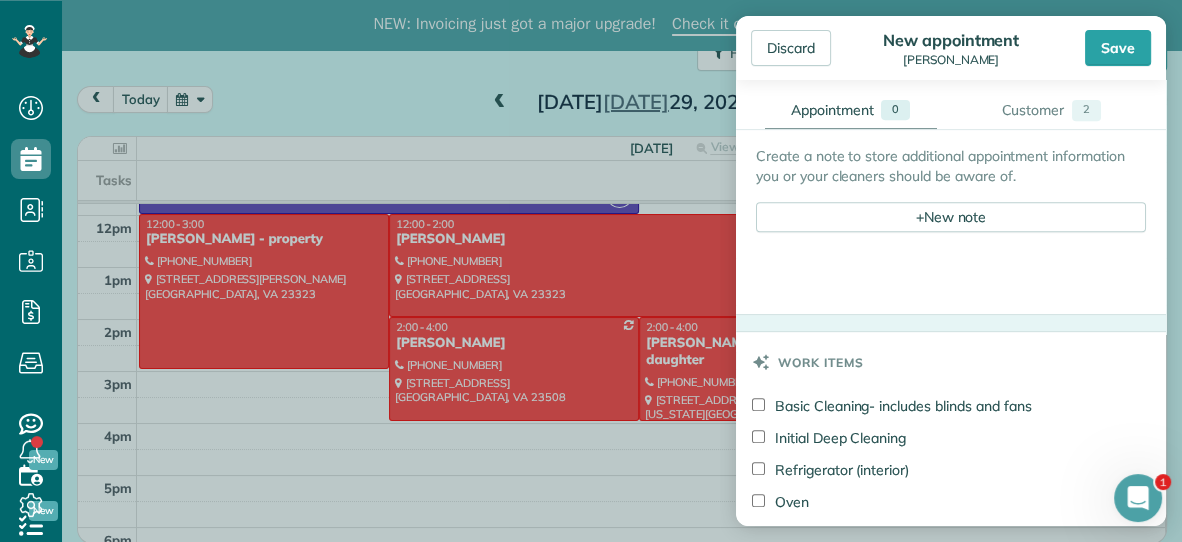 scroll, scrollTop: 779, scrollLeft: 0, axis: vertical 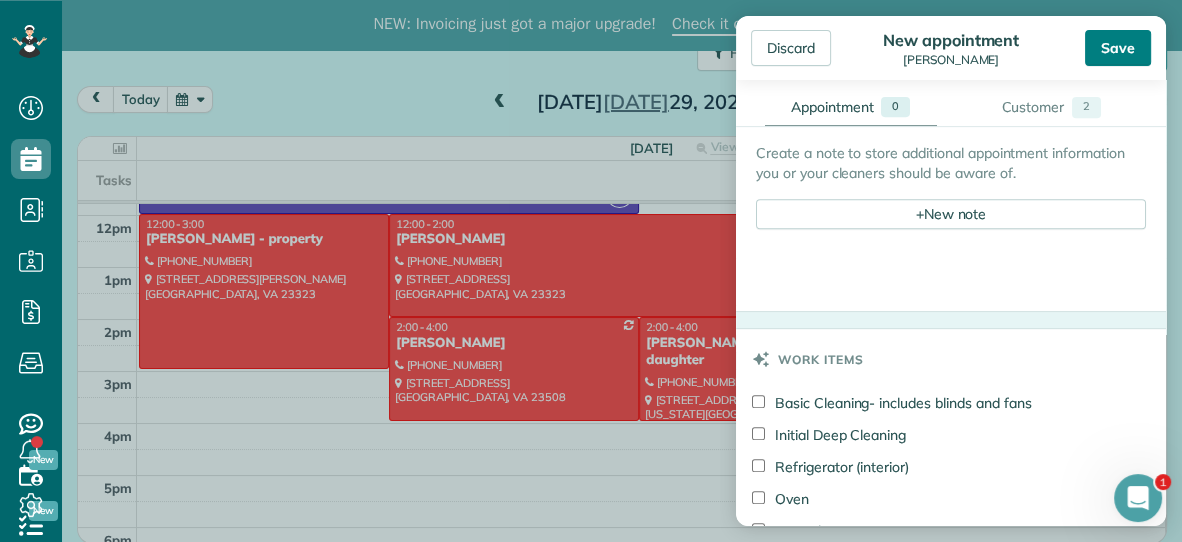 click on "Save" at bounding box center (1118, 48) 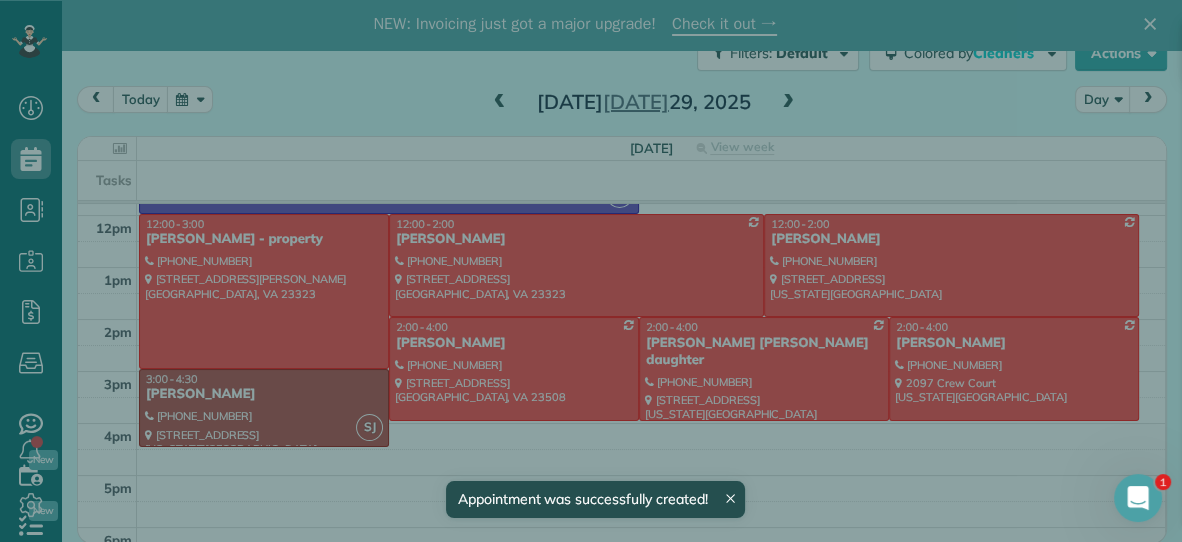 scroll, scrollTop: 96, scrollLeft: 0, axis: vertical 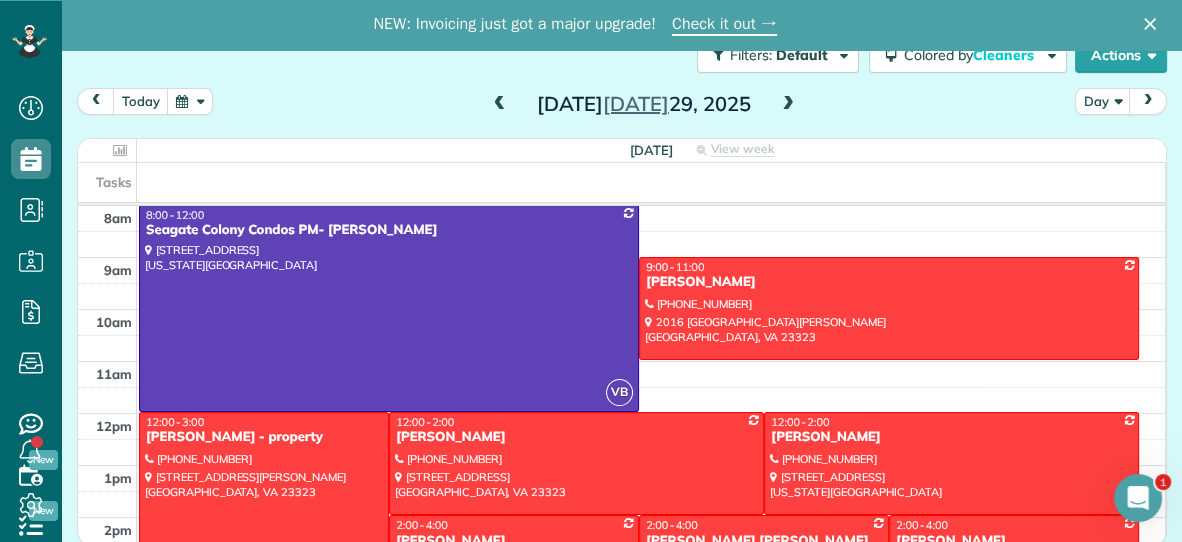 click at bounding box center (788, 105) 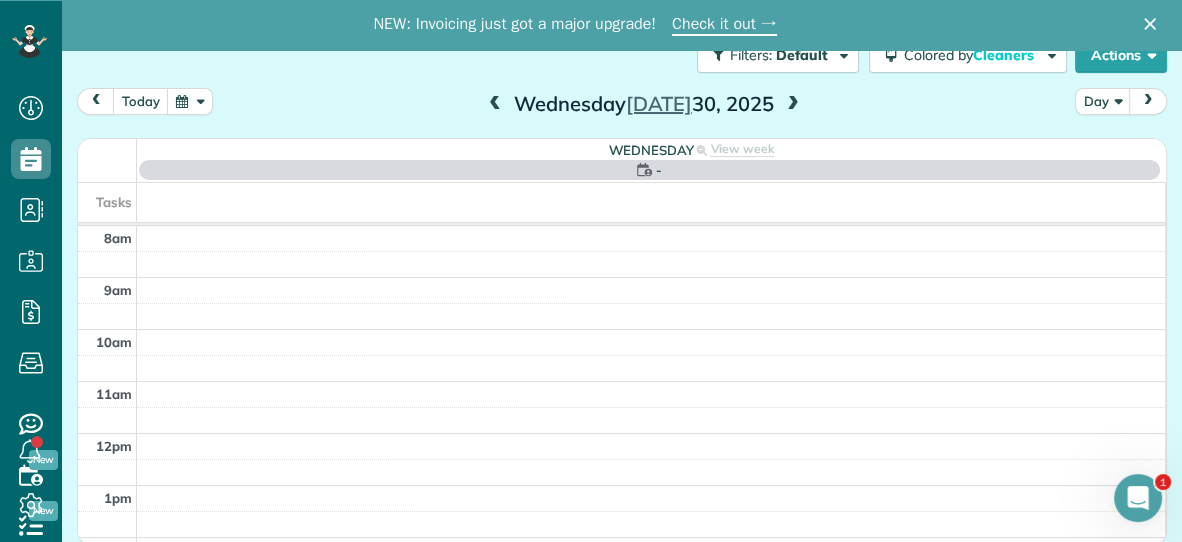 scroll, scrollTop: 0, scrollLeft: 0, axis: both 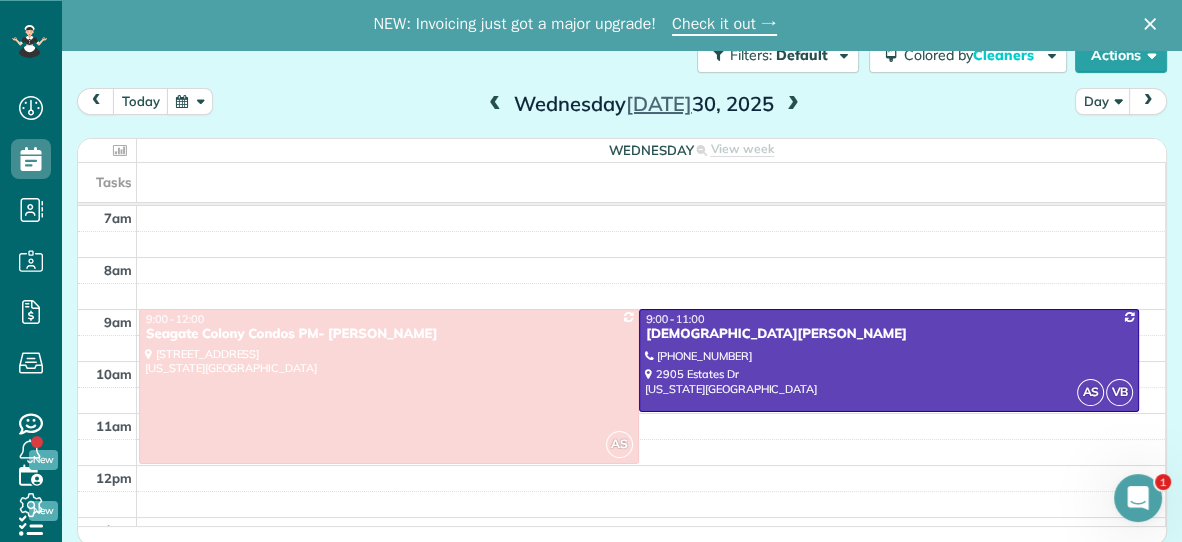click at bounding box center [495, 105] 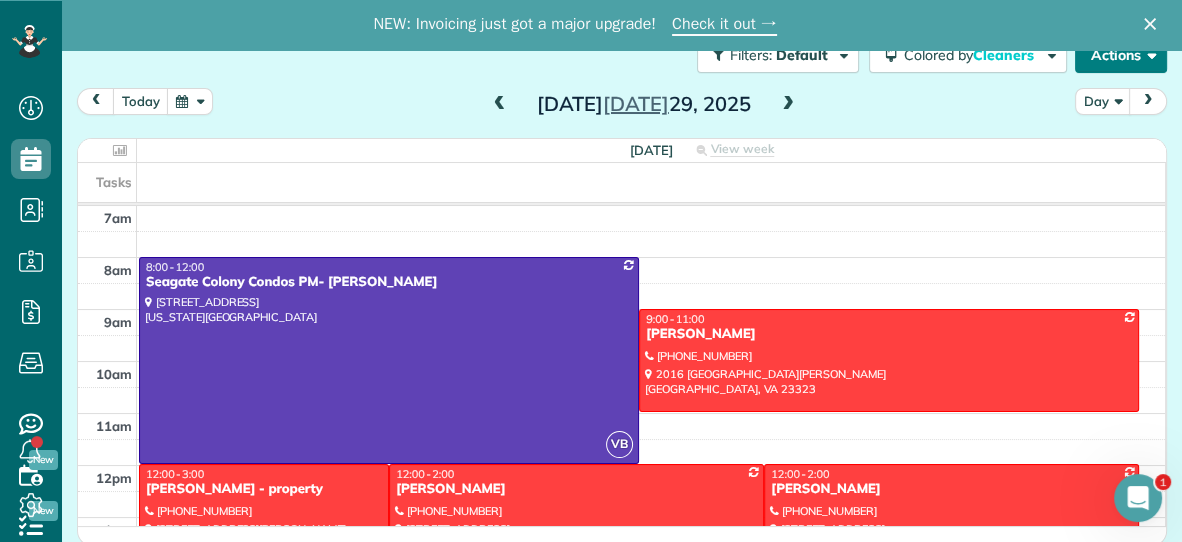 click on "Actions" at bounding box center [1121, 55] 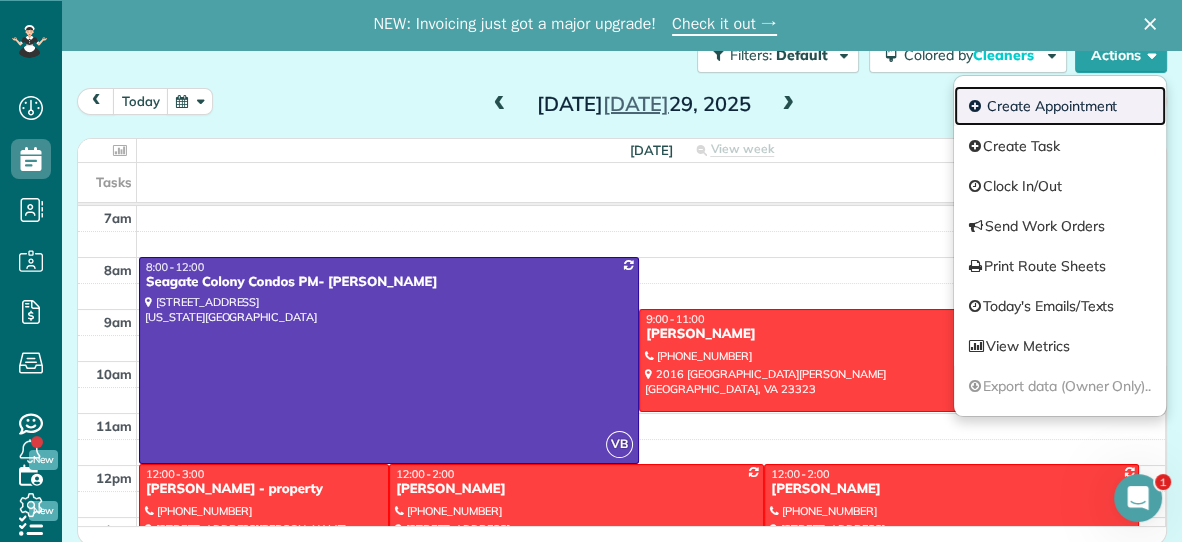 click on "Create Appointment" at bounding box center (1060, 106) 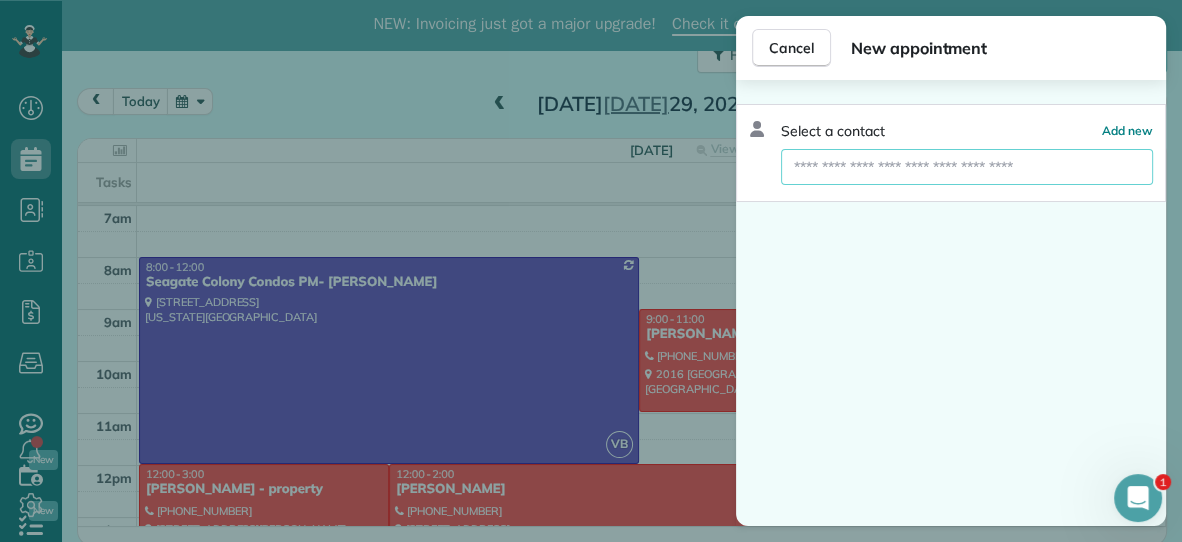 click at bounding box center (967, 167) 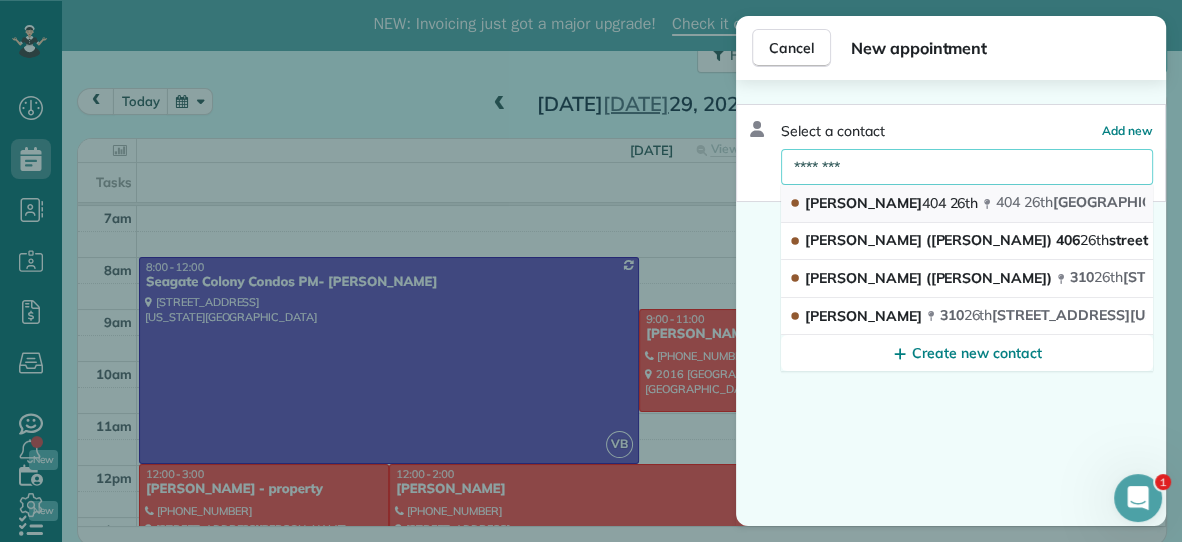 type on "********" 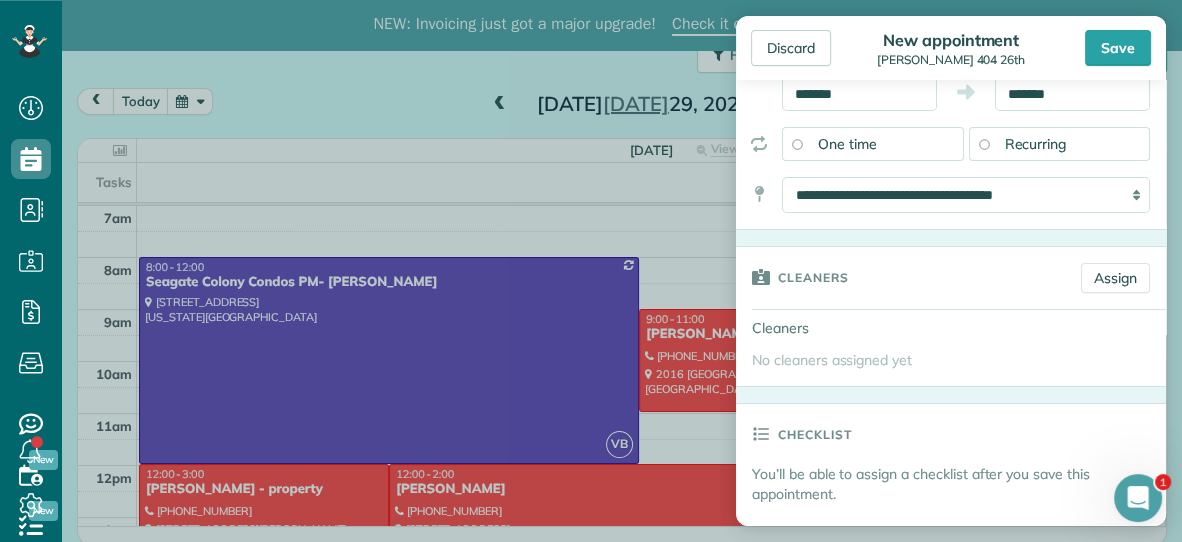 scroll, scrollTop: 223, scrollLeft: 0, axis: vertical 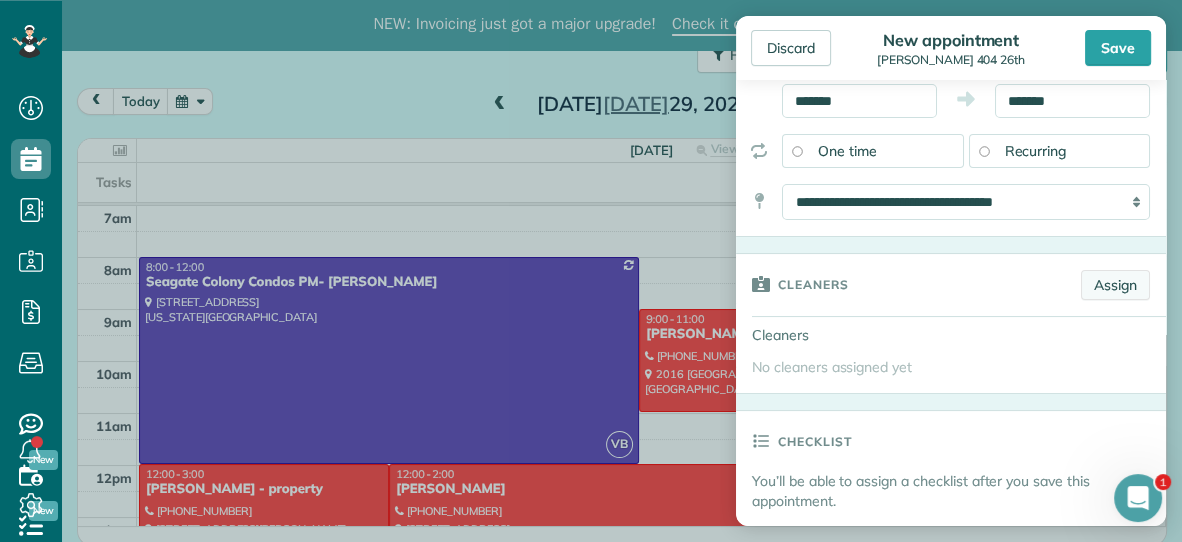 click on "Assign" at bounding box center (1115, 285) 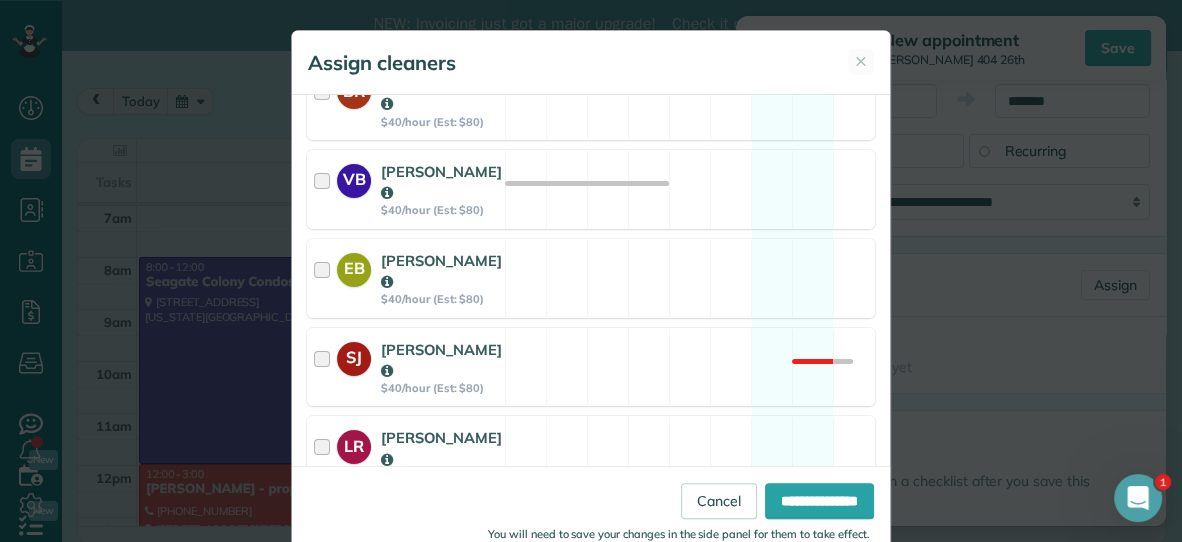 scroll, scrollTop: 503, scrollLeft: 0, axis: vertical 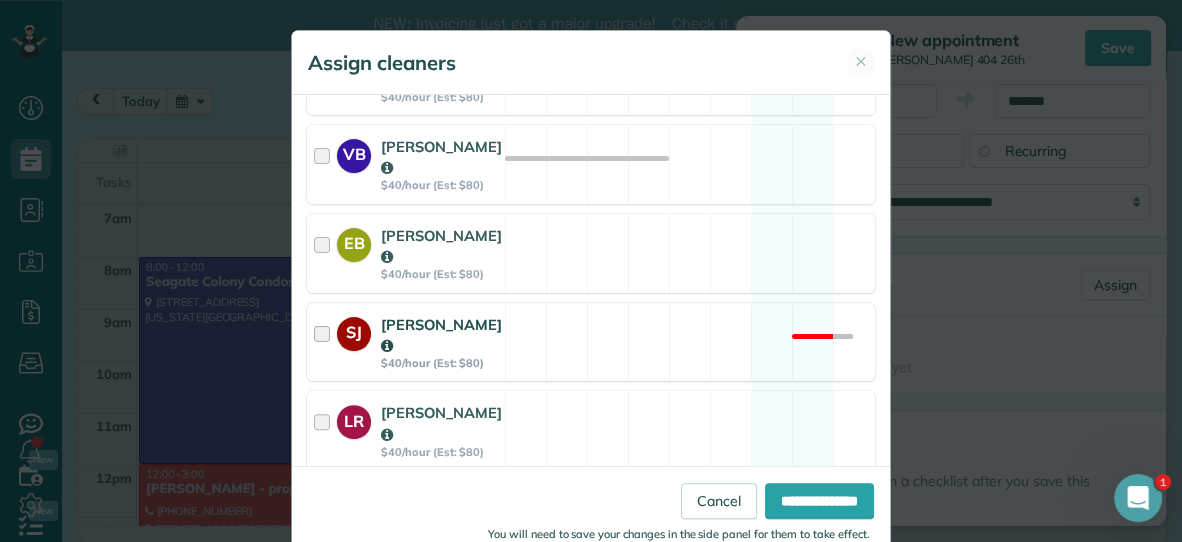 click on "SJ
Savannah Jessup
$40/hour (Est: $80)
Not available" at bounding box center [591, 342] 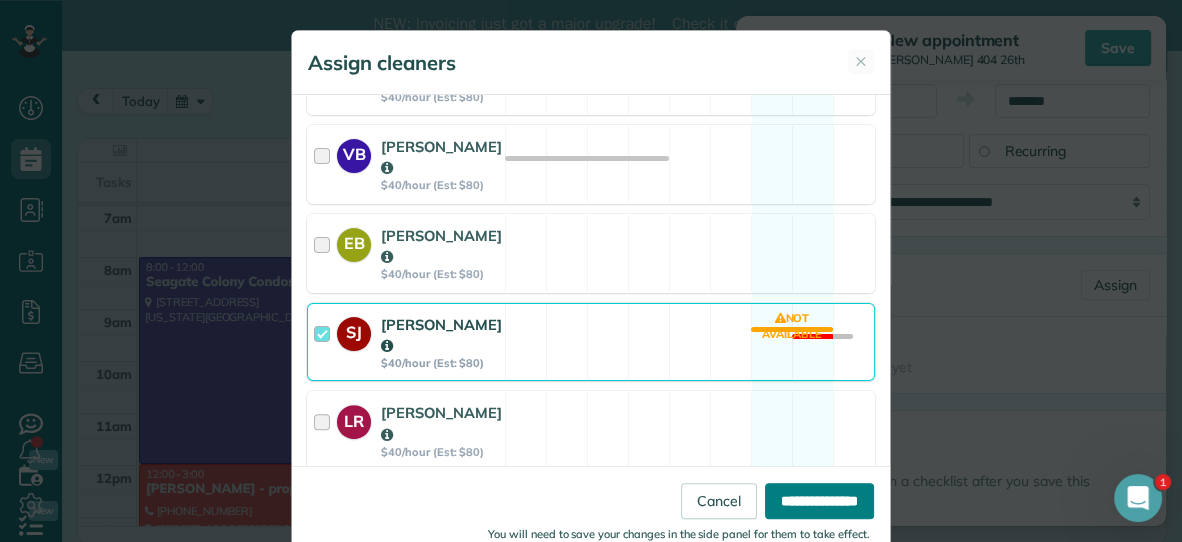 click on "**********" at bounding box center (819, 501) 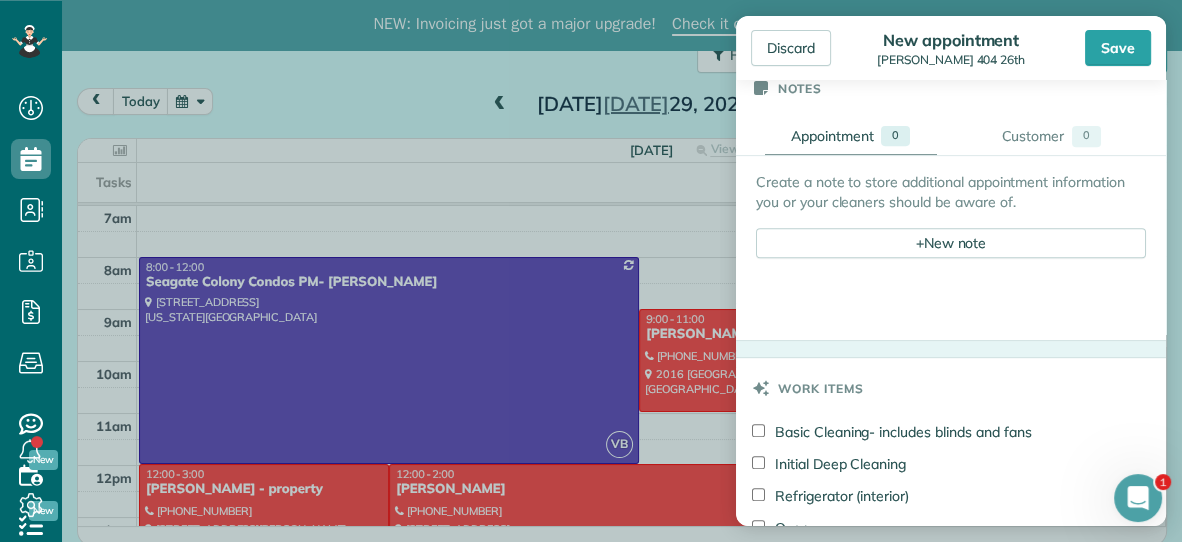 scroll, scrollTop: 755, scrollLeft: 0, axis: vertical 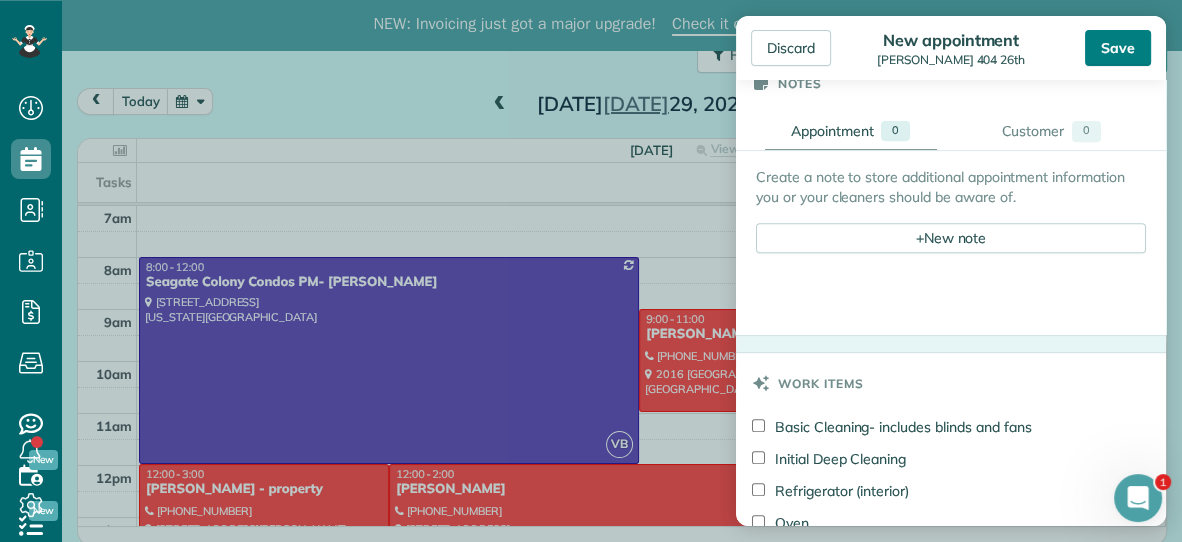 click on "Save" at bounding box center (1118, 48) 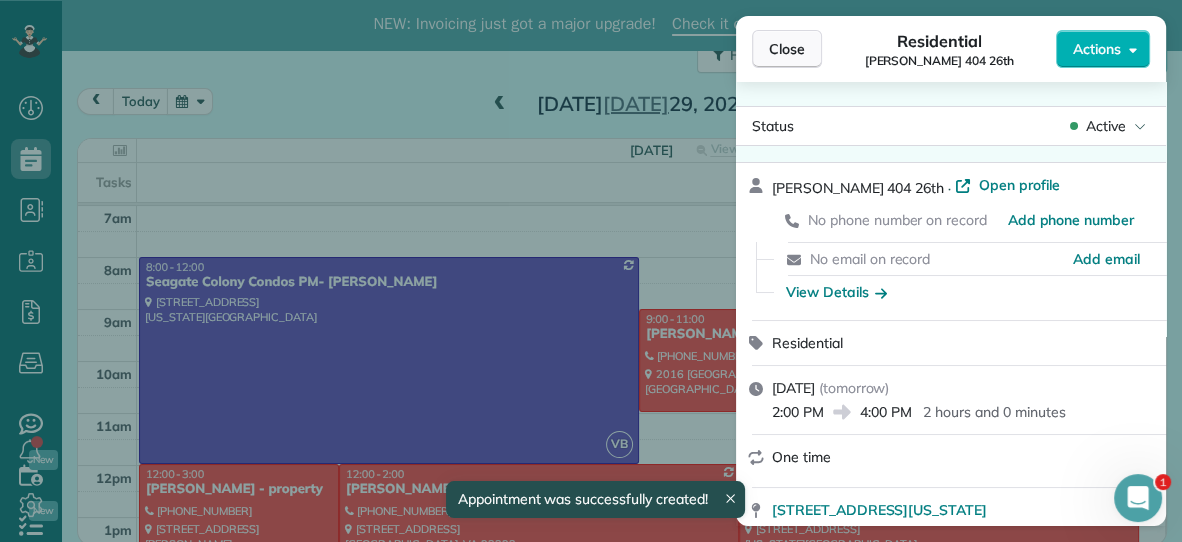 click on "Close" at bounding box center (787, 49) 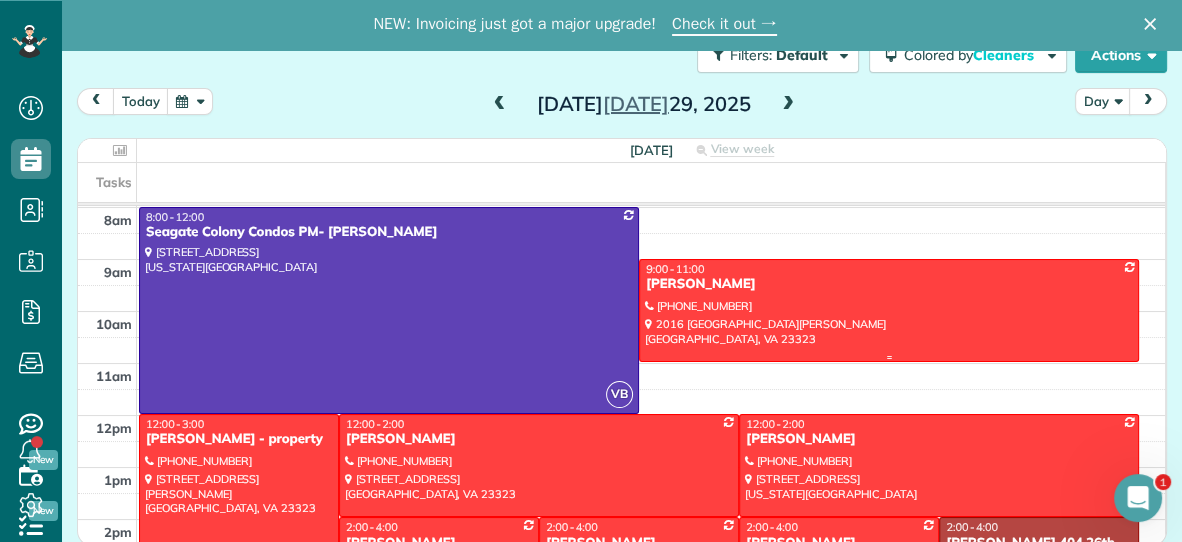 scroll, scrollTop: 56, scrollLeft: 0, axis: vertical 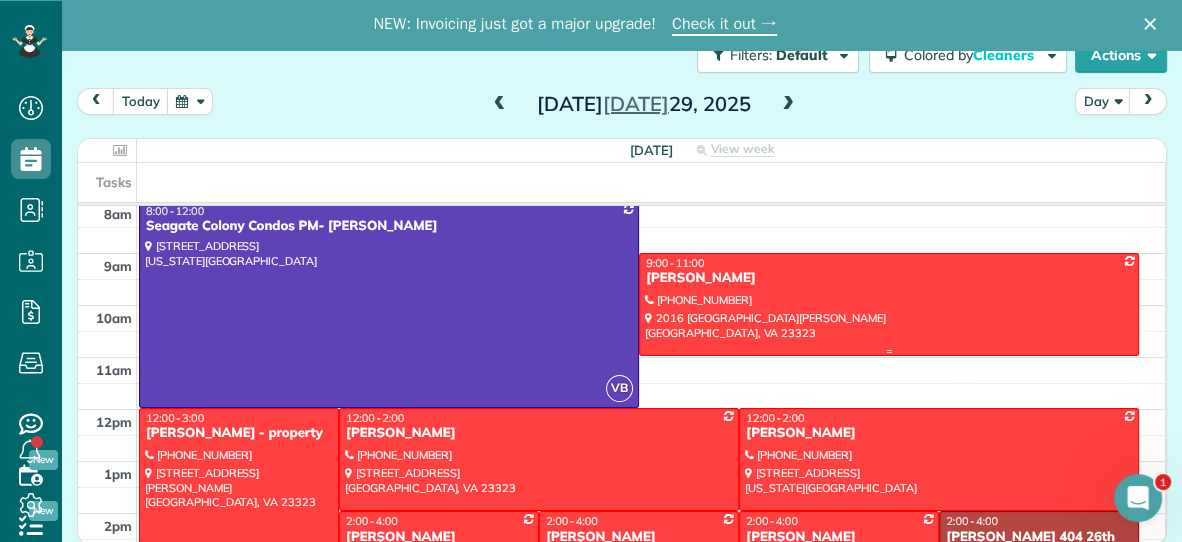 click at bounding box center [889, 304] 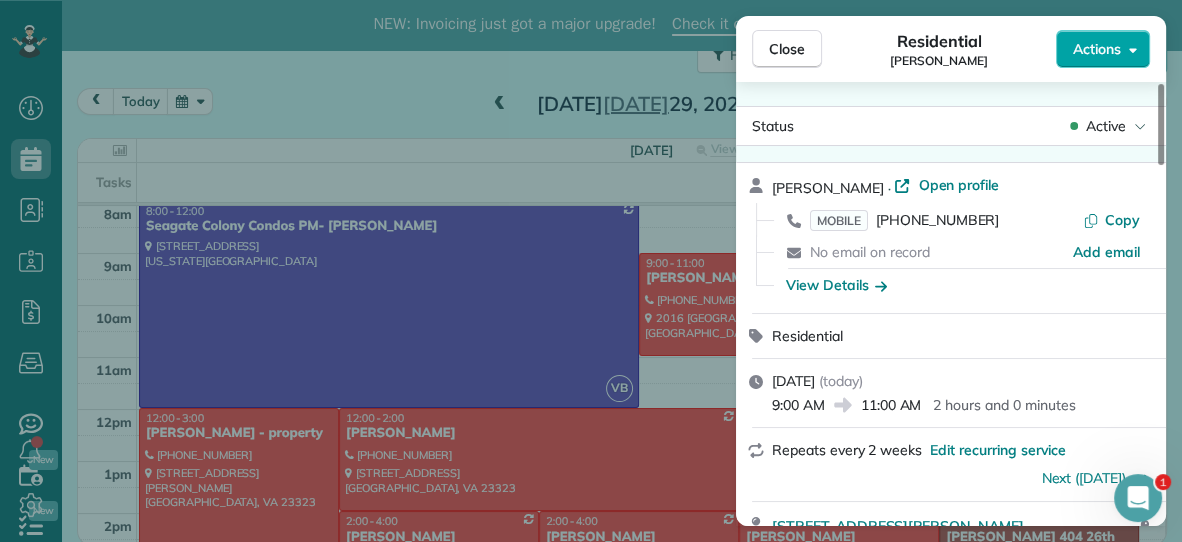 click on "Actions" at bounding box center [1103, 49] 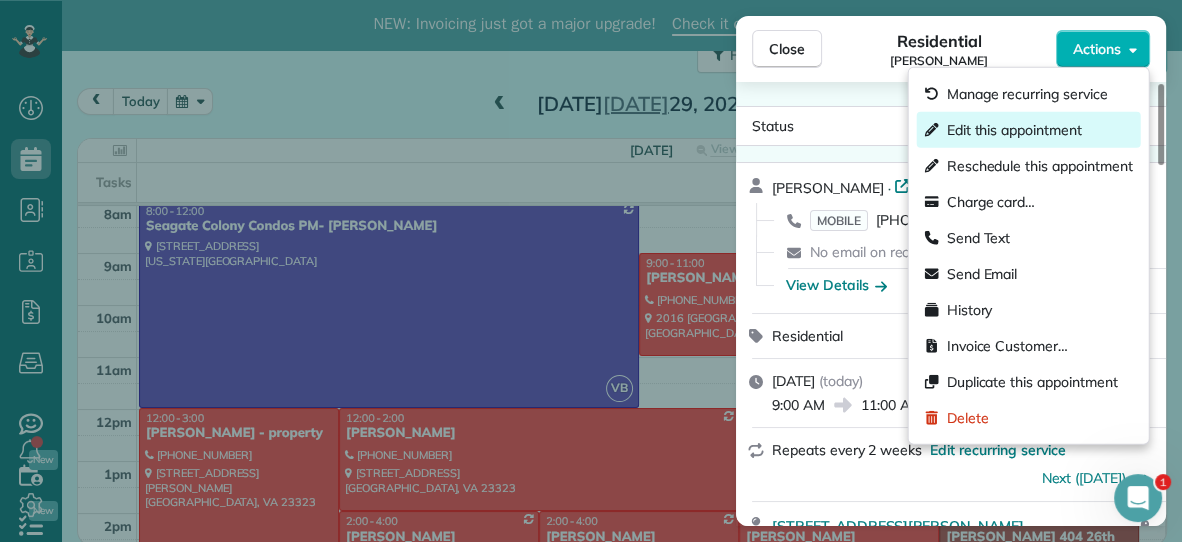 click on "Edit this appointment" at bounding box center (1014, 130) 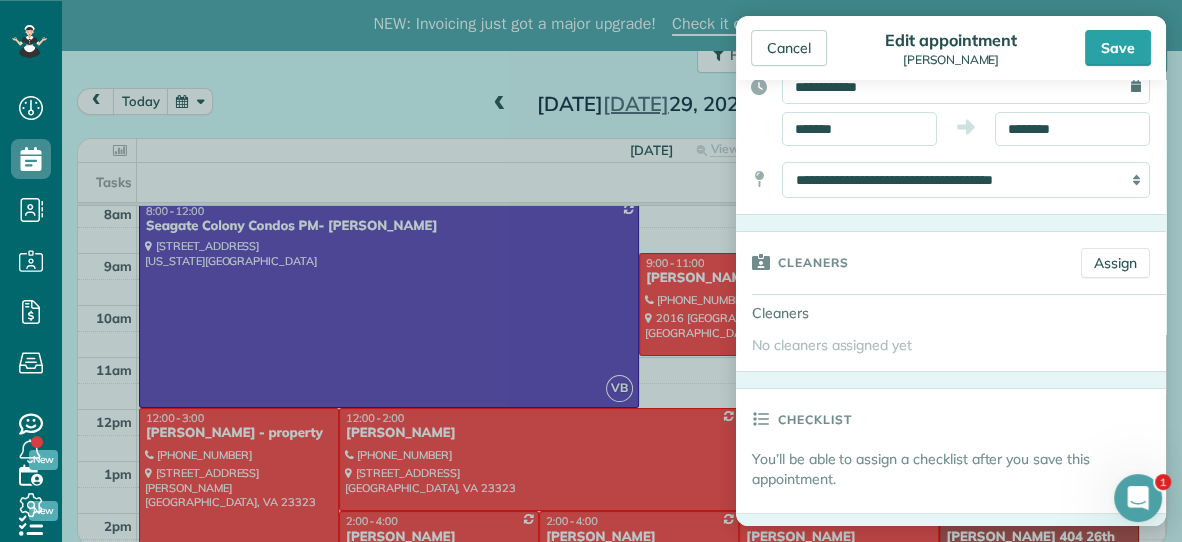scroll, scrollTop: 196, scrollLeft: 0, axis: vertical 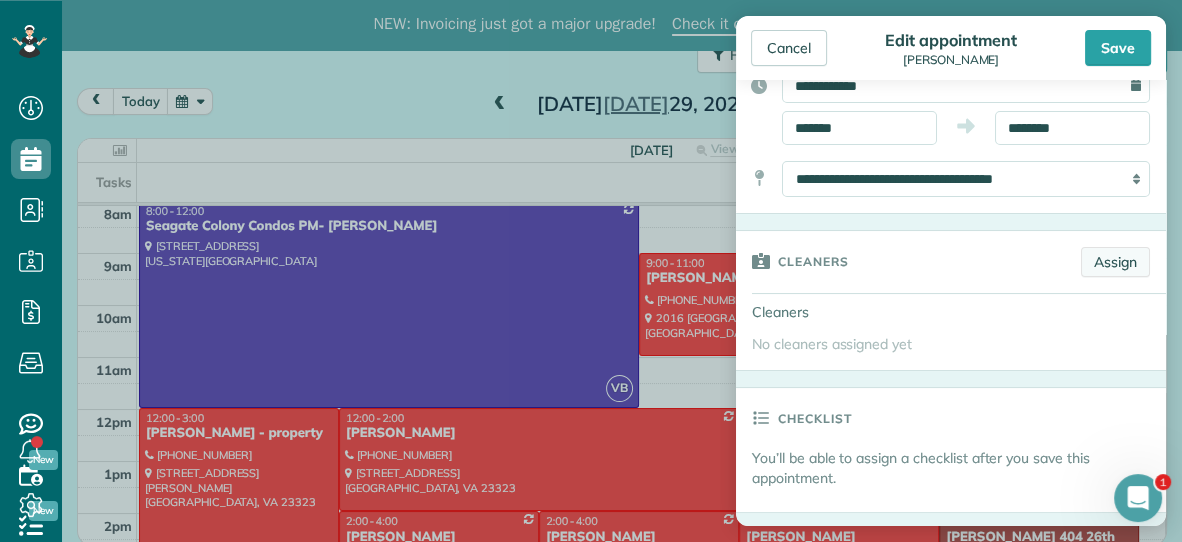 click on "Assign" at bounding box center [1115, 262] 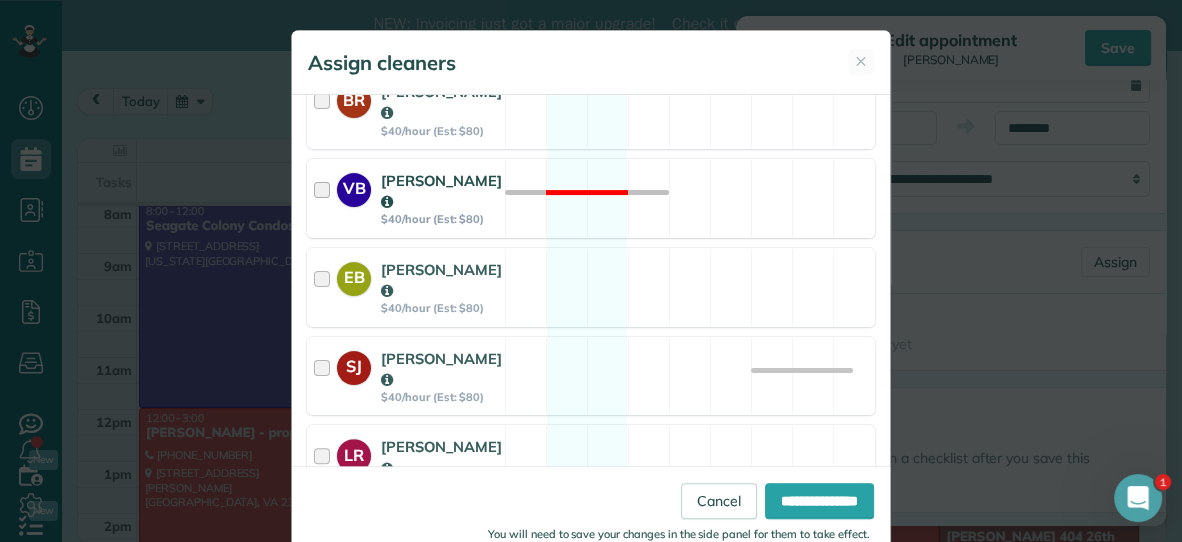 scroll, scrollTop: 471, scrollLeft: 0, axis: vertical 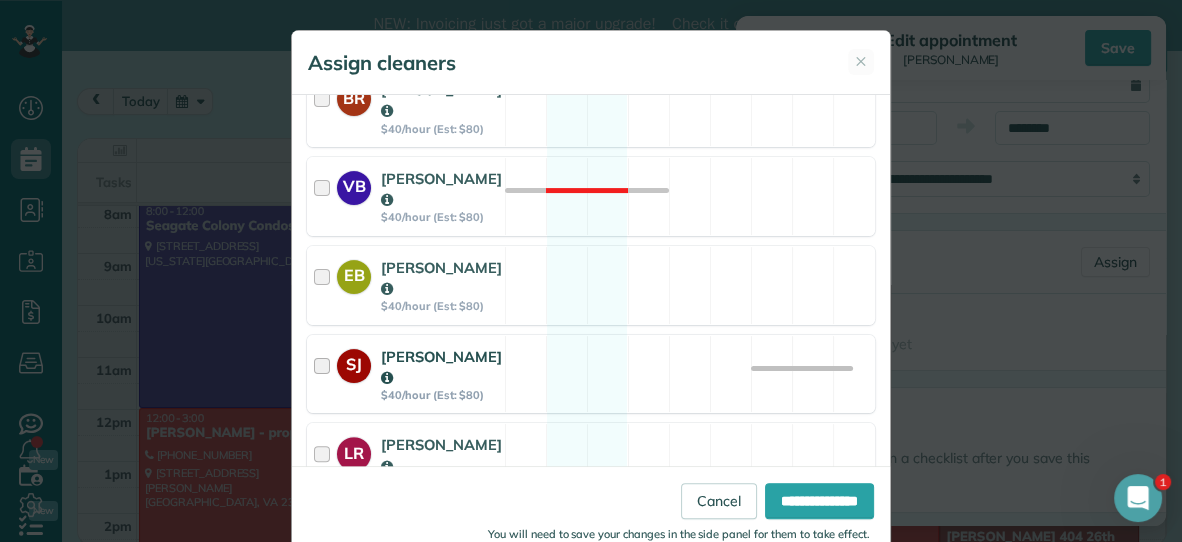 click on "SJ
Savannah Jessup
$40/hour (Est: $80)
Available" at bounding box center (591, 374) 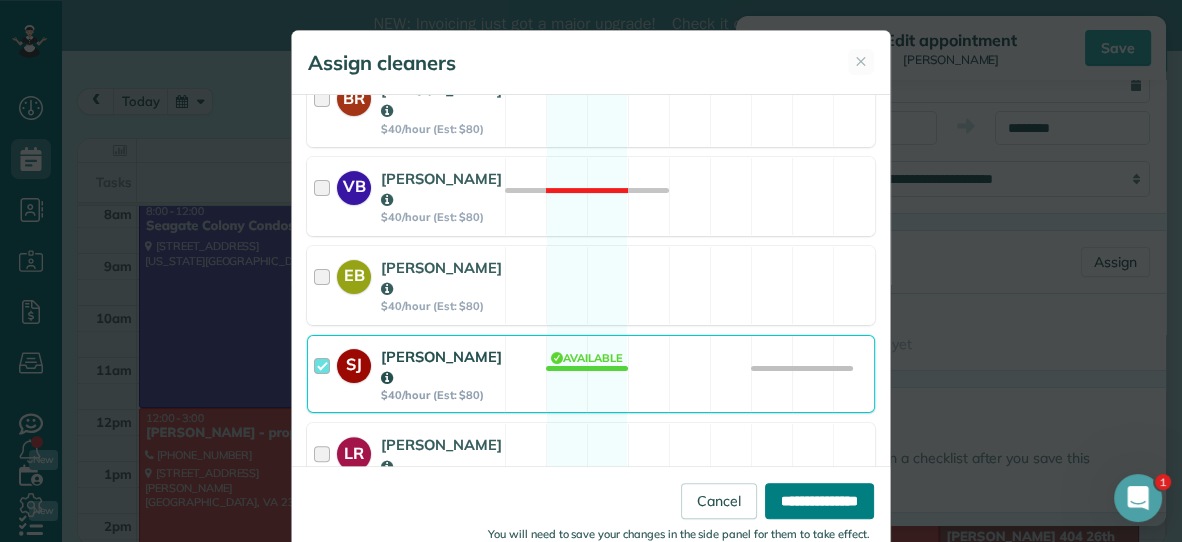 click on "**********" at bounding box center (819, 501) 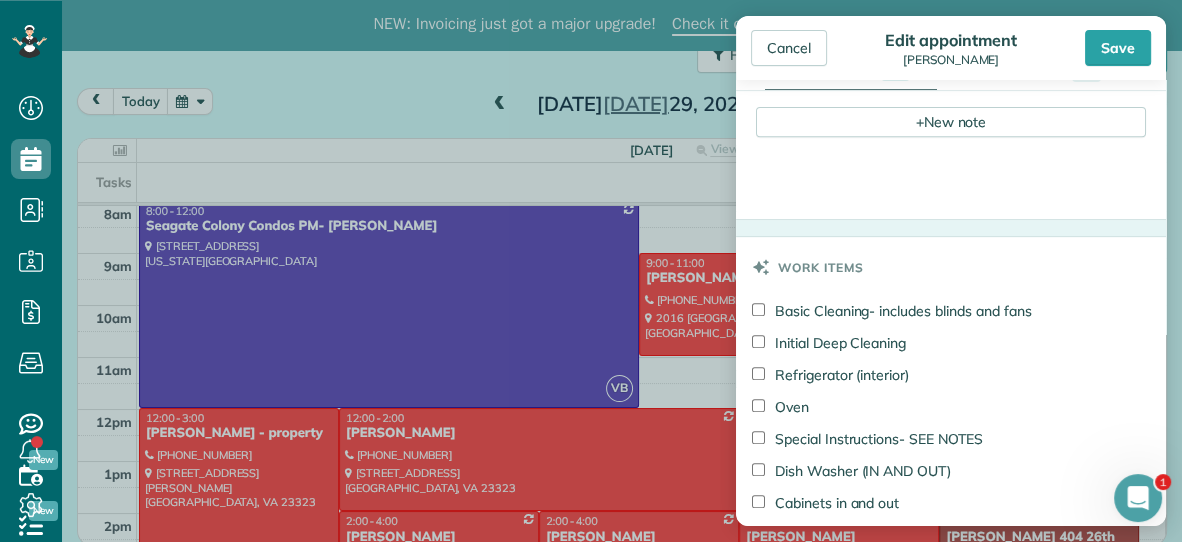 scroll, scrollTop: 766, scrollLeft: 0, axis: vertical 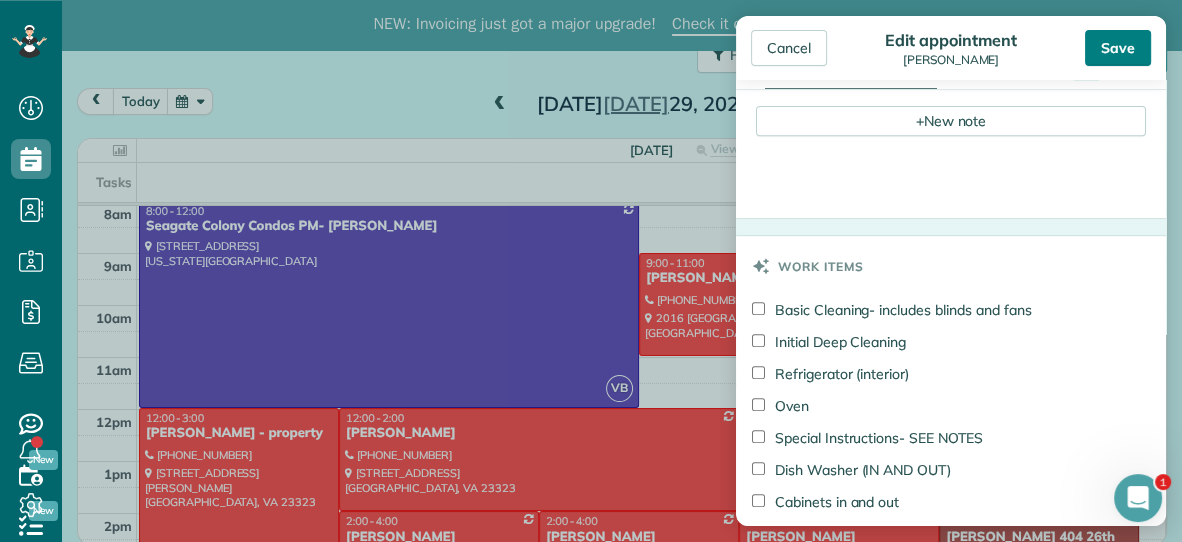 click on "Save" at bounding box center [1118, 48] 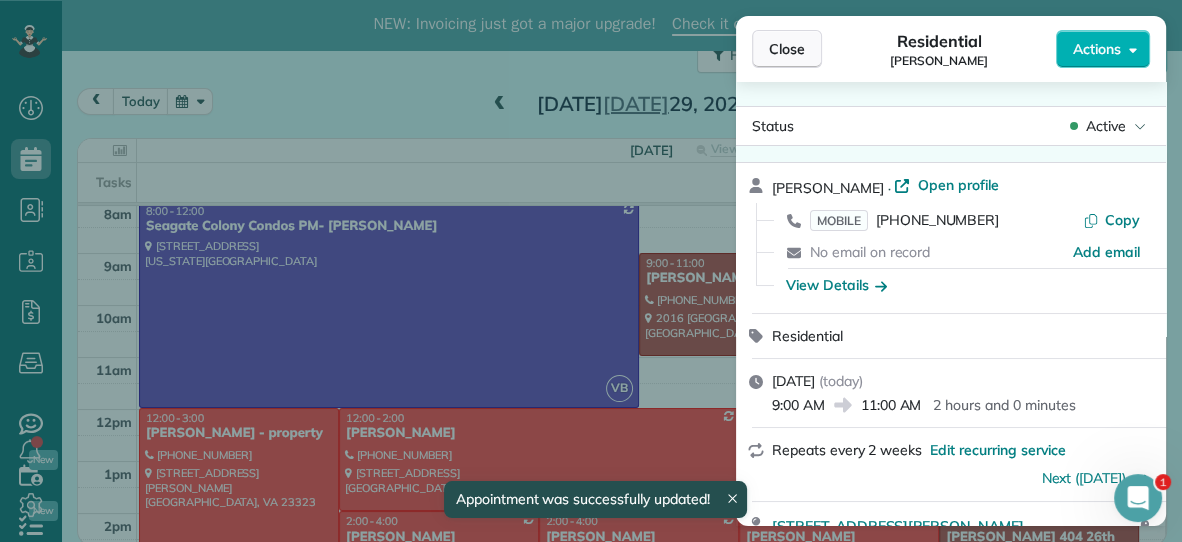 click on "Close" at bounding box center (787, 49) 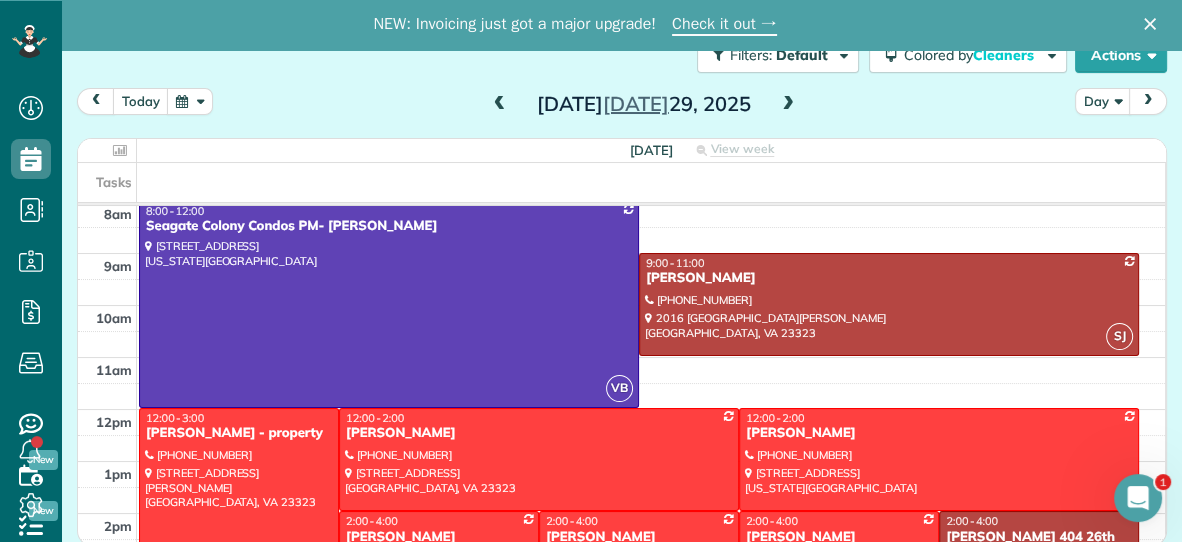 click at bounding box center [239, 485] 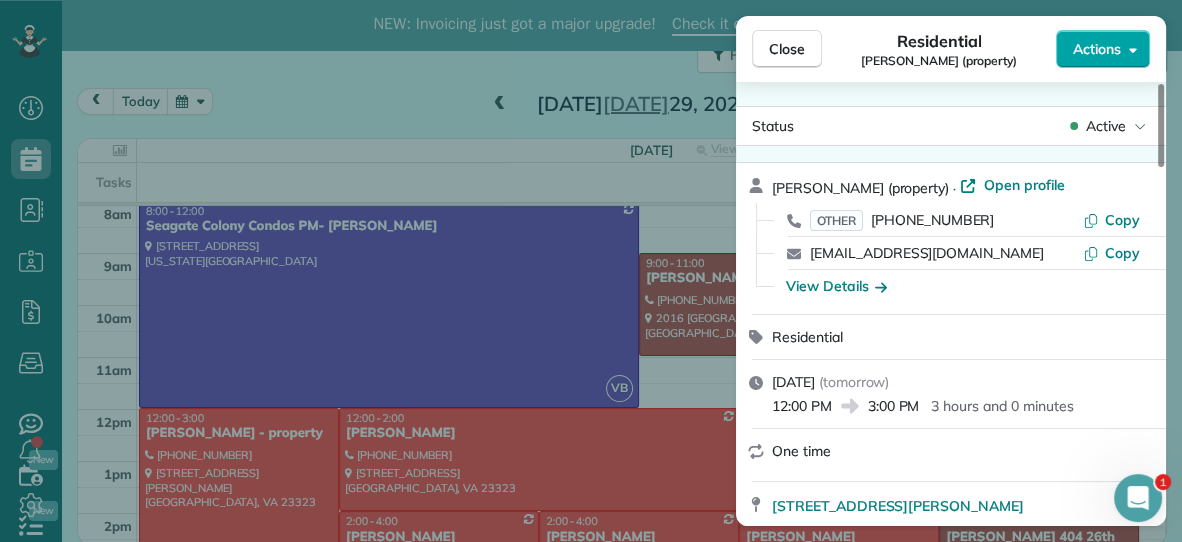 click on "Actions" at bounding box center (1097, 49) 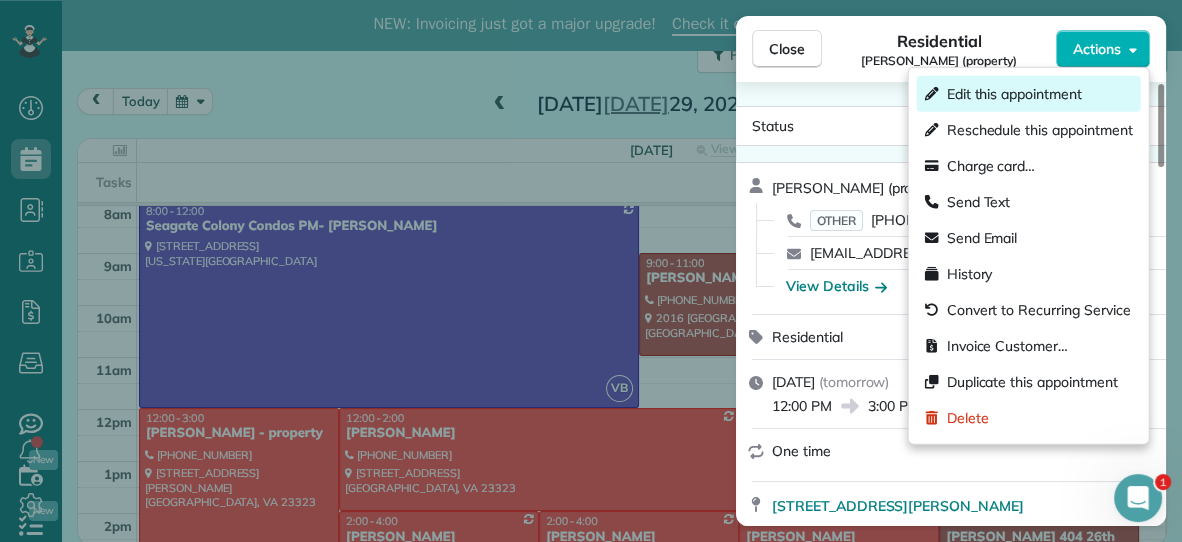 click on "Edit this appointment" at bounding box center (1014, 94) 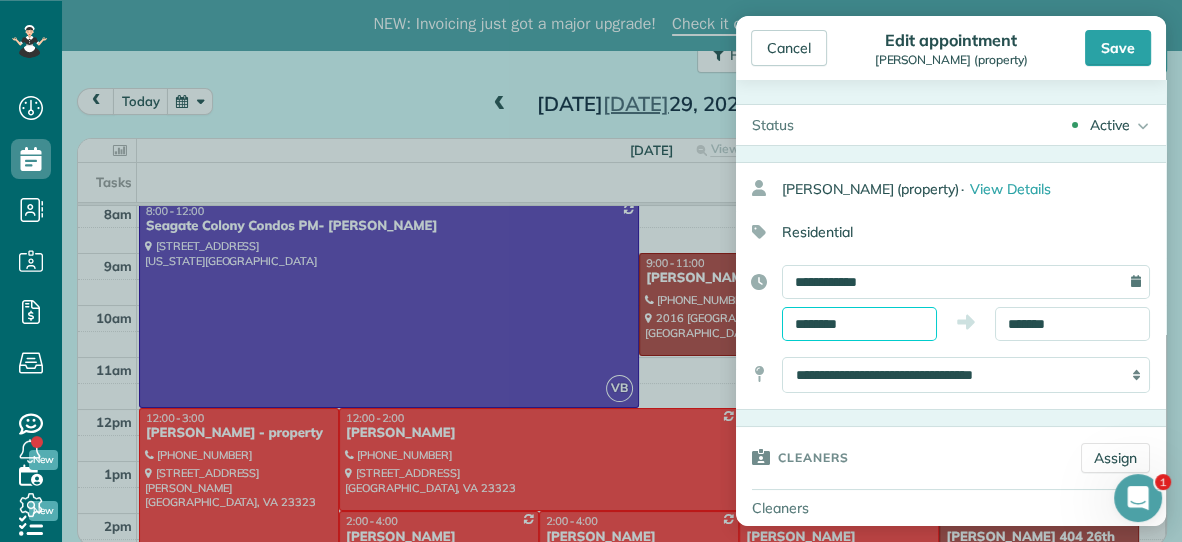 click on "********" at bounding box center (859, 324) 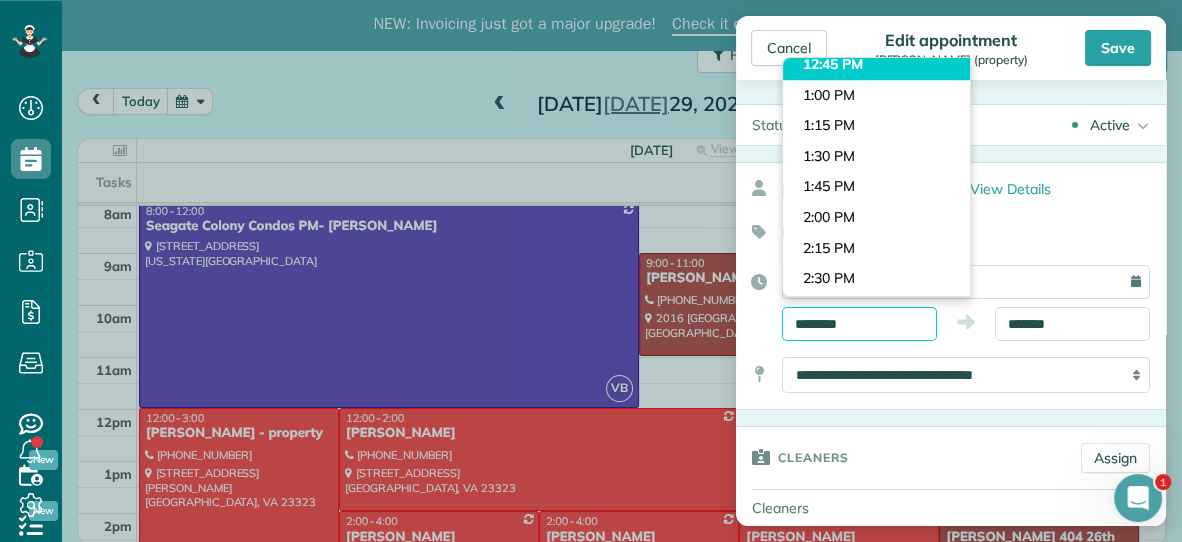scroll, scrollTop: 1539, scrollLeft: 0, axis: vertical 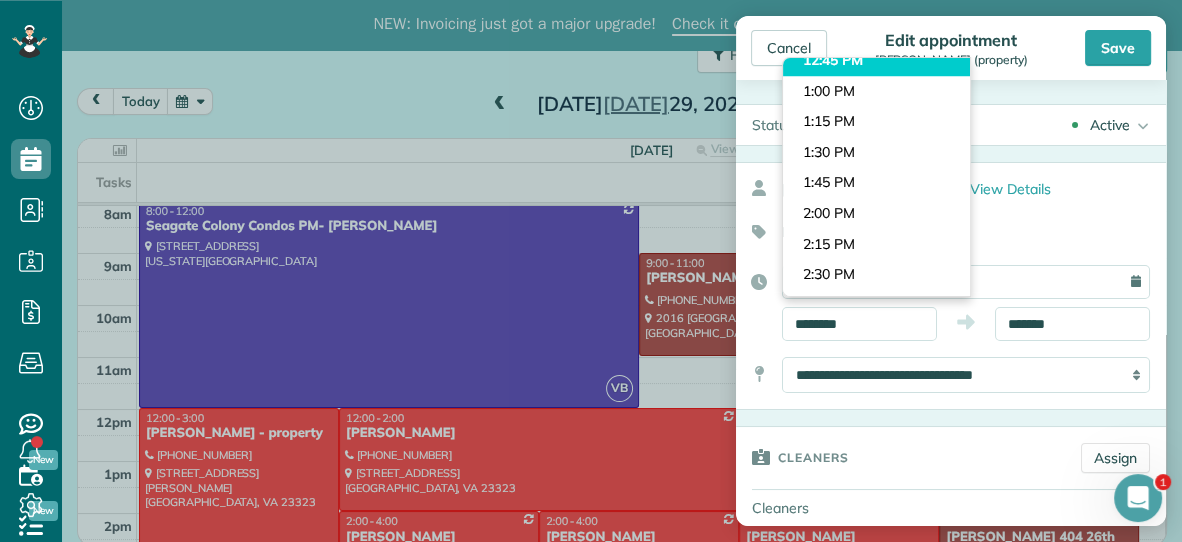 click on "Dashboard
Scheduling
Calendar View
List View
Dispatch View - Weekly scheduling (Beta)" at bounding box center [591, 272] 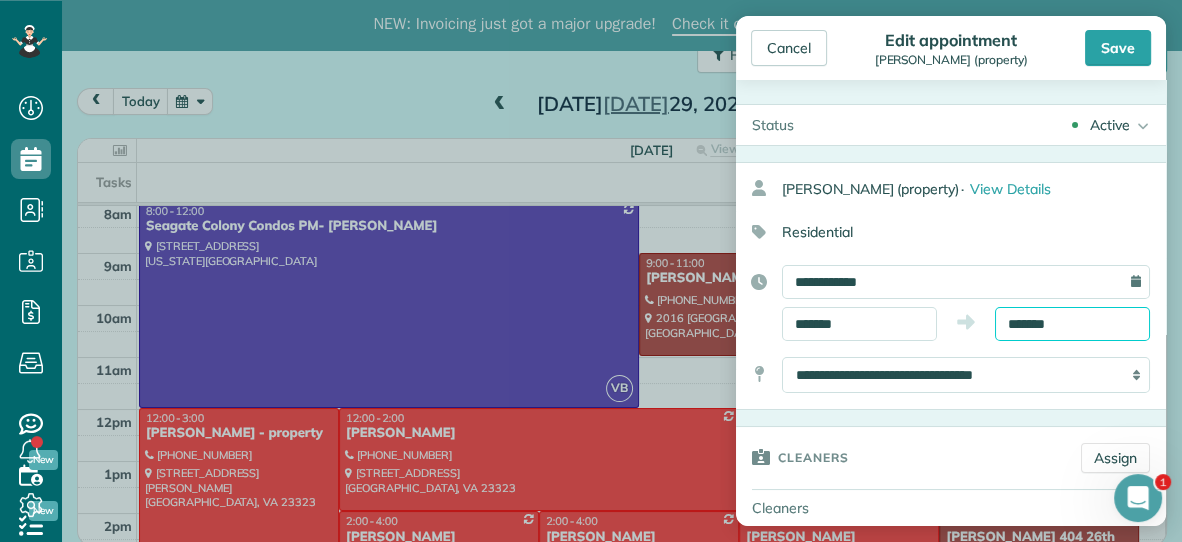 click on "*******" at bounding box center (1072, 324) 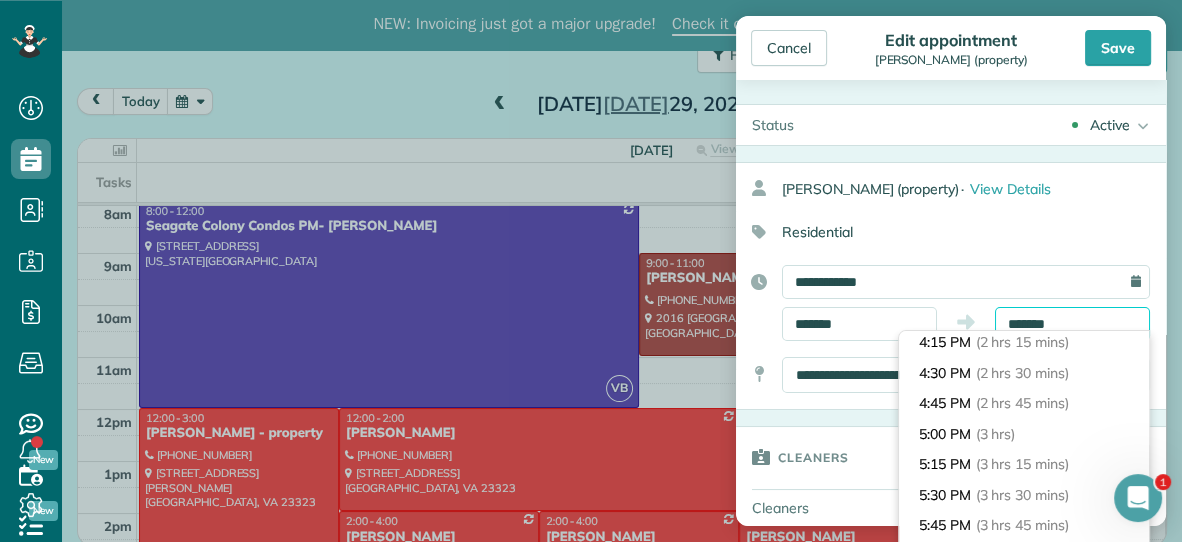 scroll, scrollTop: 309, scrollLeft: 0, axis: vertical 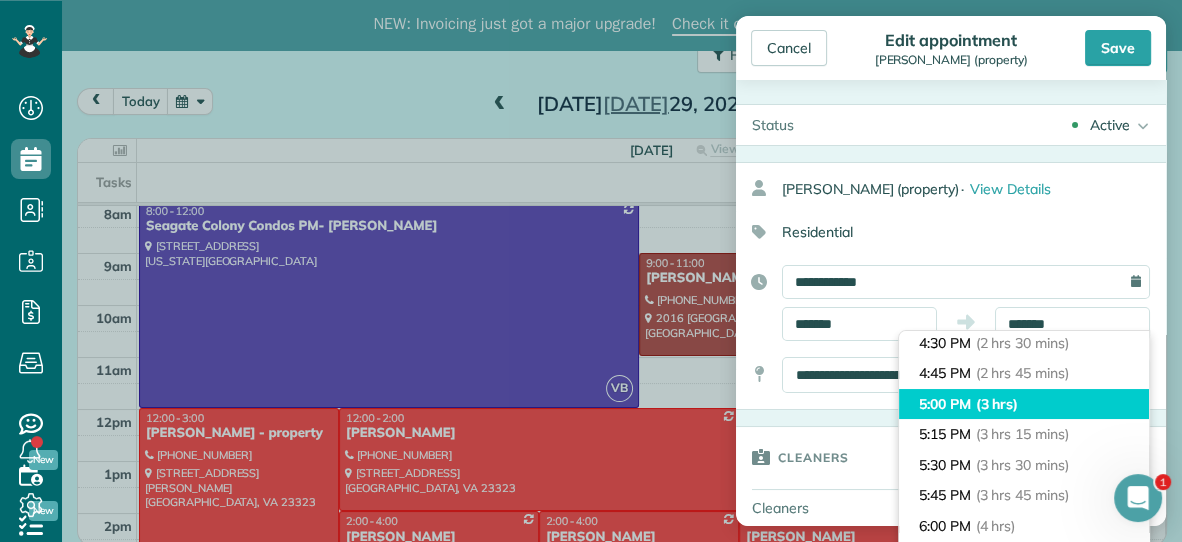 click on "(3 hrs)" at bounding box center [997, 404] 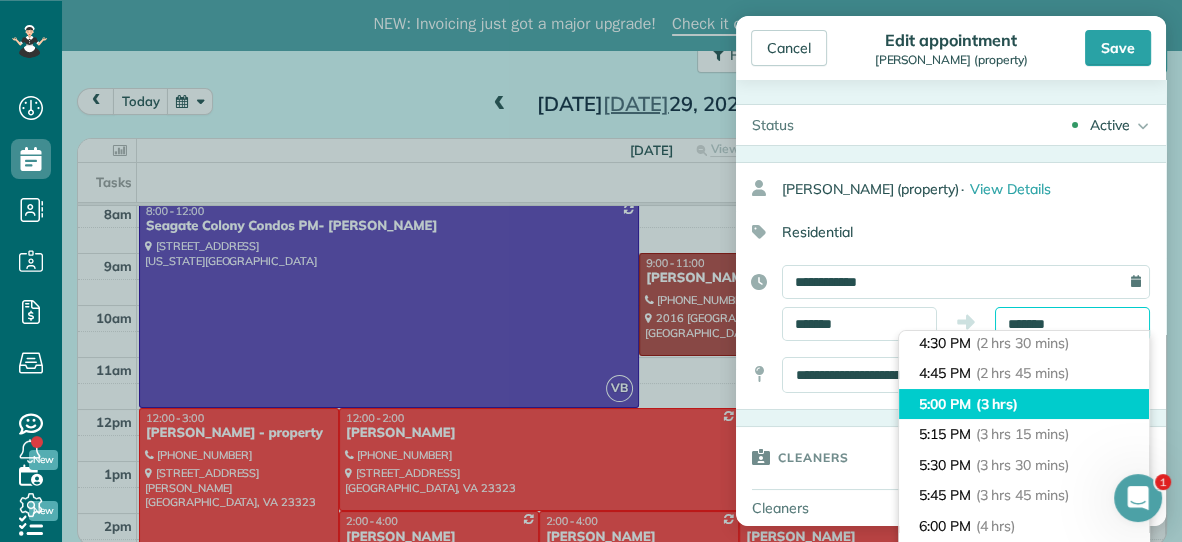 type on "*******" 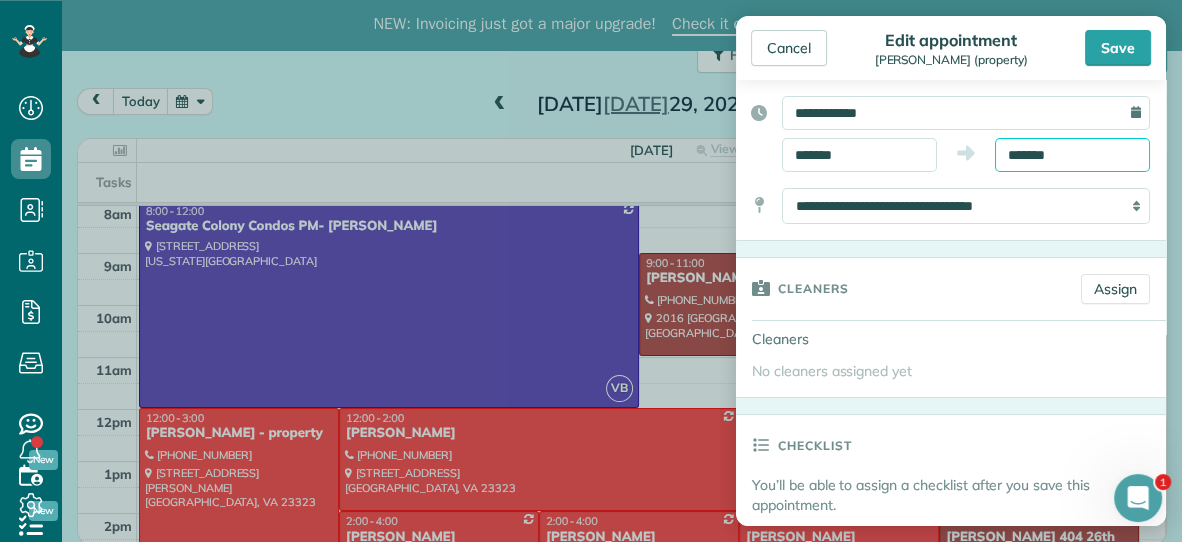 scroll, scrollTop: 171, scrollLeft: 0, axis: vertical 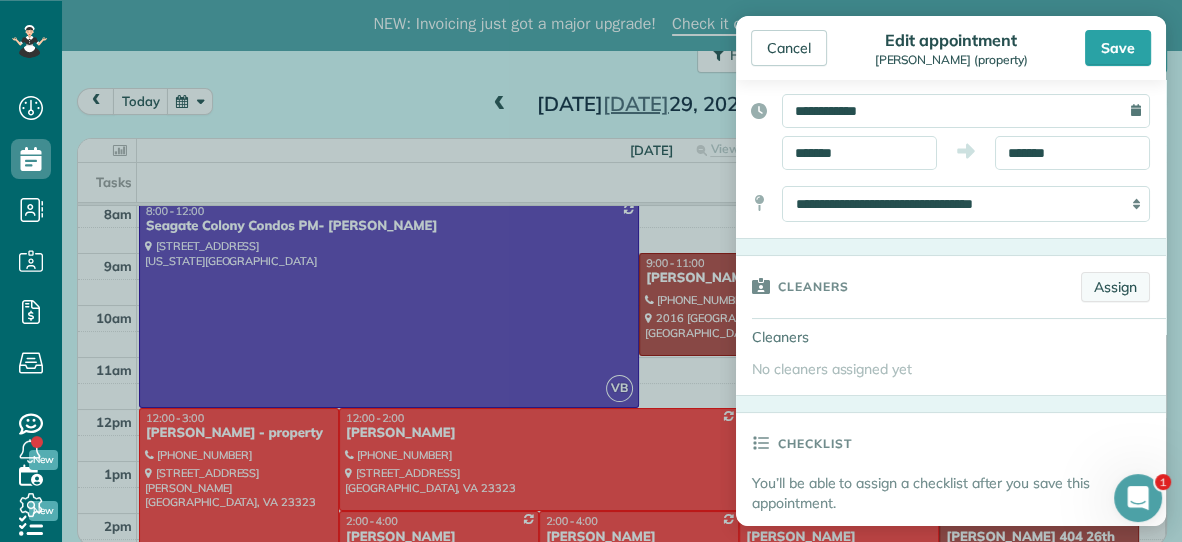click on "Assign" at bounding box center (1115, 287) 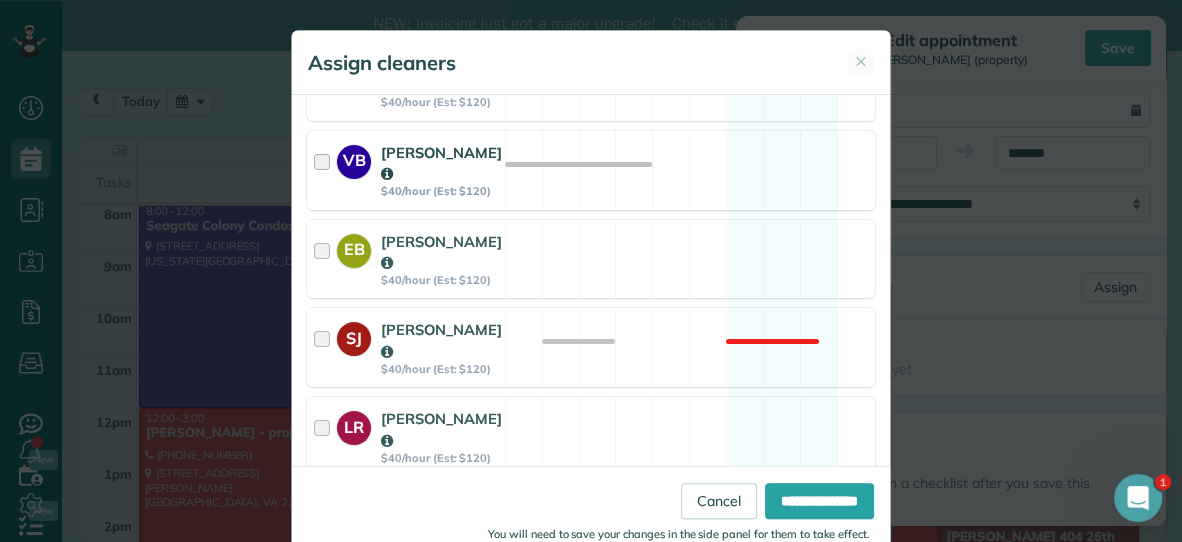 scroll, scrollTop: 420, scrollLeft: 0, axis: vertical 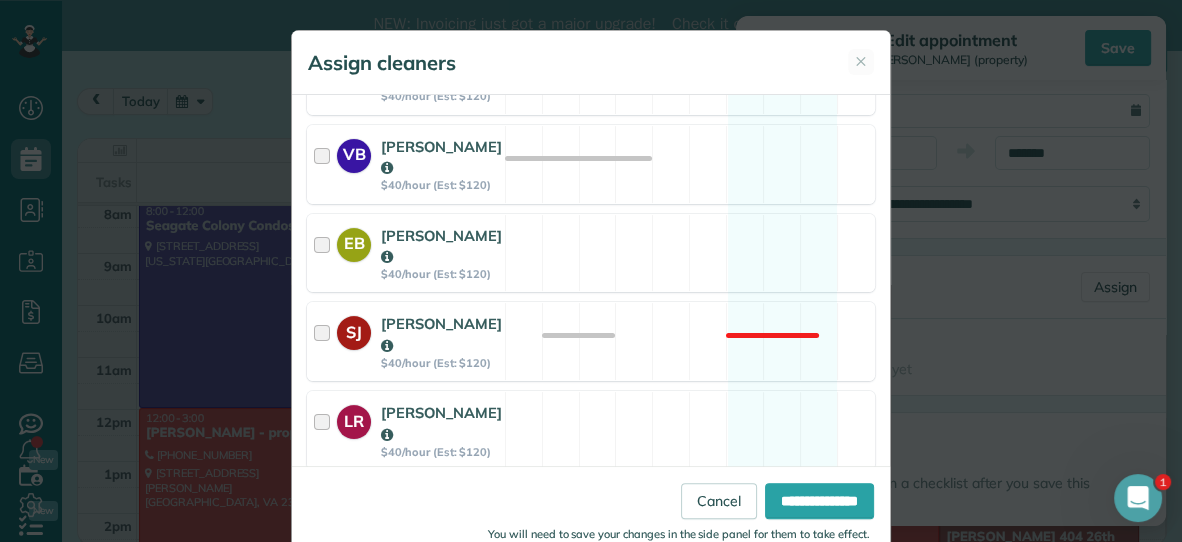 click on "DR
Dana Rhodes
$40/hour (Est: $120)
Available" at bounding box center [591, 519] 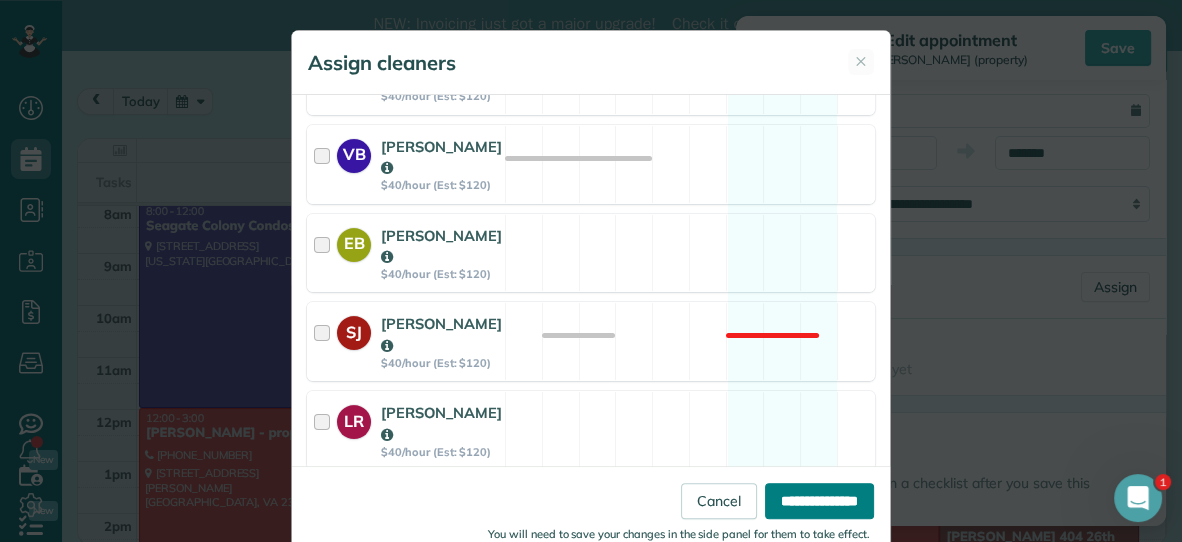 click on "**********" at bounding box center [819, 501] 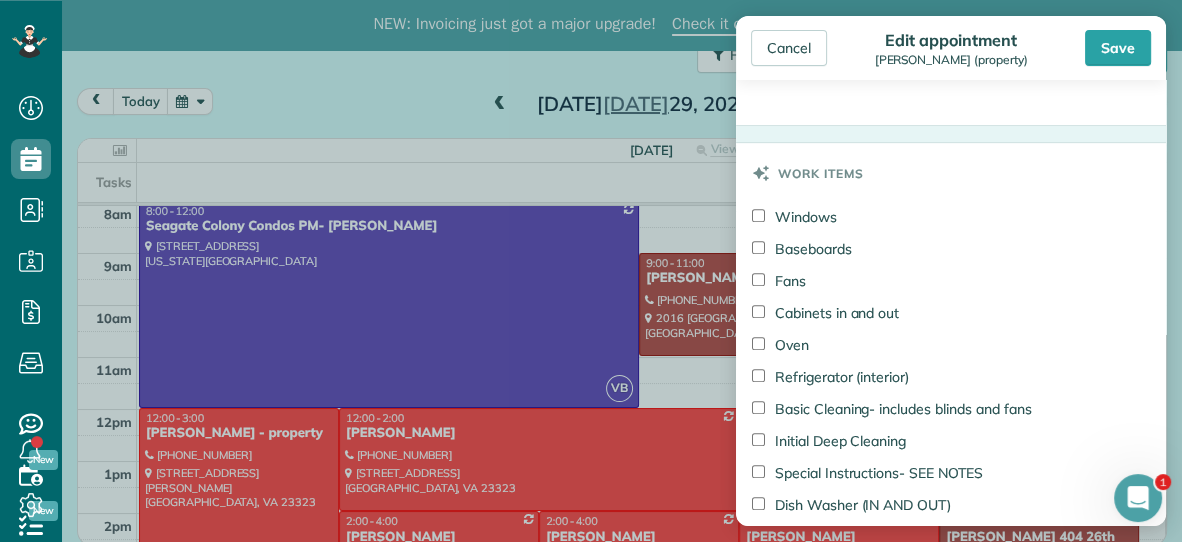 scroll, scrollTop: 863, scrollLeft: 0, axis: vertical 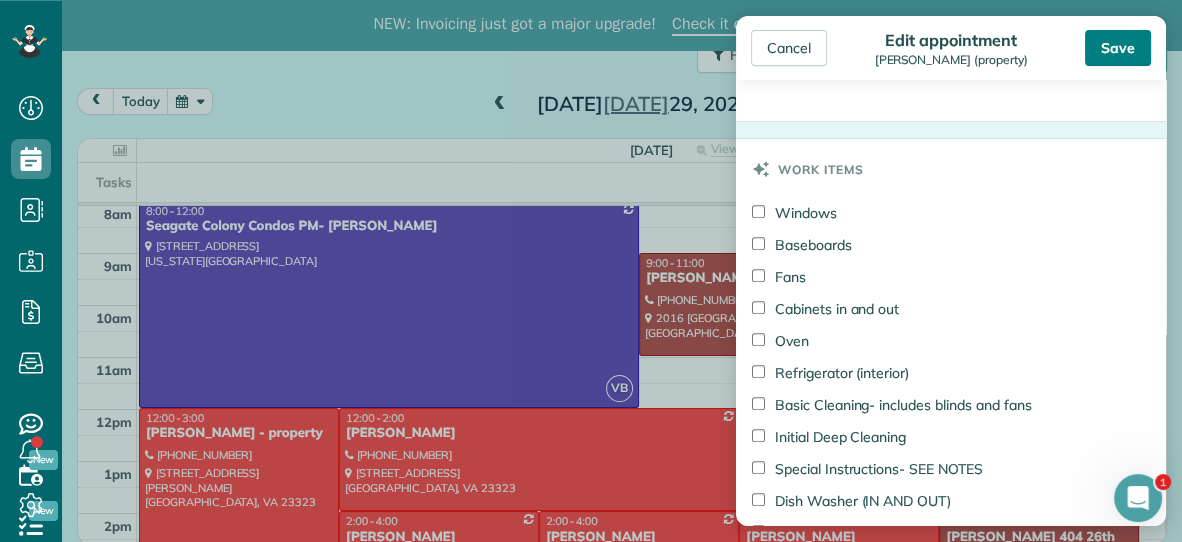 click on "Save" at bounding box center (1118, 48) 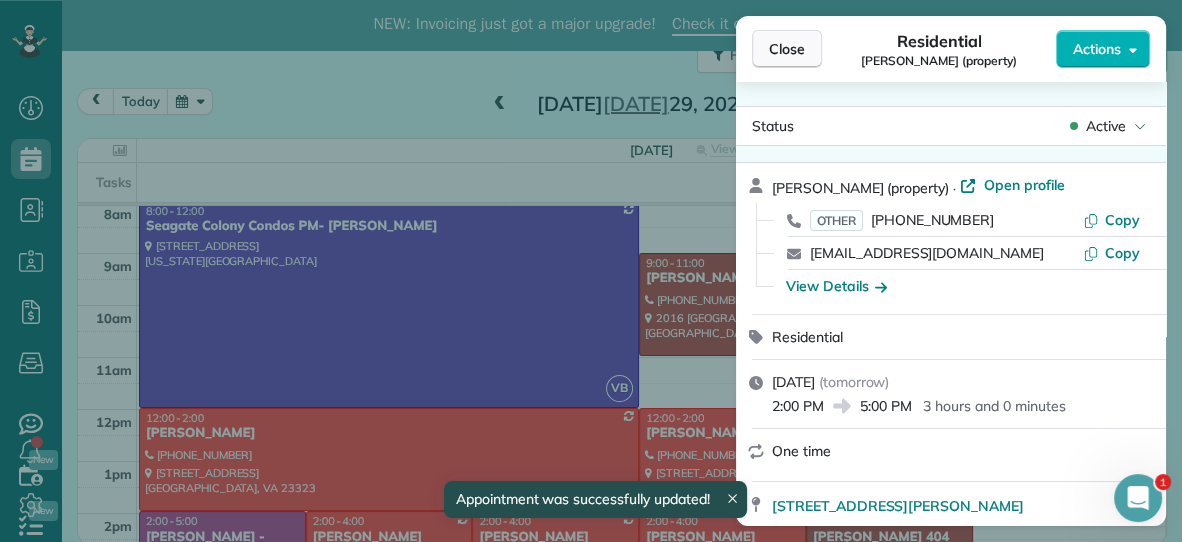 click on "Close" at bounding box center [787, 49] 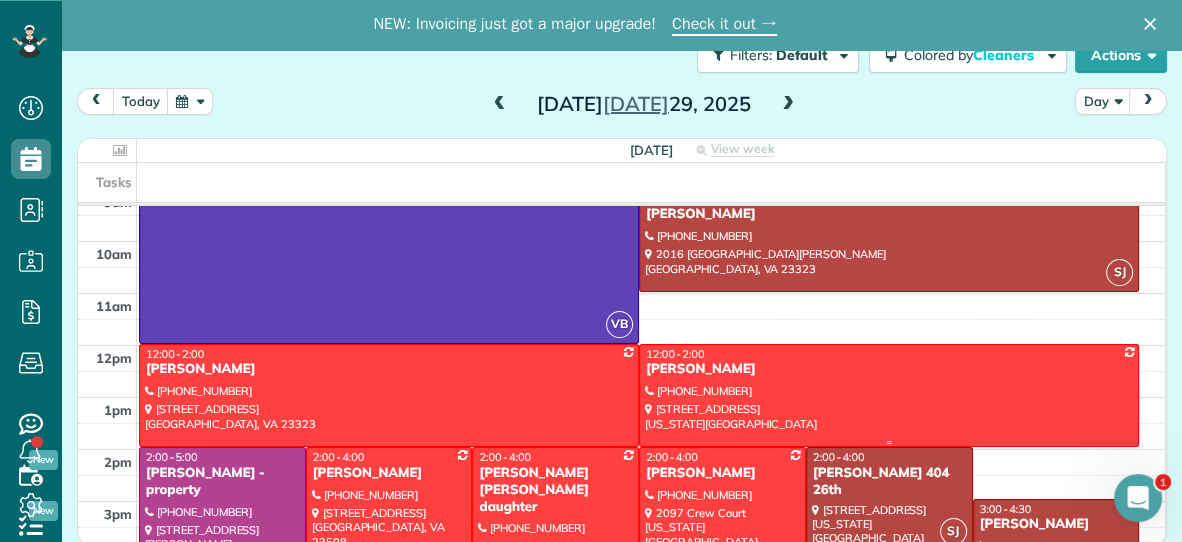 scroll, scrollTop: 122, scrollLeft: 0, axis: vertical 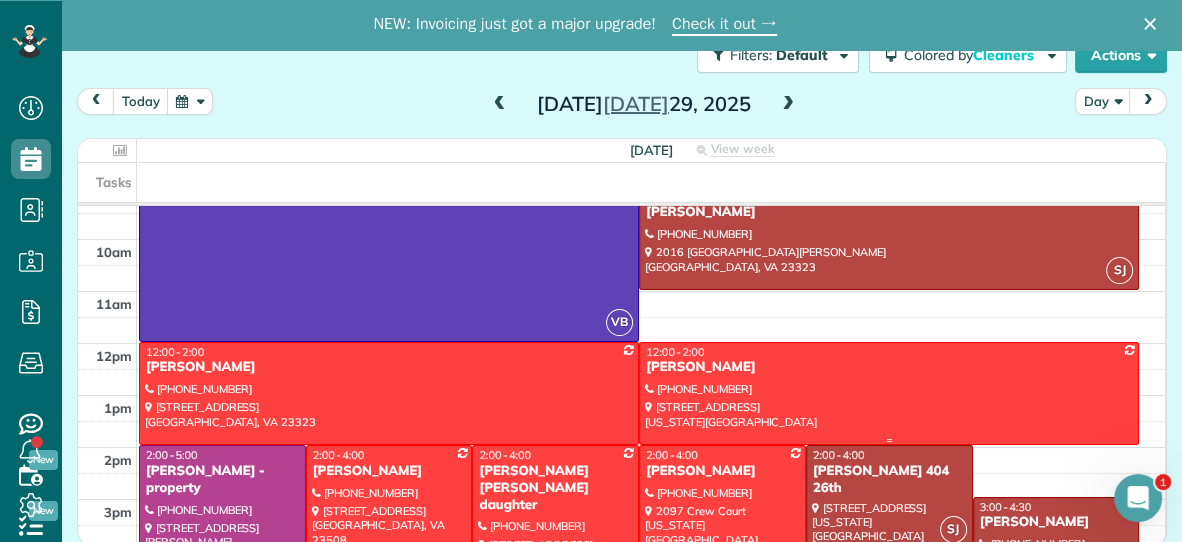 click at bounding box center (889, 393) 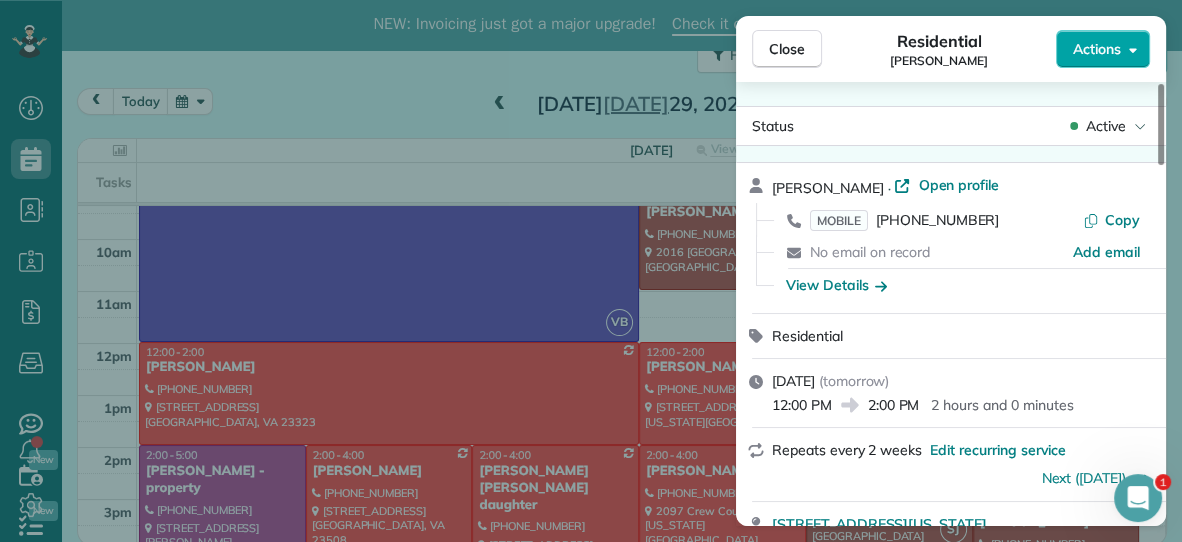 click on "Actions" at bounding box center [1097, 49] 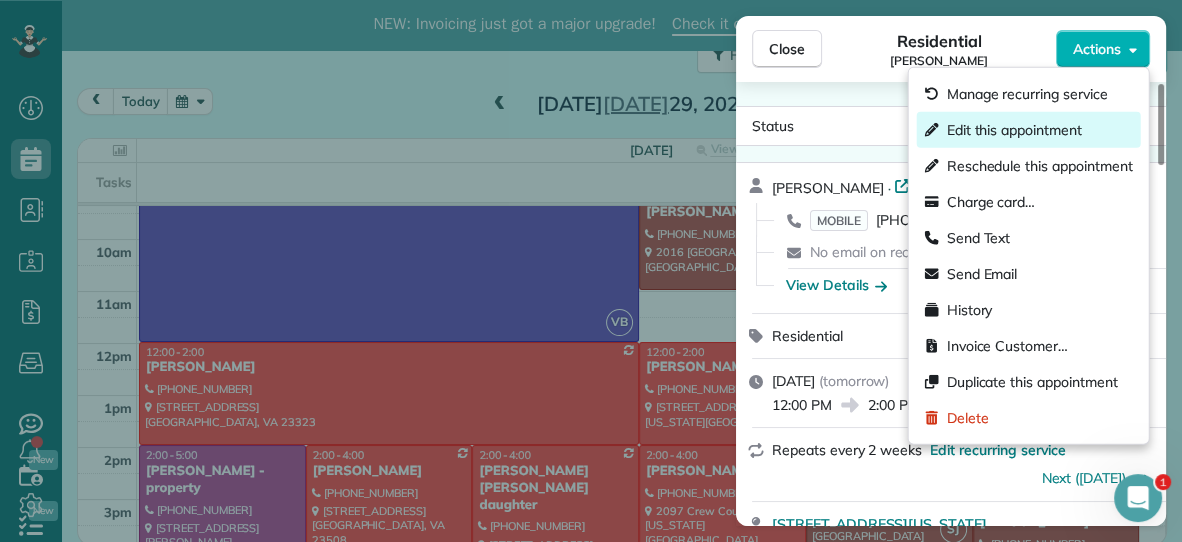 click on "Edit this appointment" at bounding box center [1014, 130] 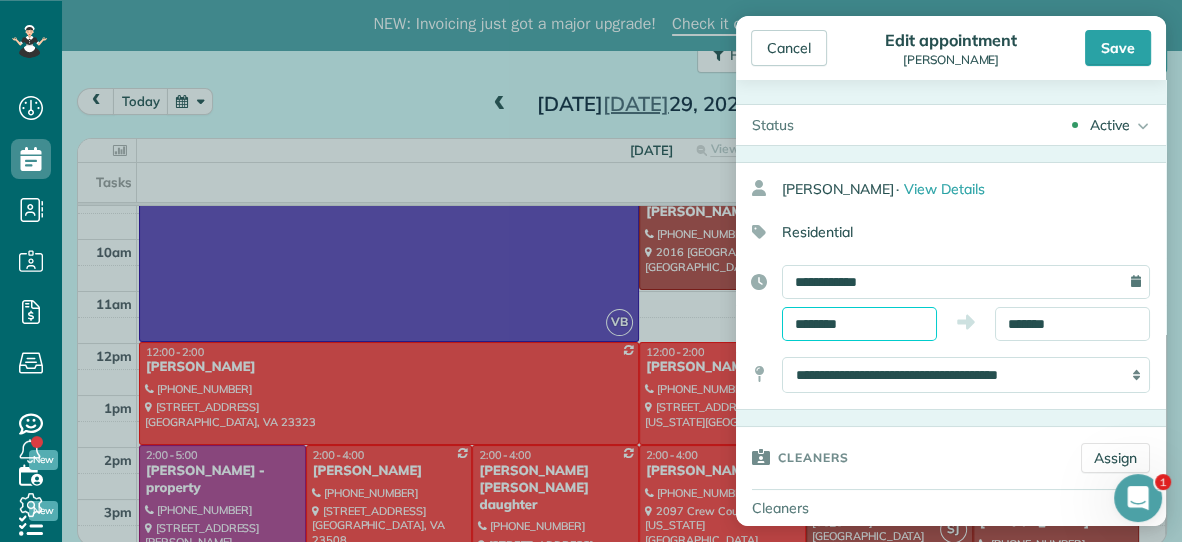 click on "********" at bounding box center [859, 324] 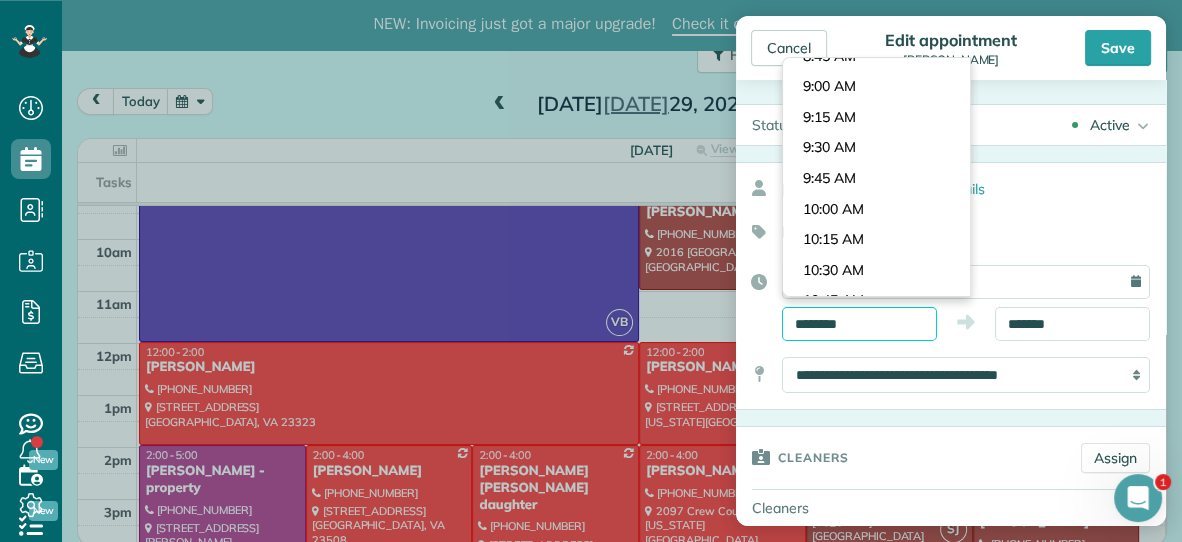 scroll, scrollTop: 1052, scrollLeft: 0, axis: vertical 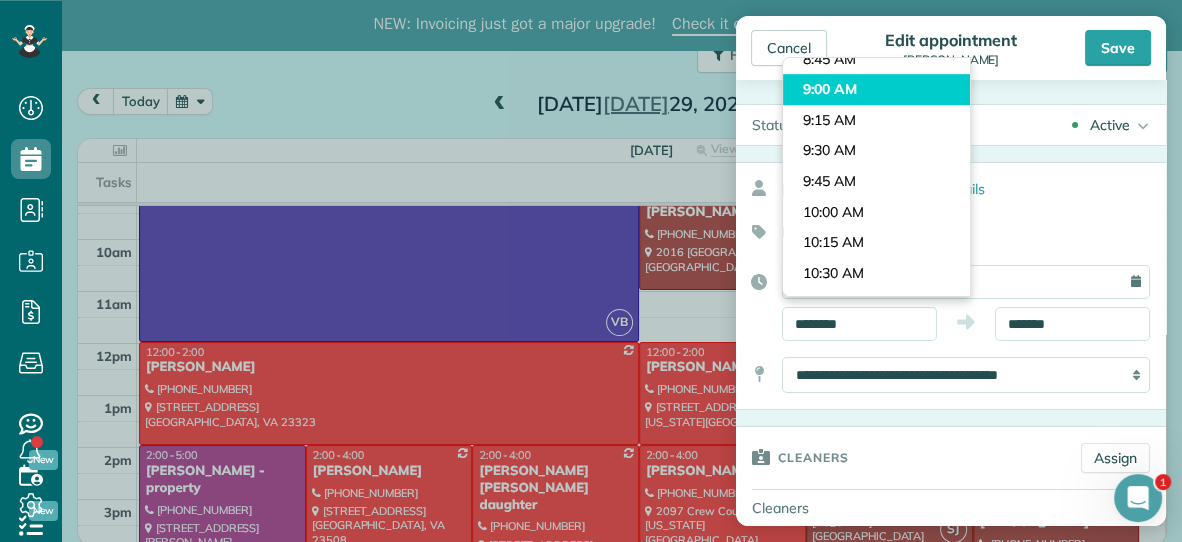 click on "Dashboard
Scheduling
Calendar View
List View
Dispatch View - Weekly scheduling (Beta)" at bounding box center [591, 272] 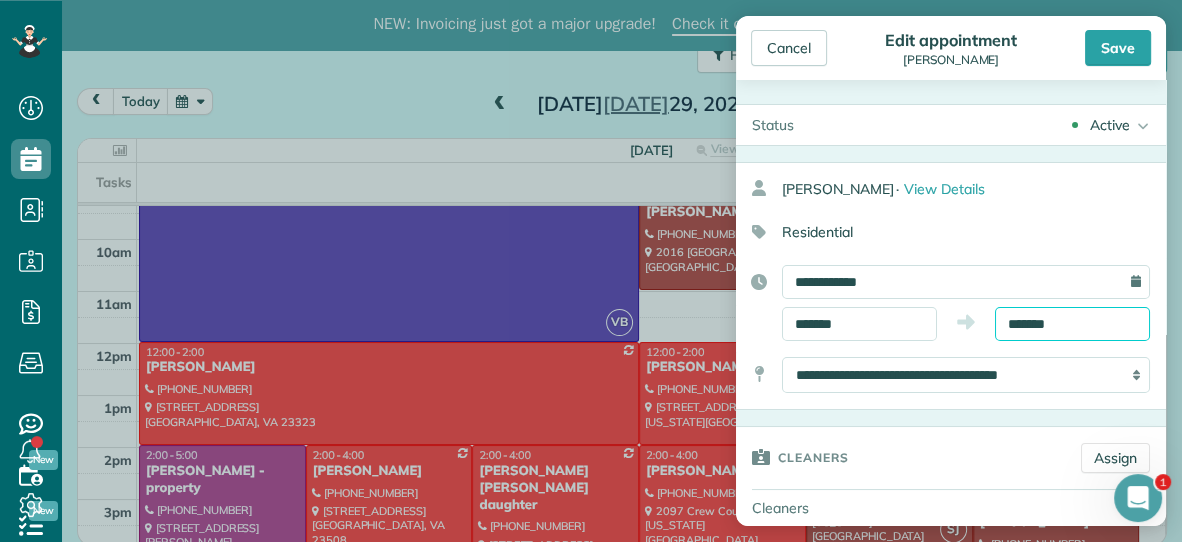 click on "*******" at bounding box center (1072, 324) 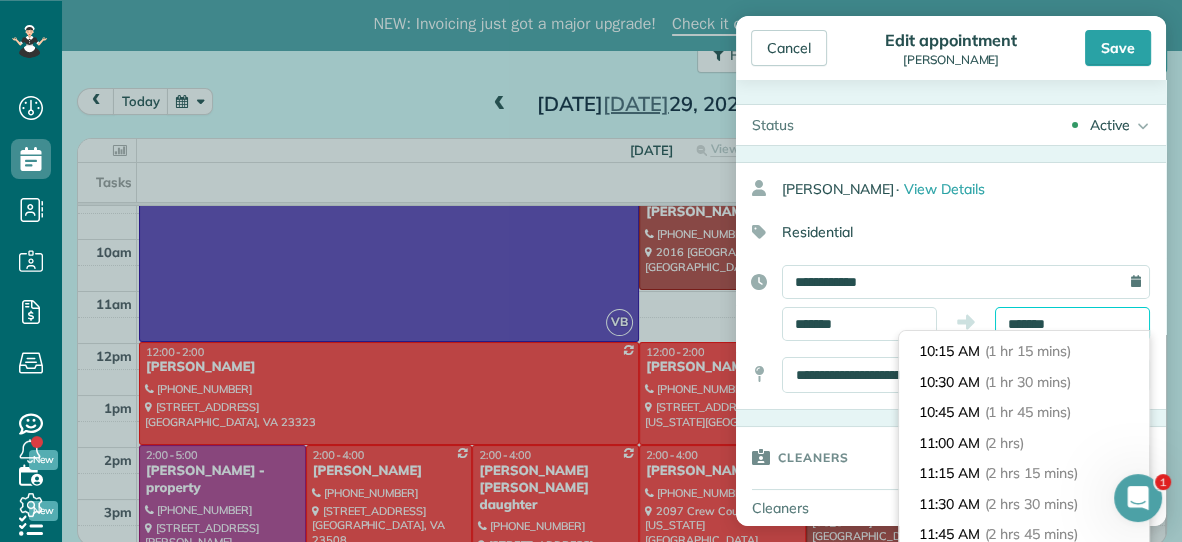scroll, scrollTop: 153, scrollLeft: 0, axis: vertical 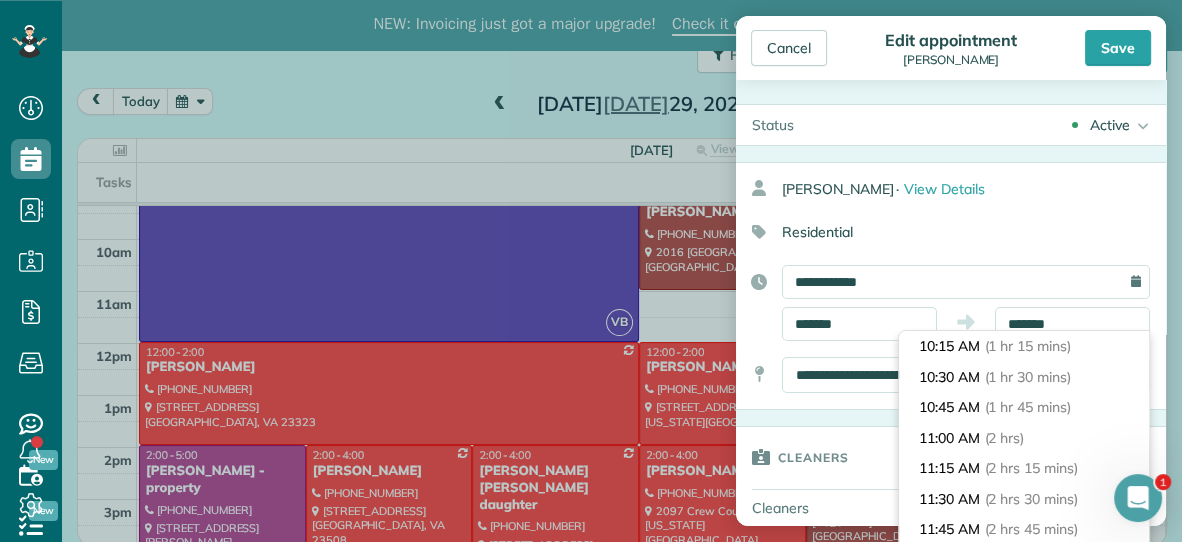 click on "11:00 AM  (2 hrs)" at bounding box center (1024, 438) 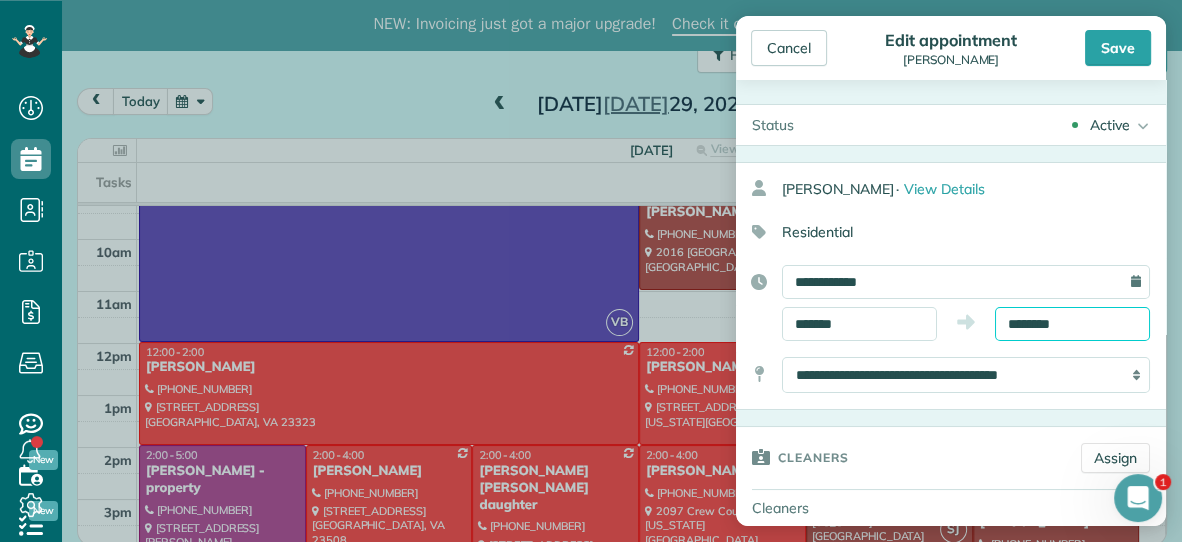 click on "********" at bounding box center [1072, 324] 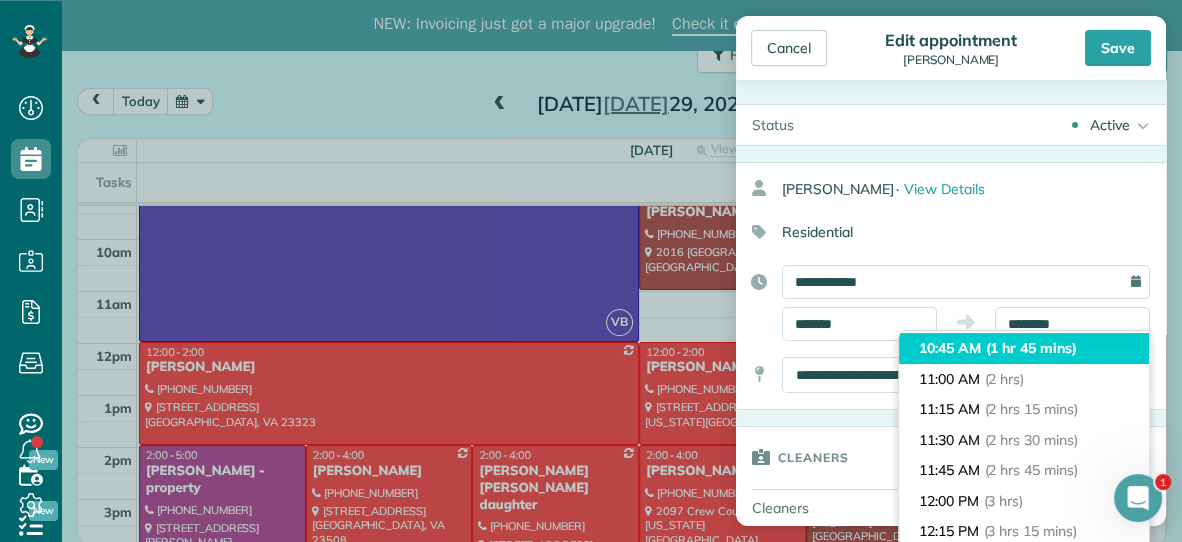 click on "10:45 AM  (1 hr 45 mins)" at bounding box center (1024, 348) 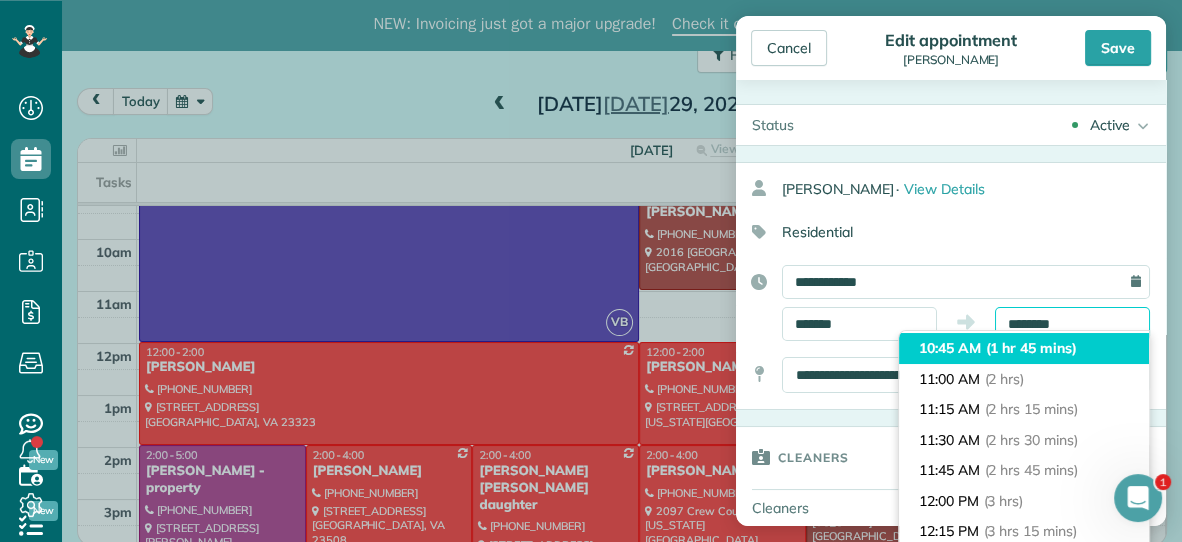 type on "********" 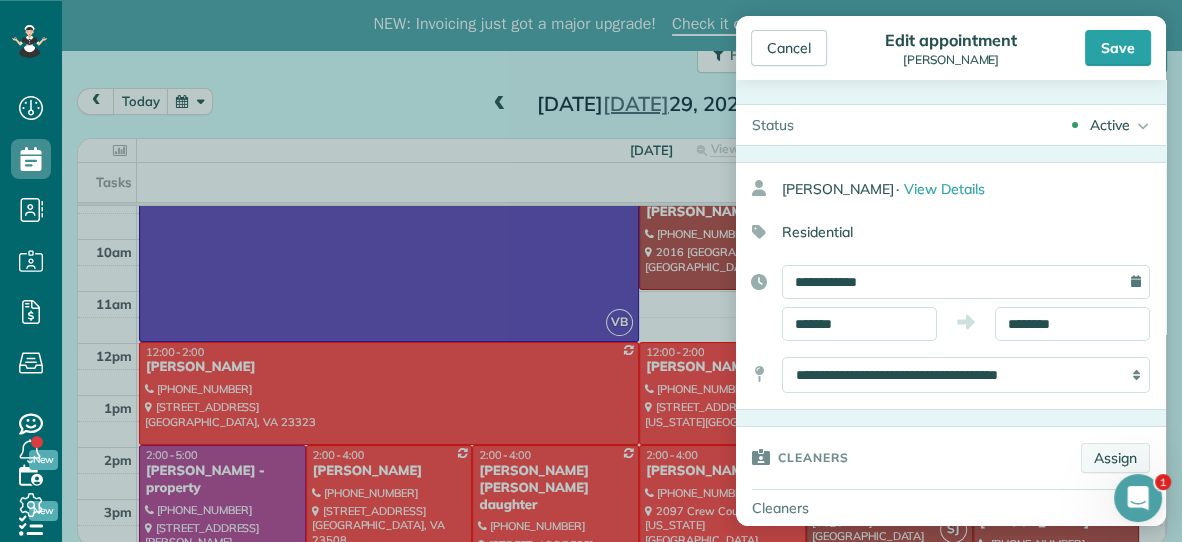 click on "Assign" at bounding box center (1115, 458) 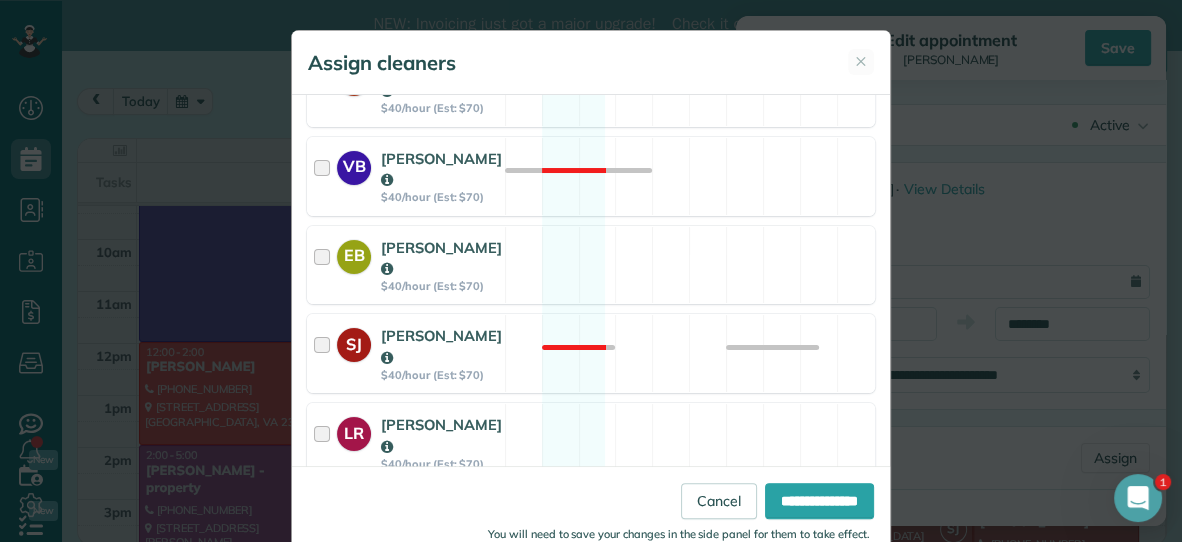 scroll, scrollTop: 420, scrollLeft: 0, axis: vertical 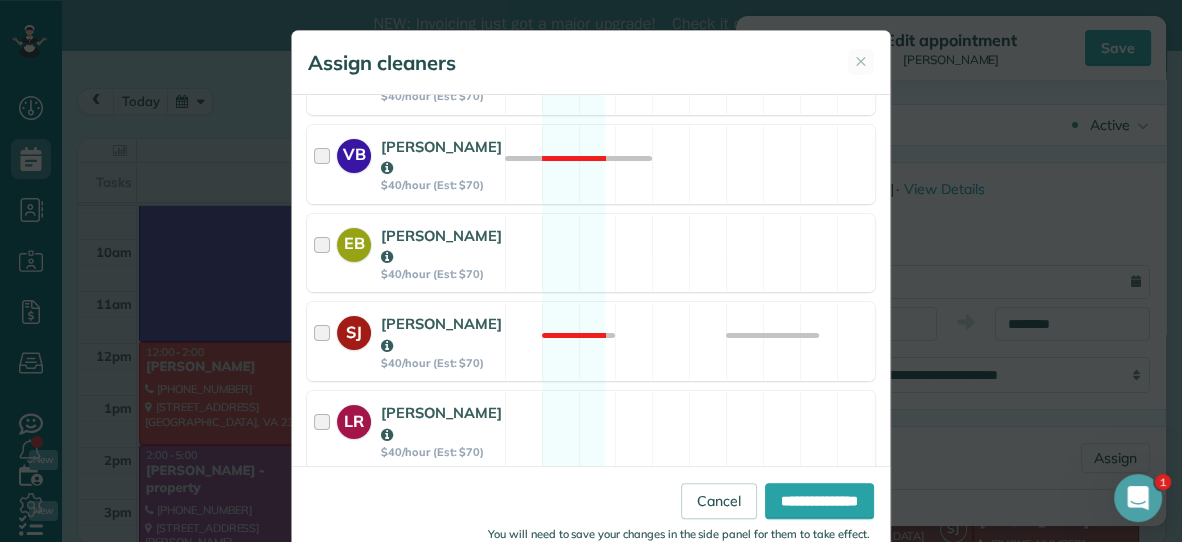 click on "**********" at bounding box center [591, 511] 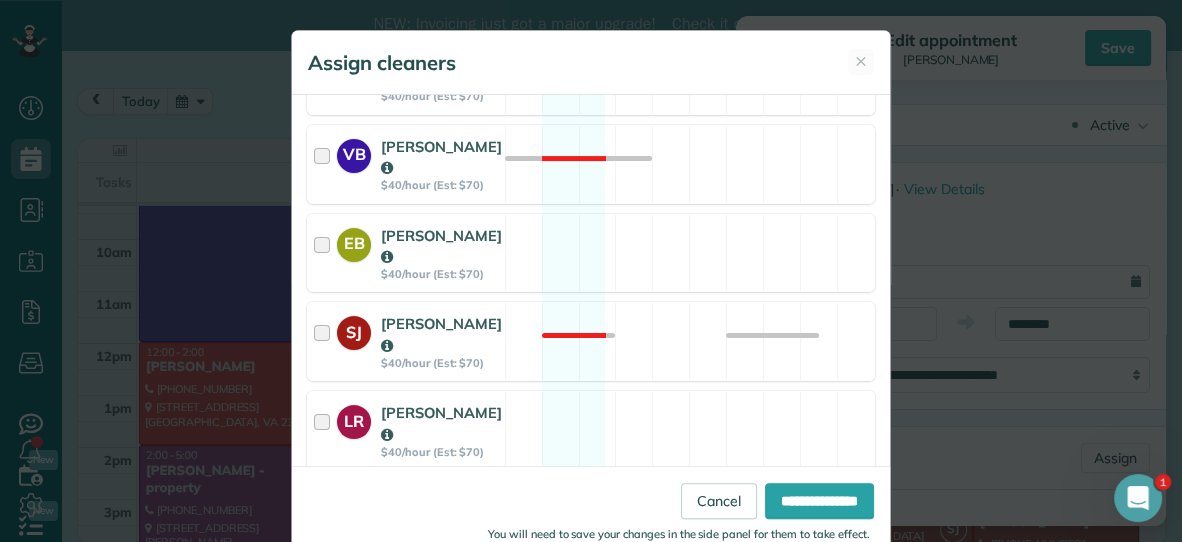 click on "DR
Dana Rhodes
$40/hour (Est: $70)
Available" at bounding box center [591, 519] 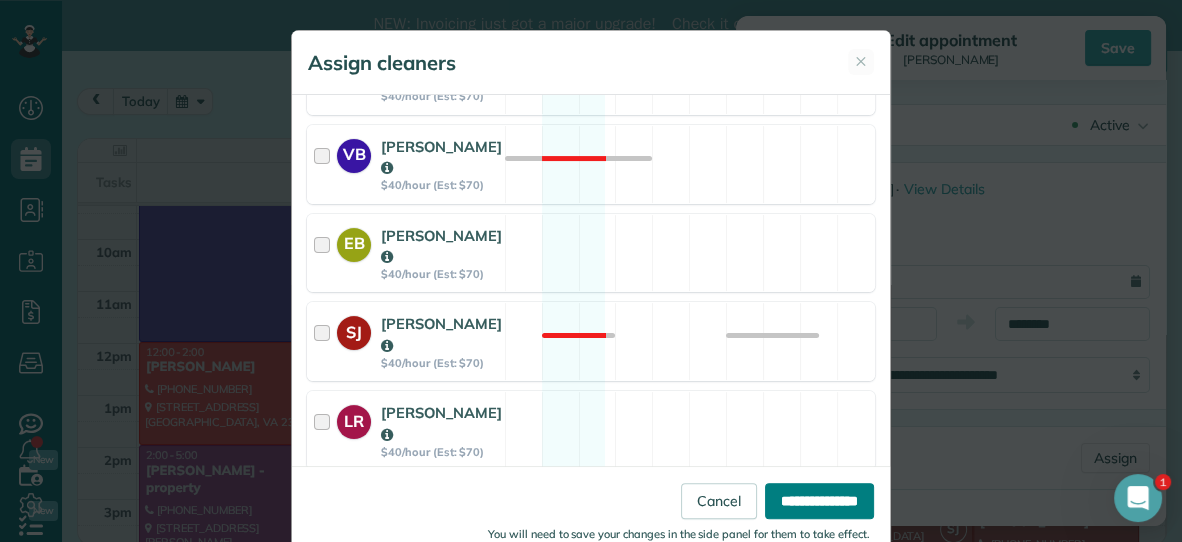 click on "**********" at bounding box center (819, 501) 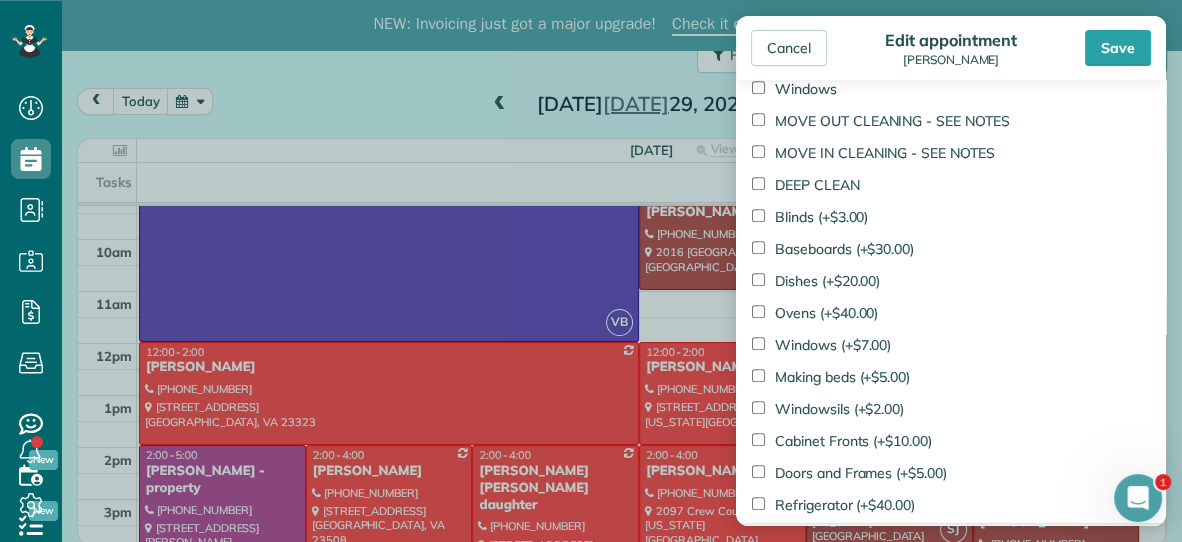 scroll, scrollTop: 1308, scrollLeft: 0, axis: vertical 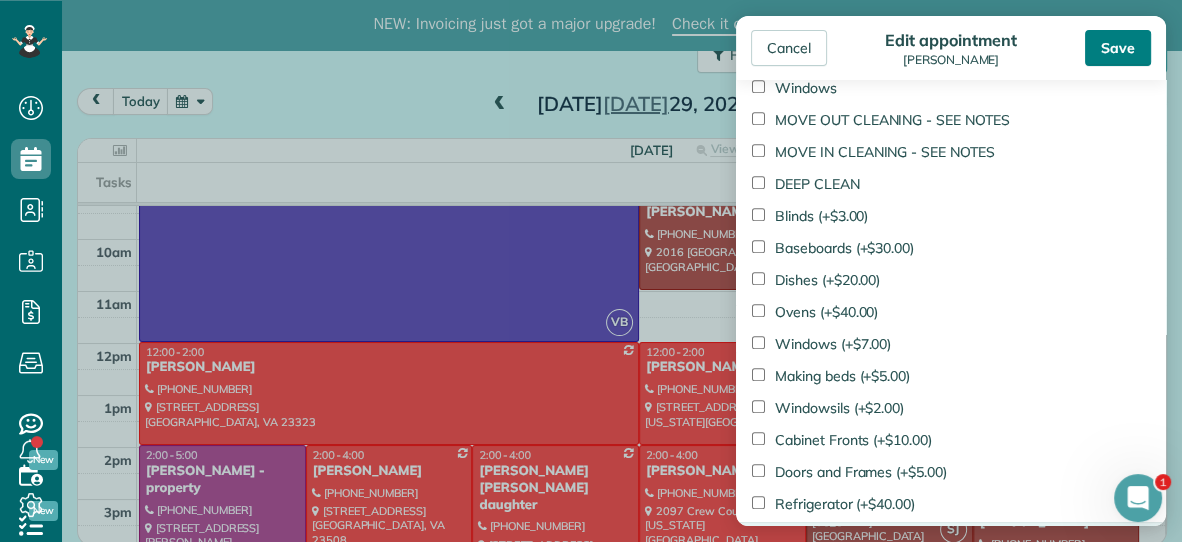 click on "Save" at bounding box center [1118, 48] 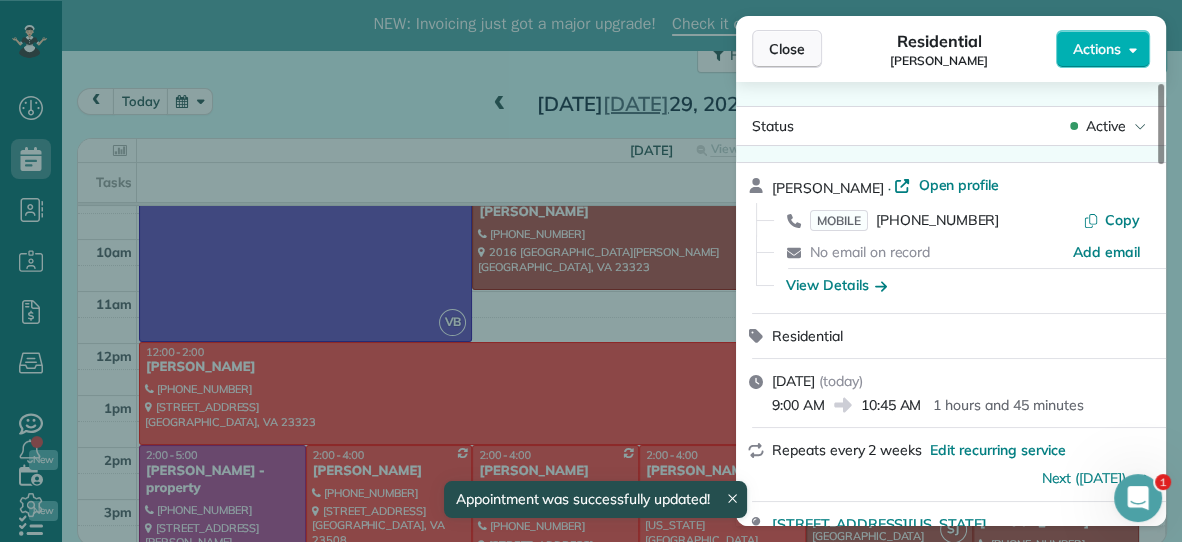 click on "Close" at bounding box center [787, 49] 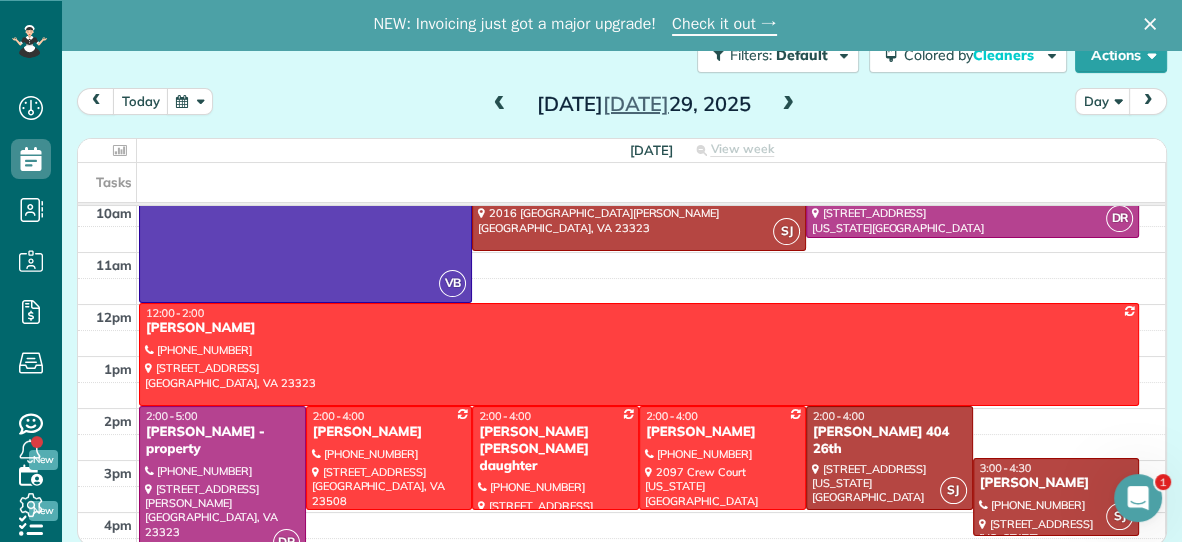 scroll, scrollTop: 162, scrollLeft: 0, axis: vertical 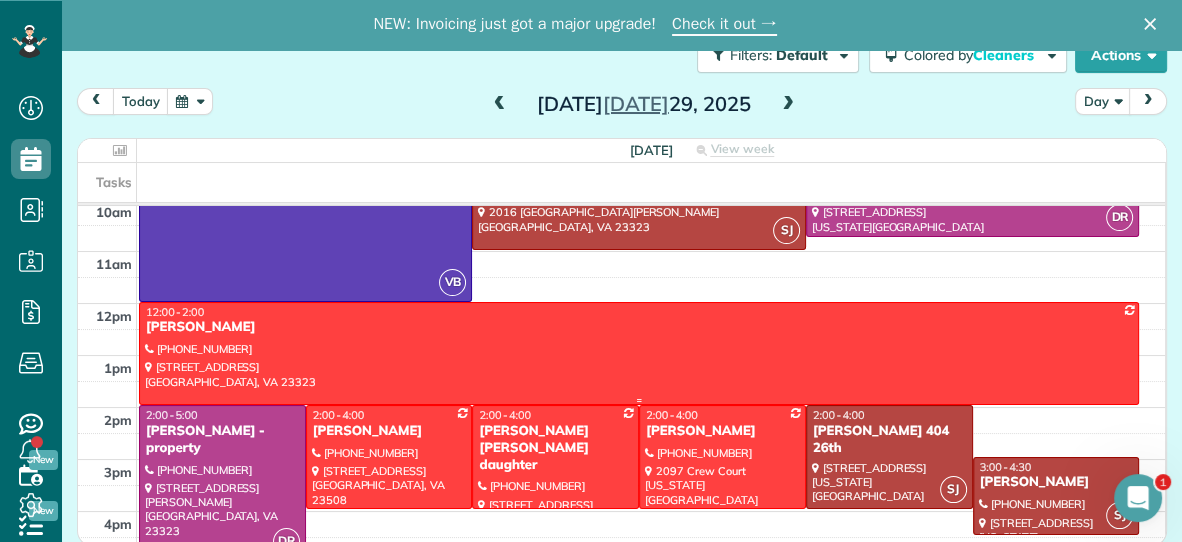 click at bounding box center [639, 353] 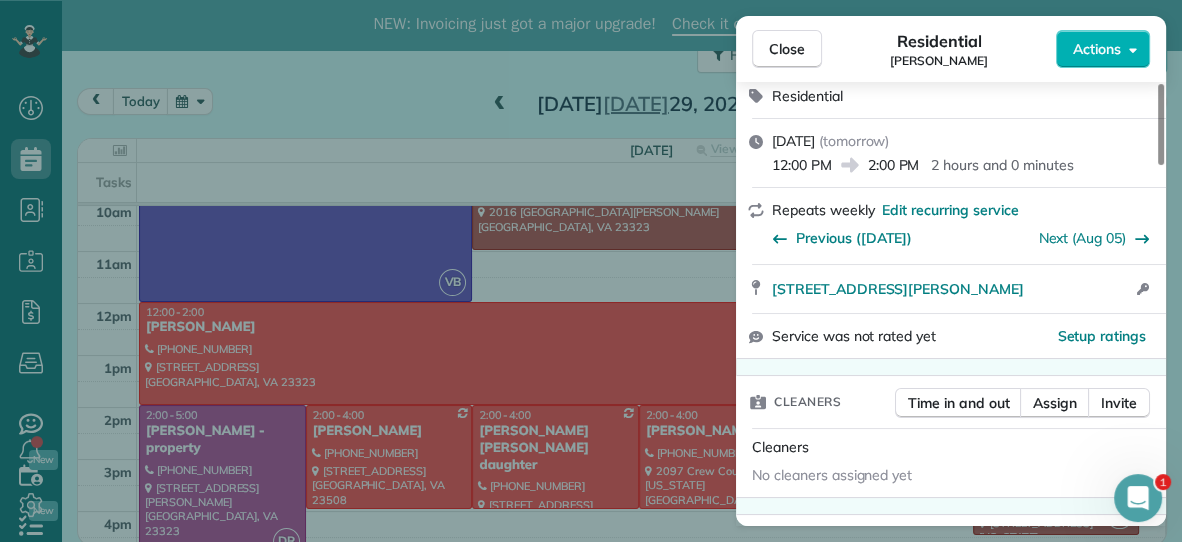 scroll, scrollTop: 0, scrollLeft: 0, axis: both 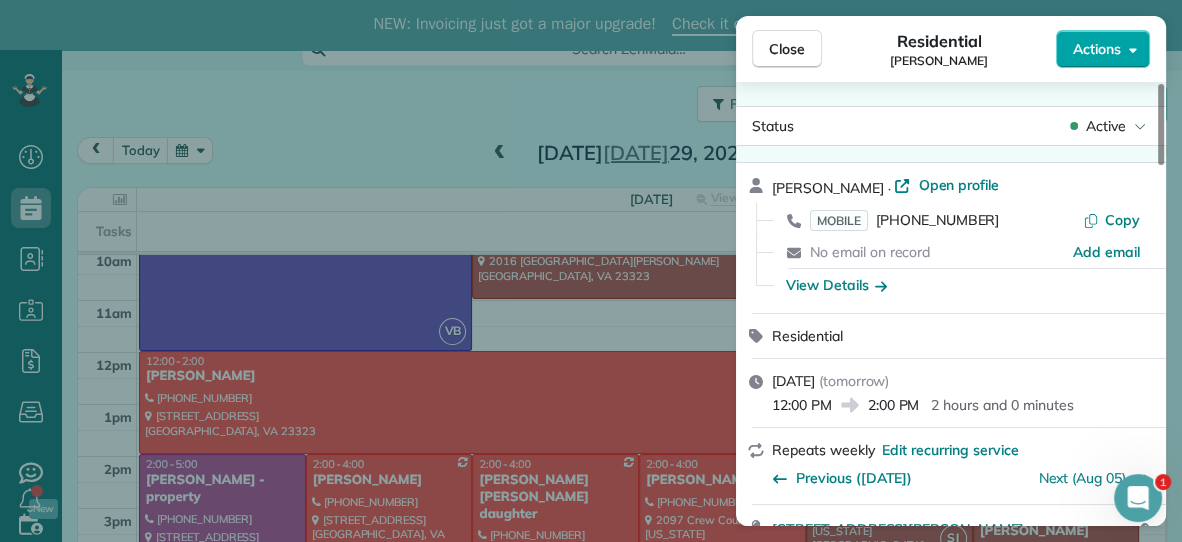 click on "Actions" at bounding box center (1097, 49) 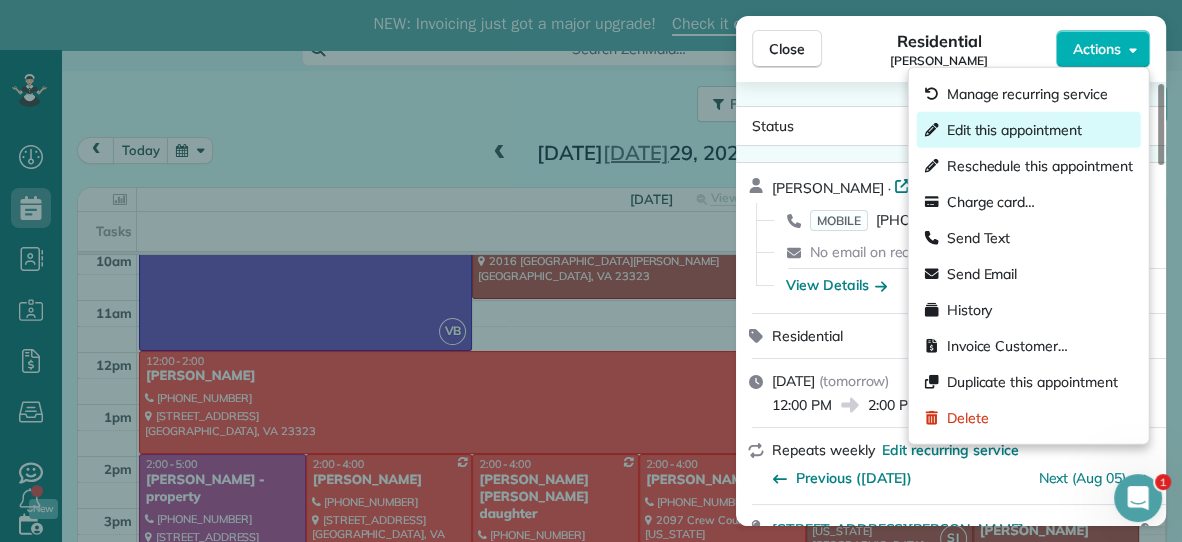click on "Edit this appointment" at bounding box center [1014, 130] 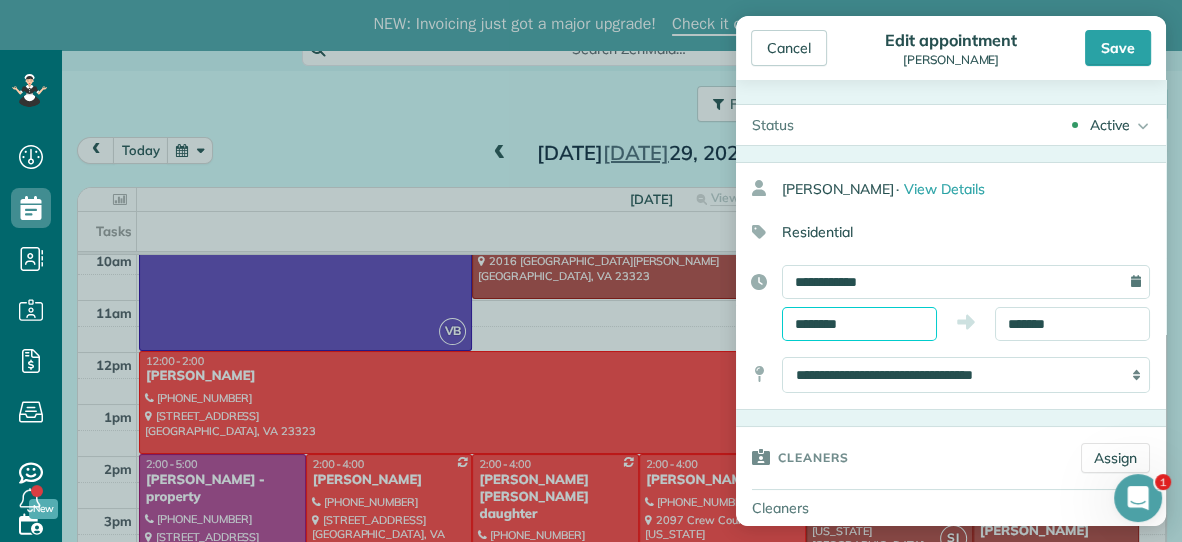 click on "********" at bounding box center [859, 324] 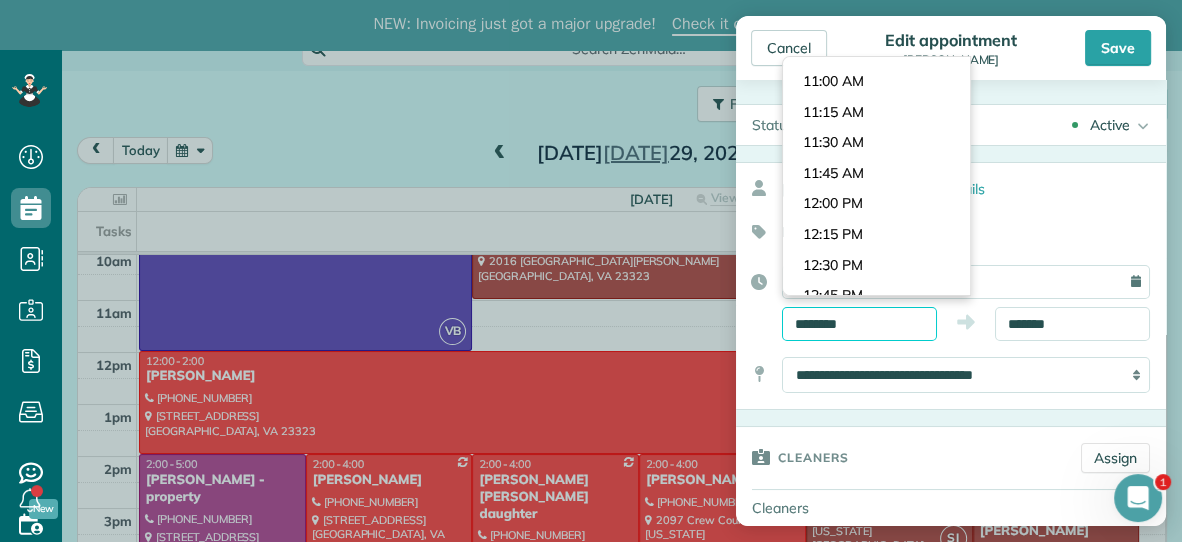 scroll, scrollTop: 1302, scrollLeft: 0, axis: vertical 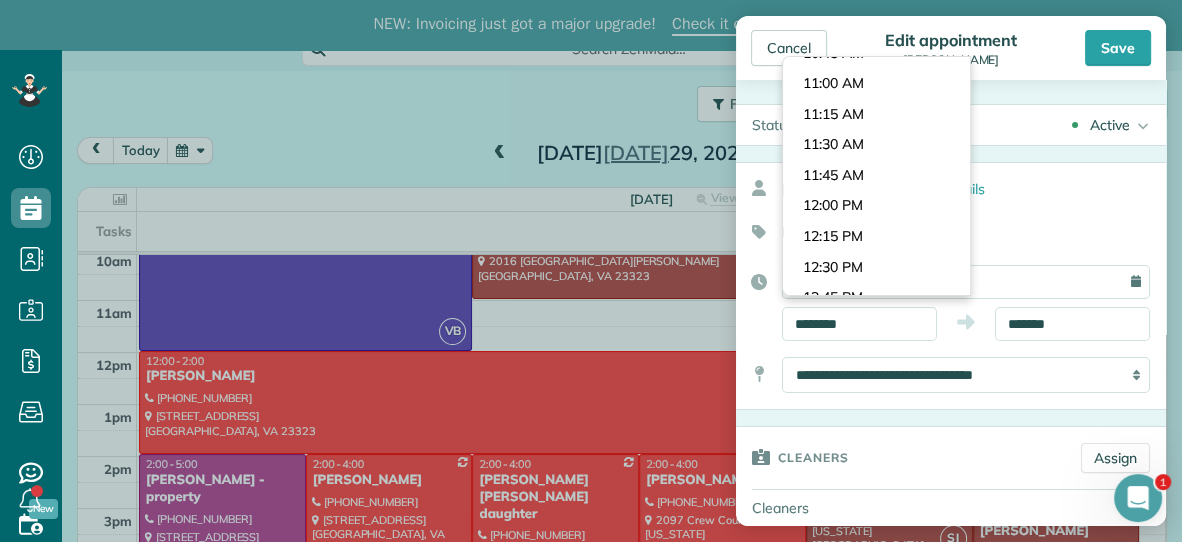 click on "Dashboard
Scheduling
Calendar View
List View
Dispatch View - Weekly scheduling (Beta)" at bounding box center [591, 321] 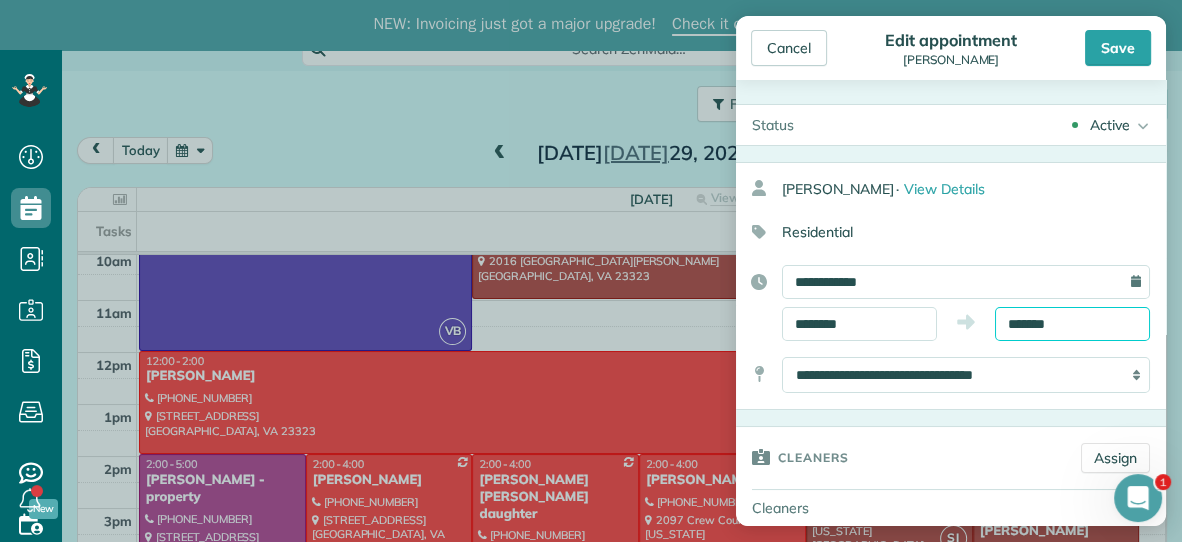click on "*******" at bounding box center (1072, 324) 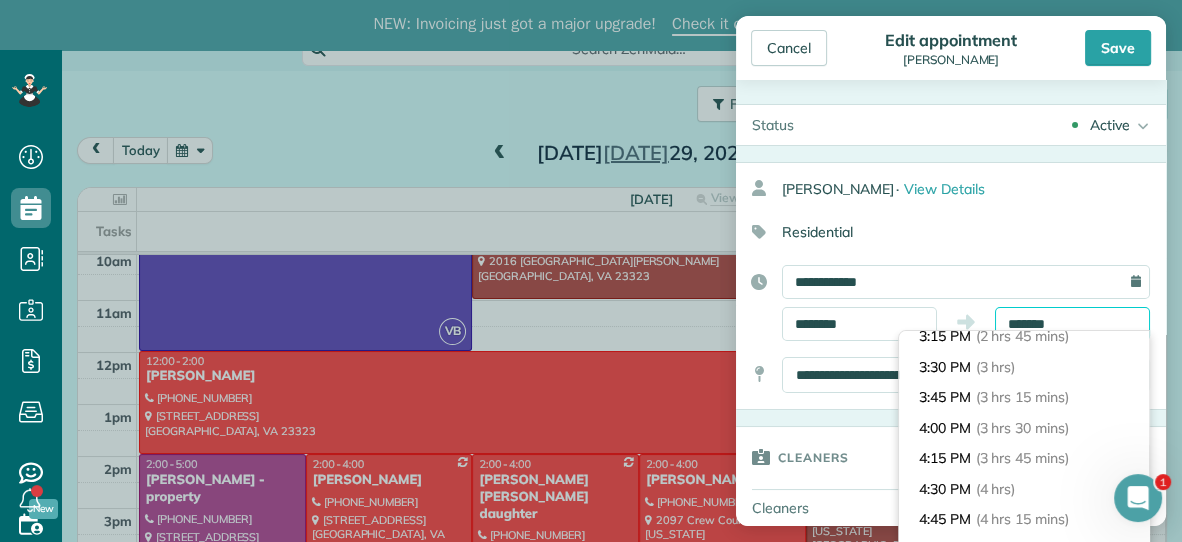 scroll, scrollTop: 348, scrollLeft: 0, axis: vertical 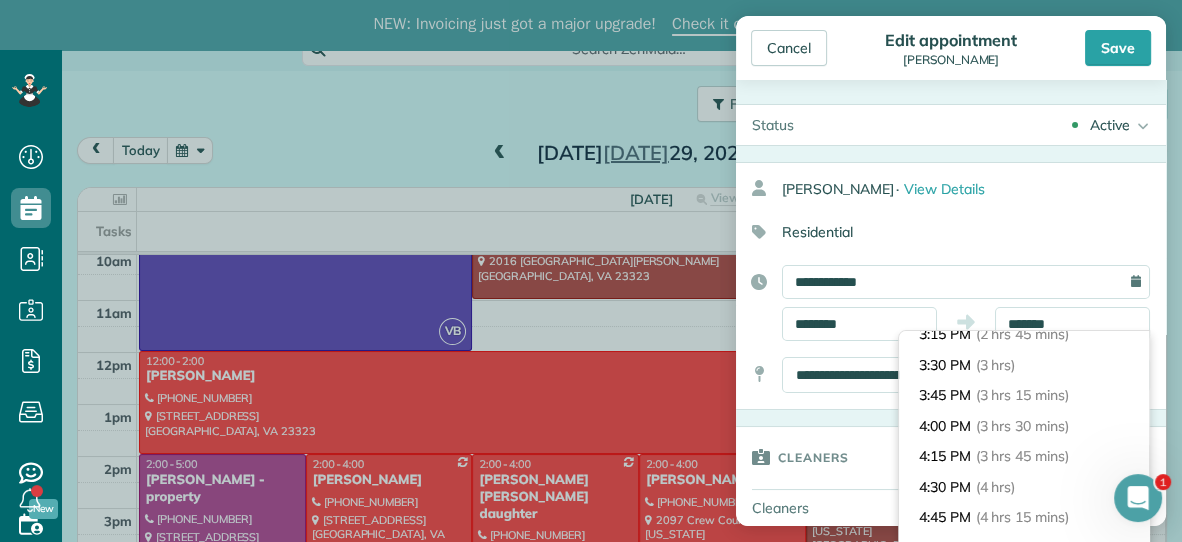 click on "(4 hrs)" at bounding box center [996, 487] 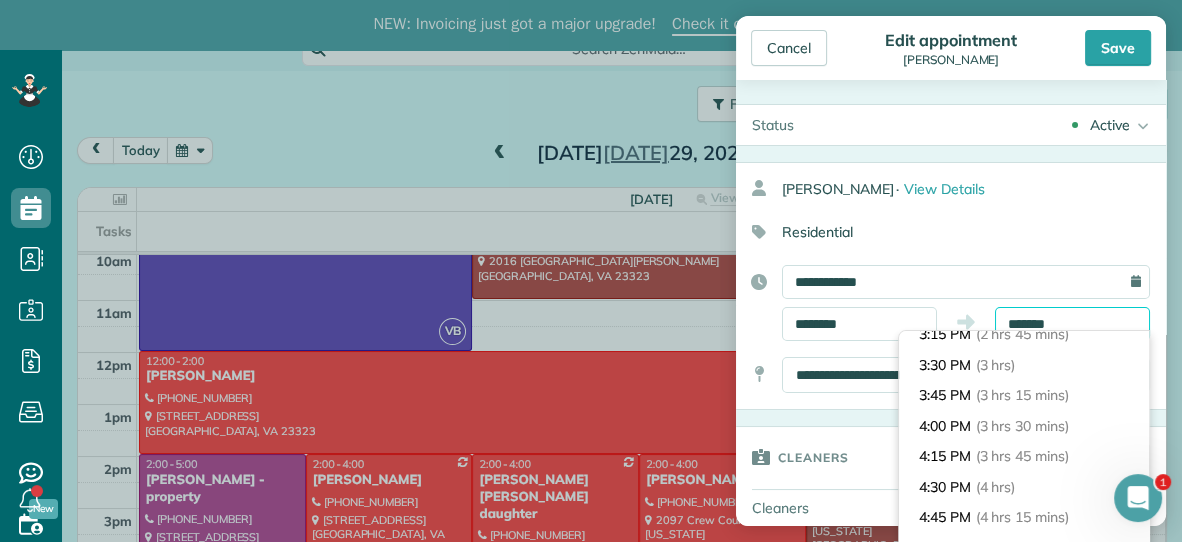 type on "*******" 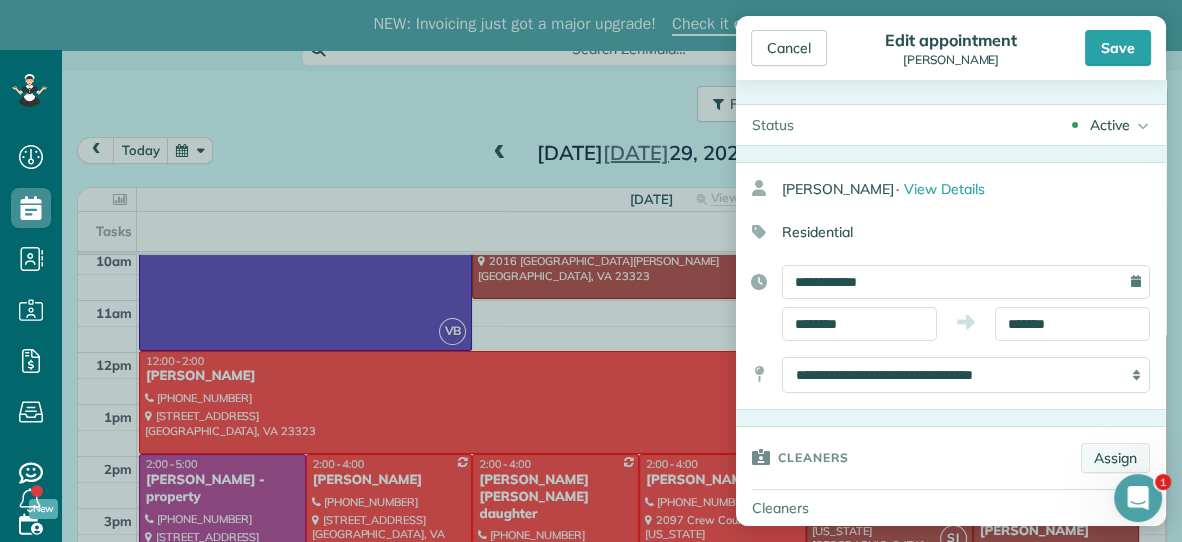 click on "Assign" at bounding box center [1115, 458] 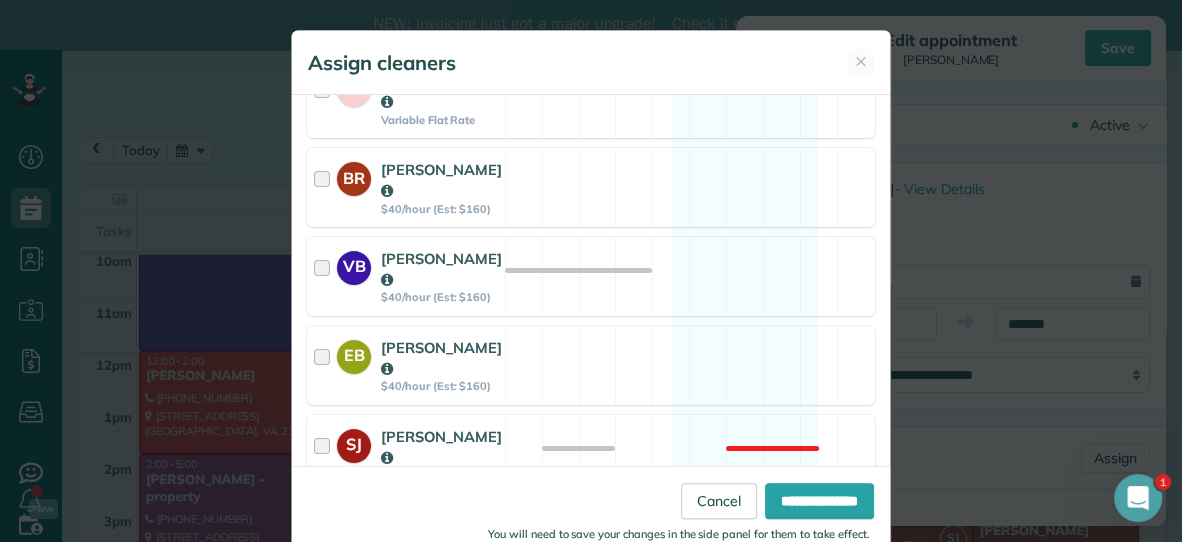 scroll, scrollTop: 390, scrollLeft: 0, axis: vertical 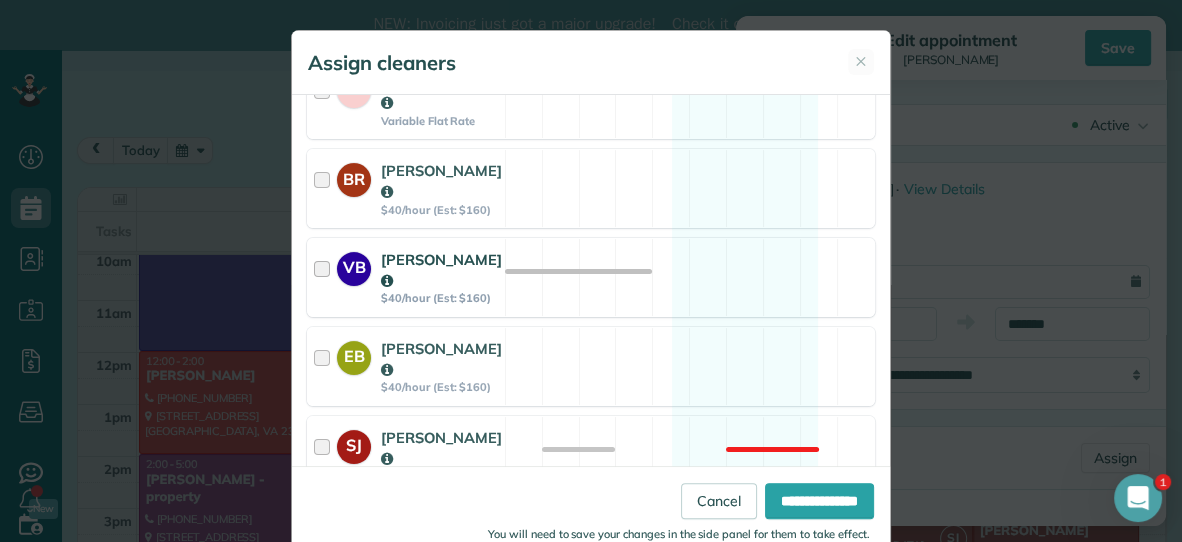click on "VB
Vanessa Beason
$40/hour (Est: $160)
Available" at bounding box center (591, 277) 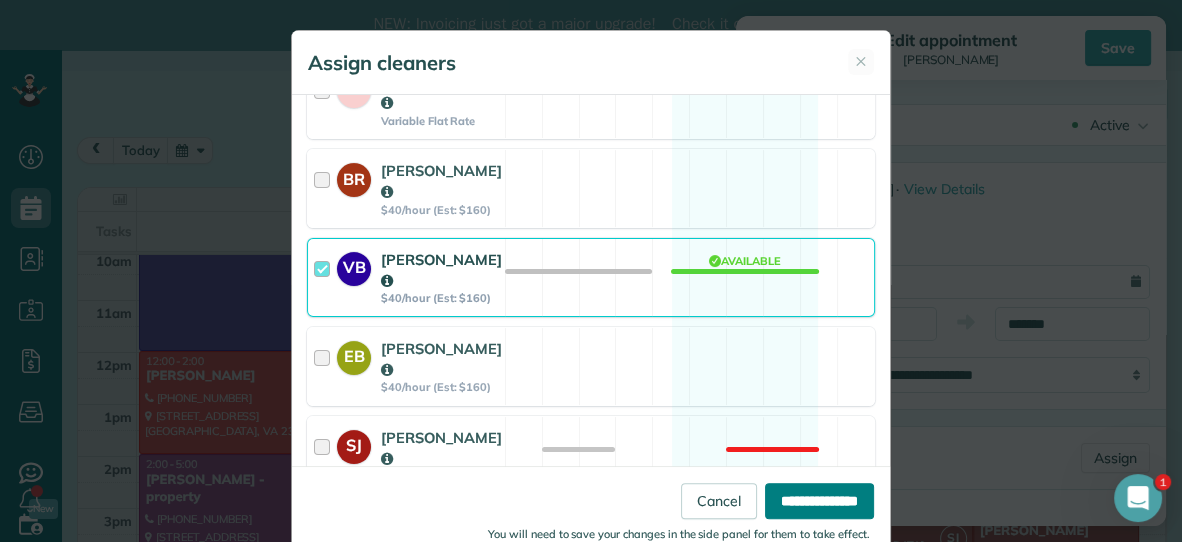 click on "**********" at bounding box center (819, 501) 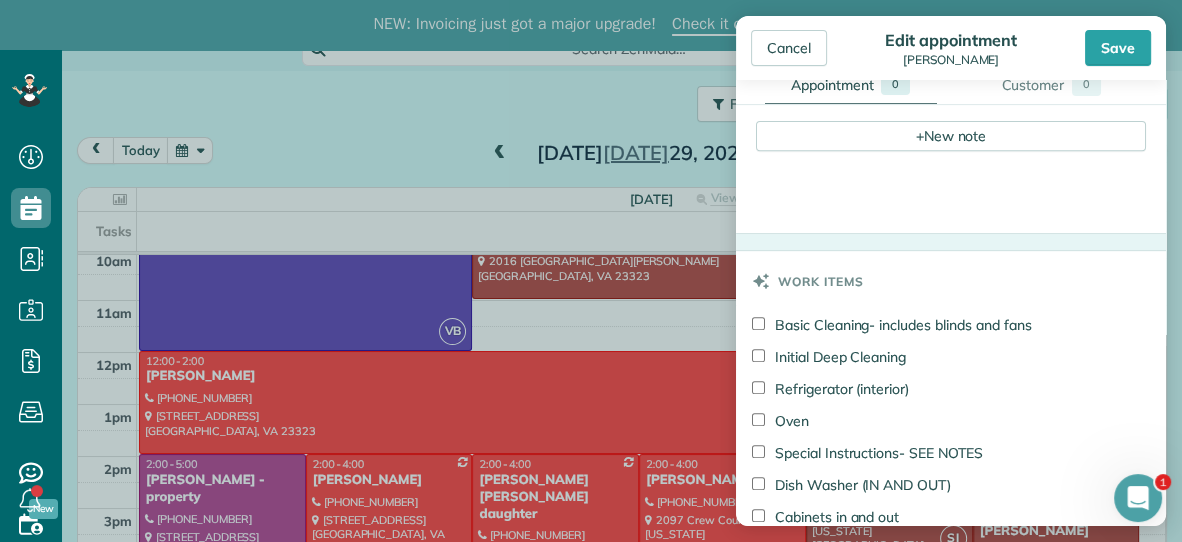 scroll, scrollTop: 755, scrollLeft: 0, axis: vertical 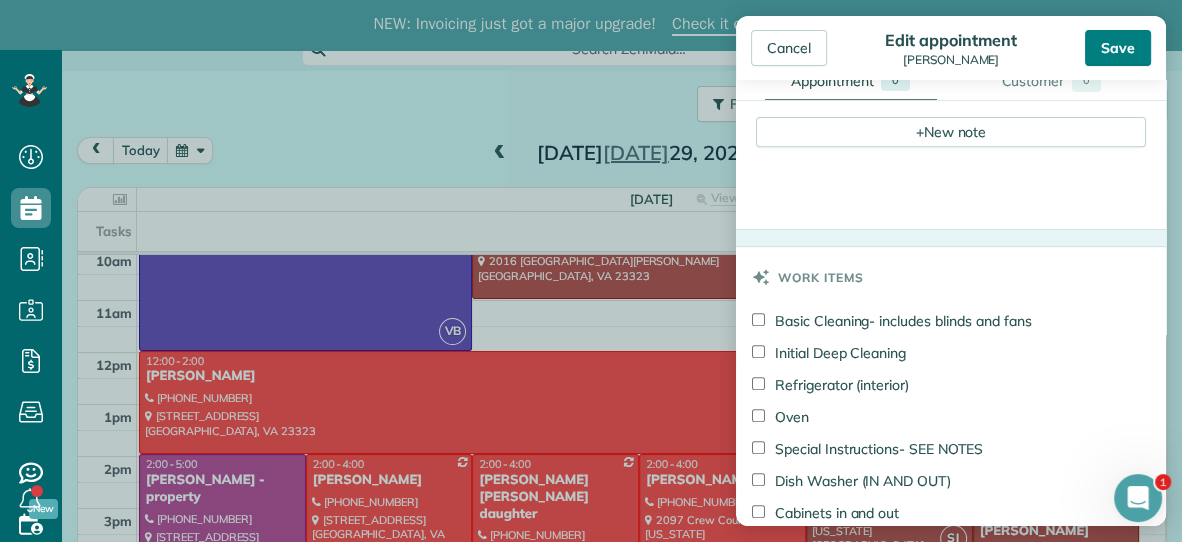 click on "Save" at bounding box center (1118, 48) 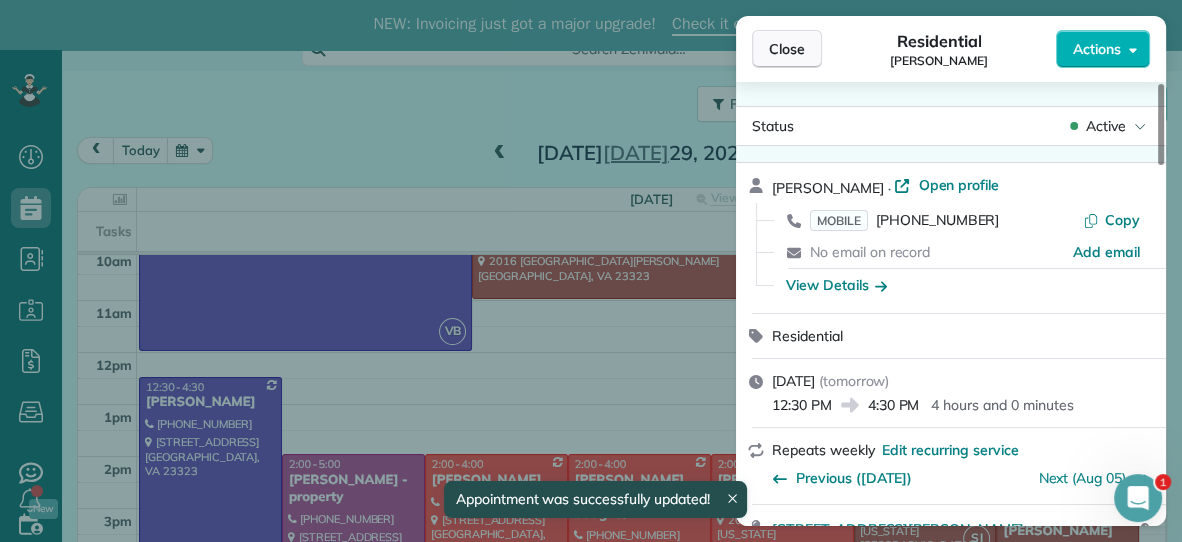 click on "Close" at bounding box center [787, 49] 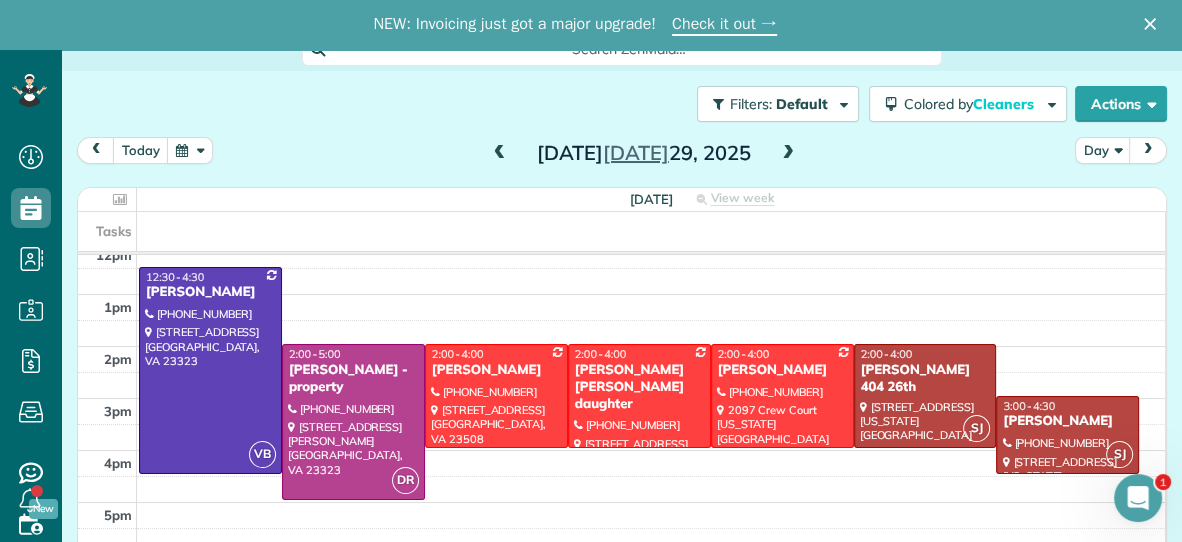 scroll, scrollTop: 279, scrollLeft: 0, axis: vertical 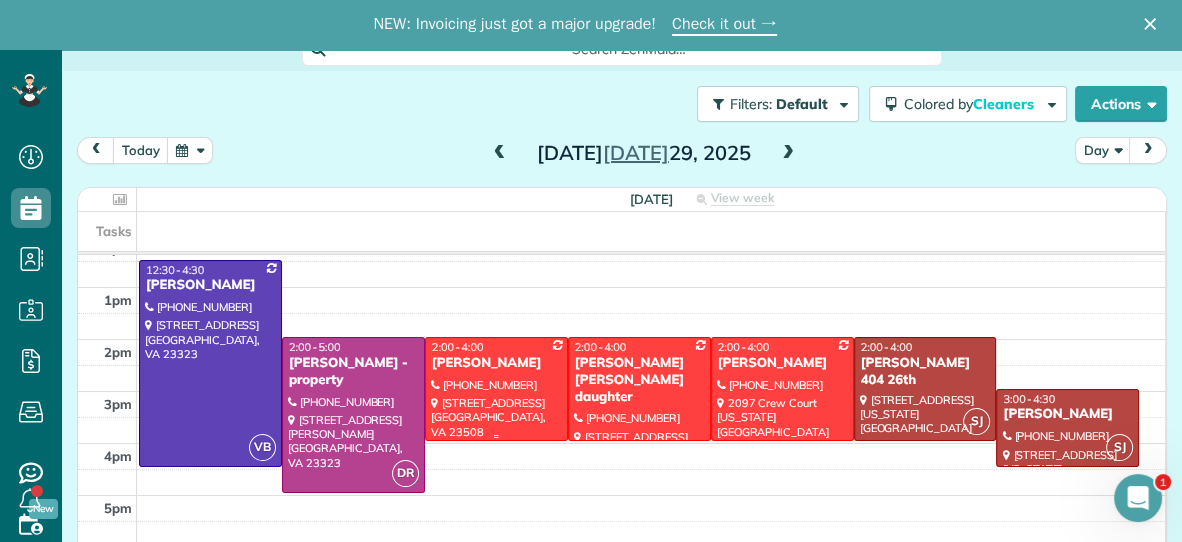 click at bounding box center [496, 388] 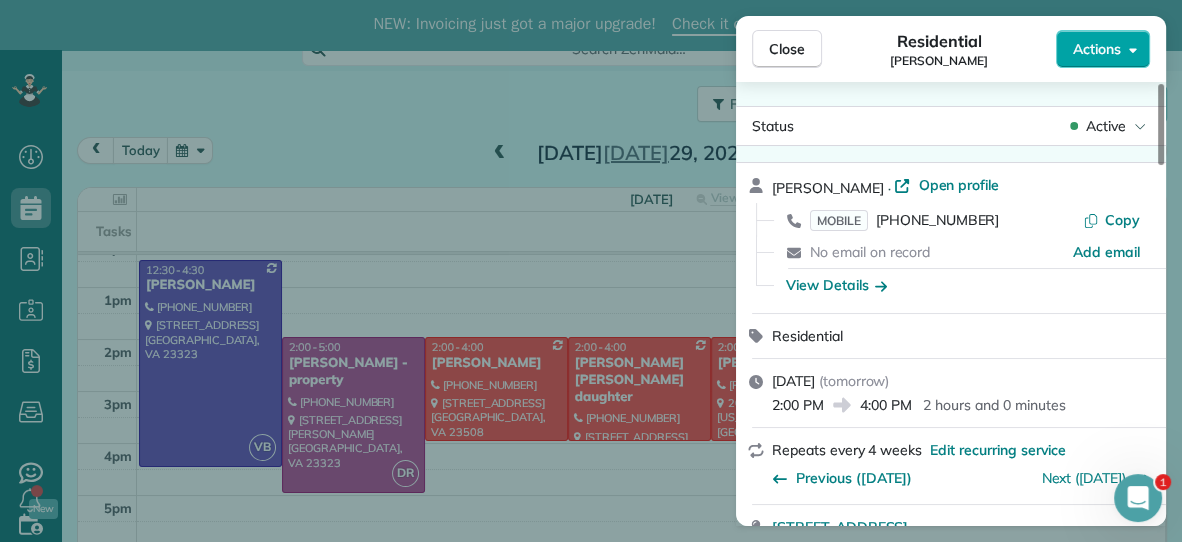 click on "Actions" at bounding box center [1097, 49] 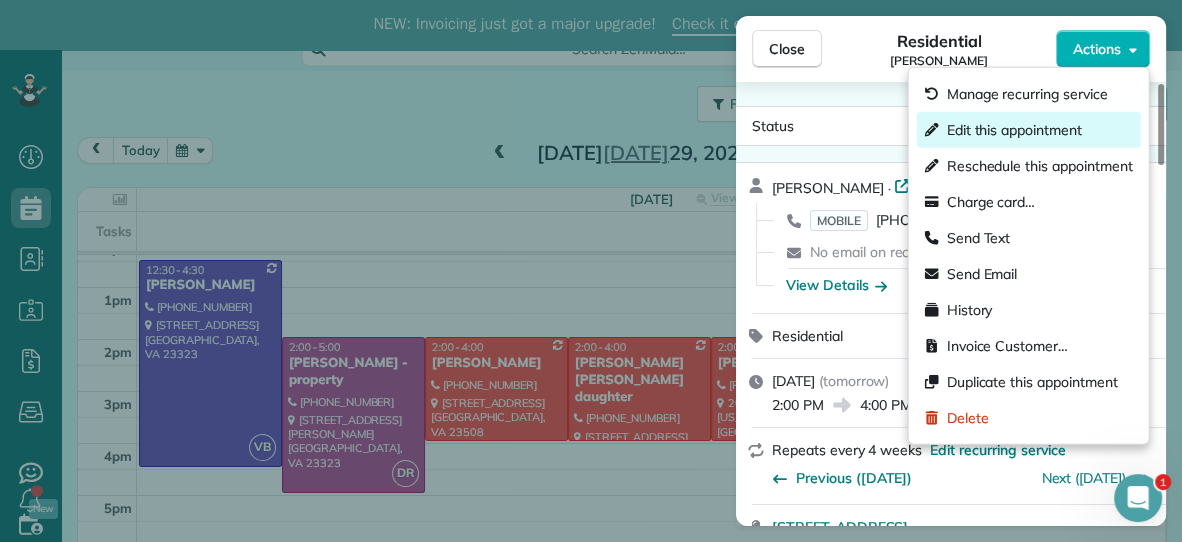 click on "Edit this appointment" at bounding box center (1014, 130) 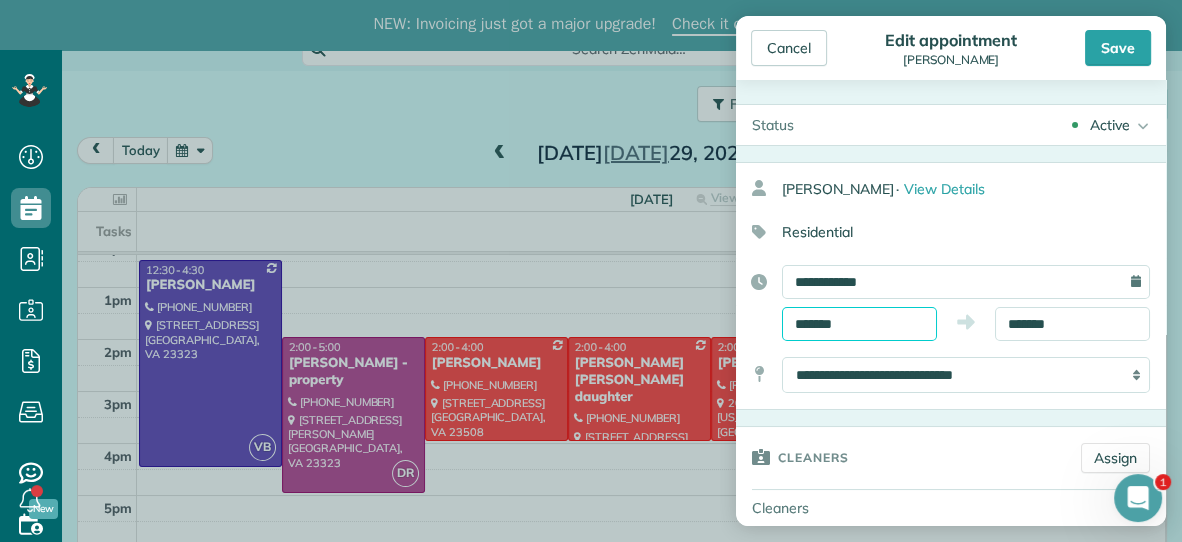 click on "*******" at bounding box center (859, 324) 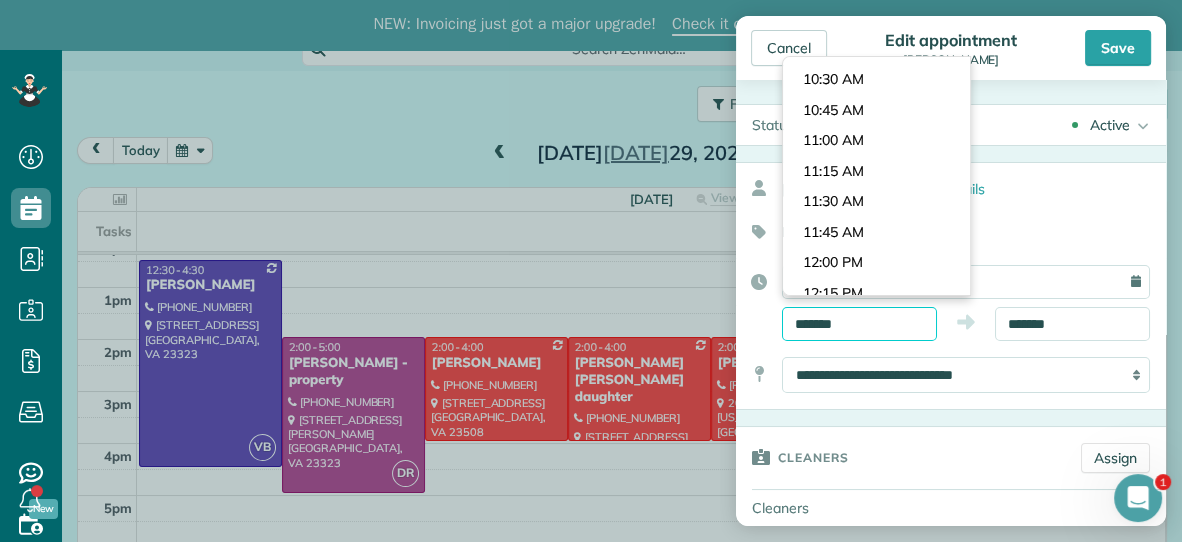 scroll, scrollTop: 1244, scrollLeft: 0, axis: vertical 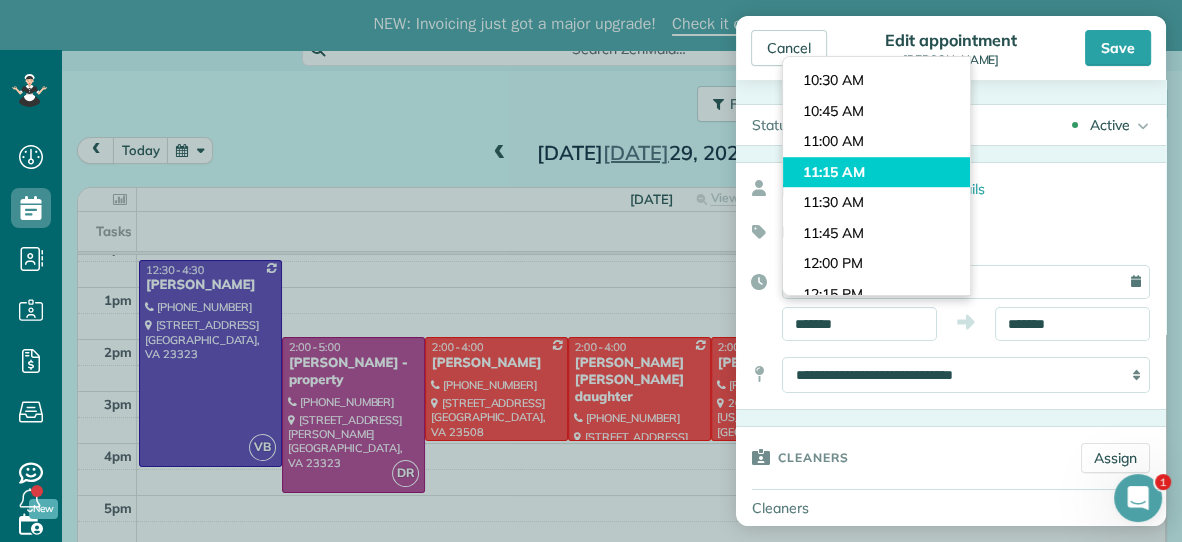 click on "Dashboard
Scheduling
Calendar View
List View
Dispatch View - Weekly scheduling (Beta)" at bounding box center [591, 321] 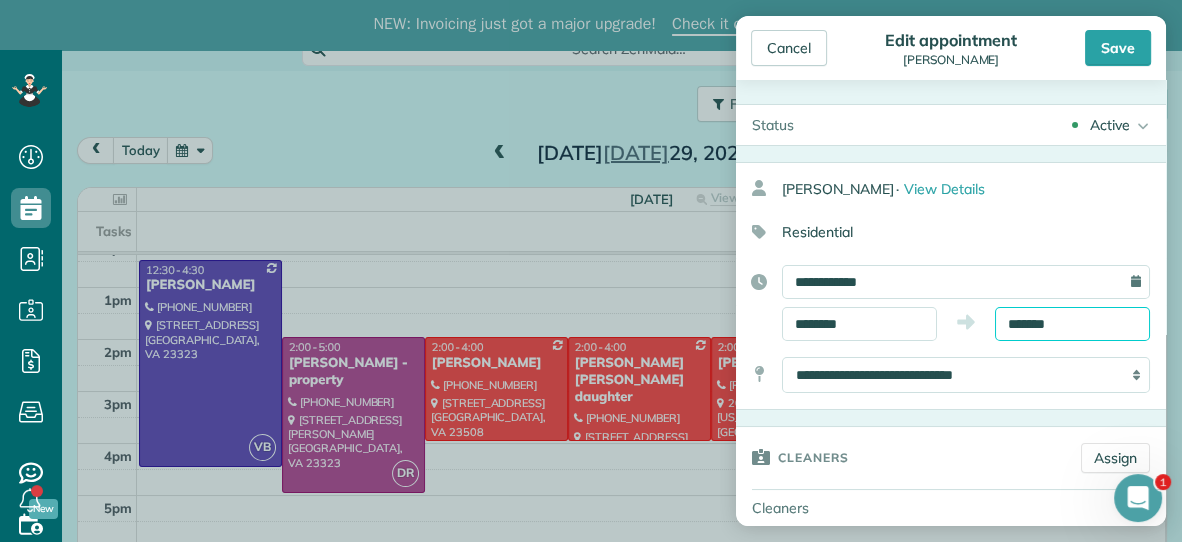 click on "*******" at bounding box center [1072, 324] 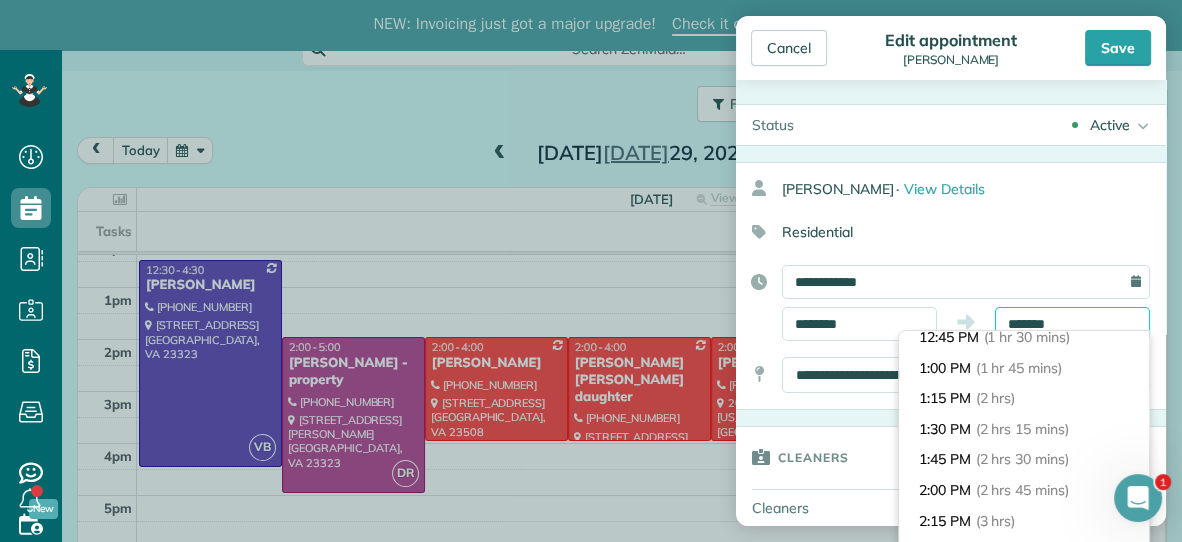 scroll, scrollTop: 191, scrollLeft: 0, axis: vertical 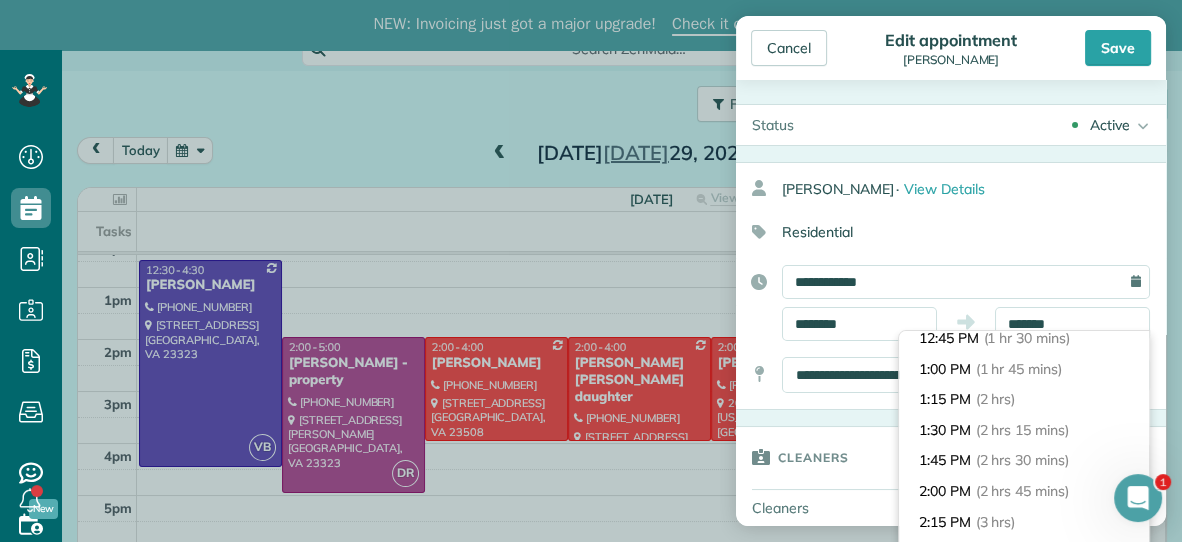 click on "(2 hrs)" at bounding box center [996, 399] 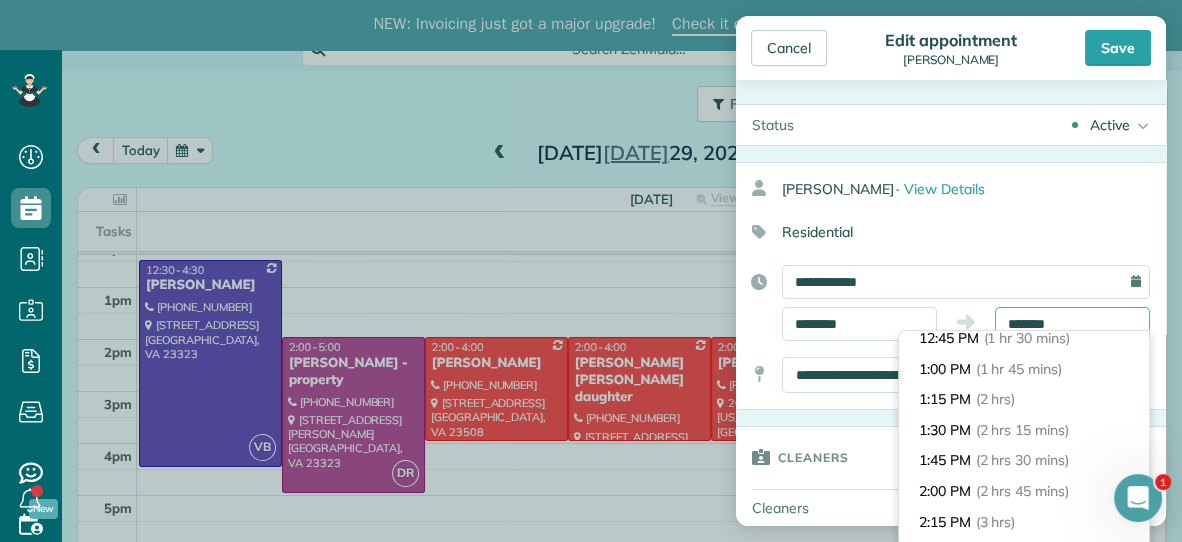 type on "*******" 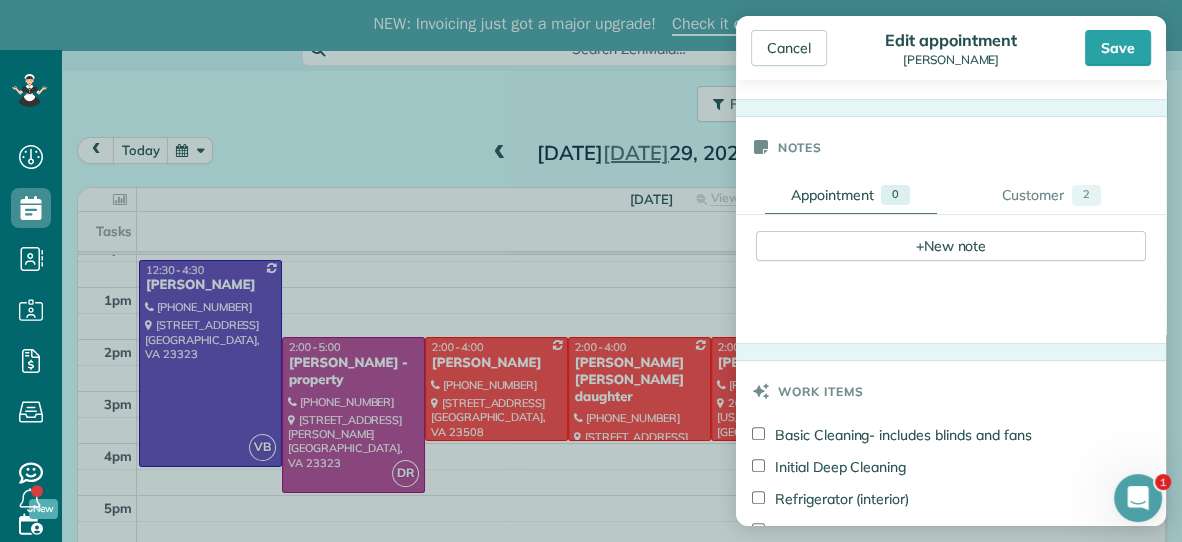 scroll, scrollTop: 613, scrollLeft: 0, axis: vertical 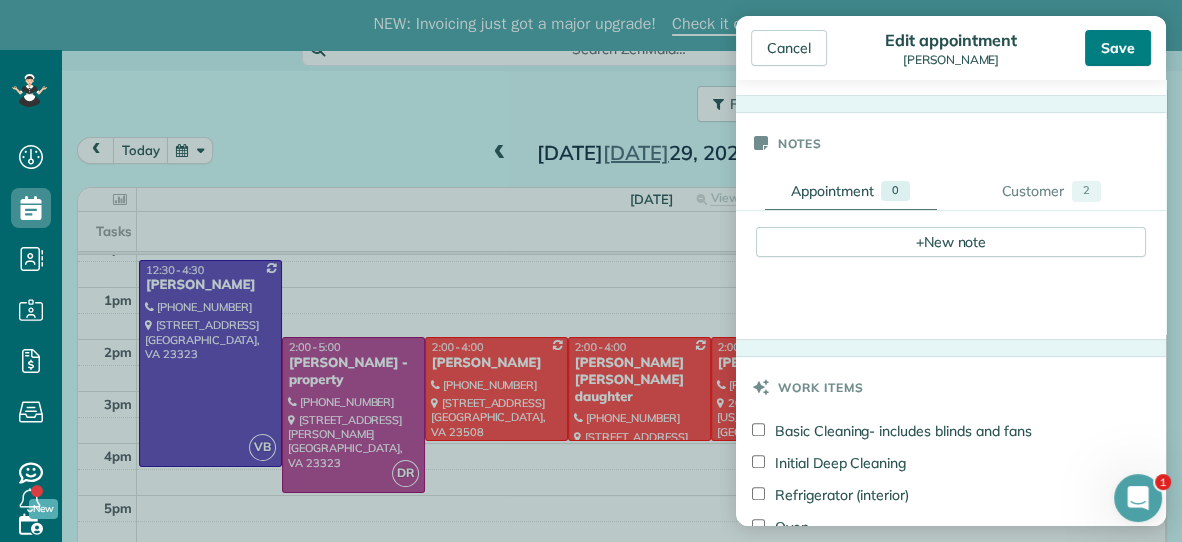 click on "Save" at bounding box center (1118, 48) 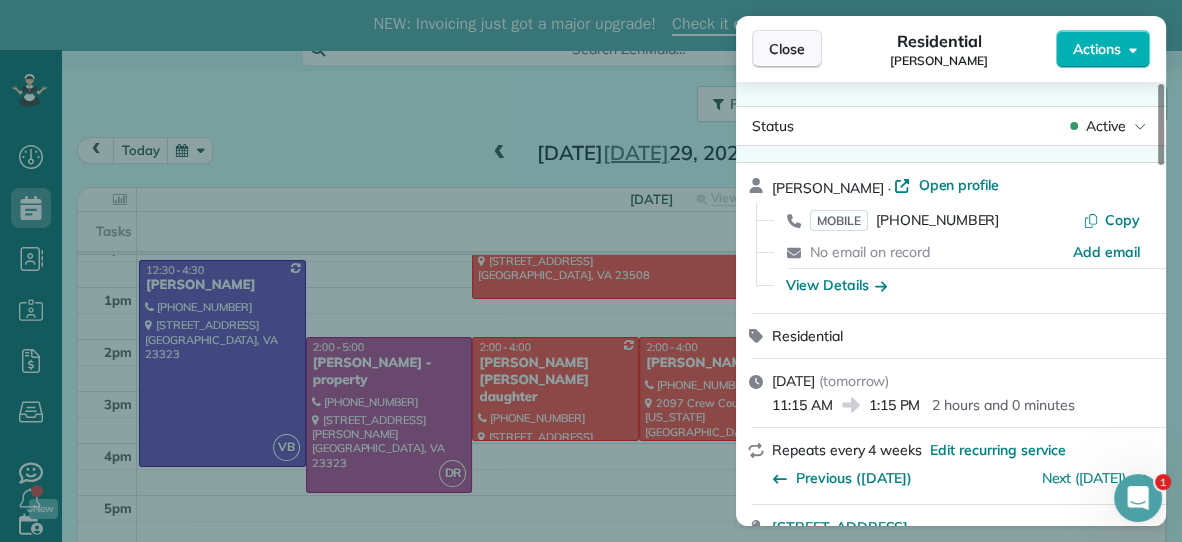 click on "Close" at bounding box center (787, 49) 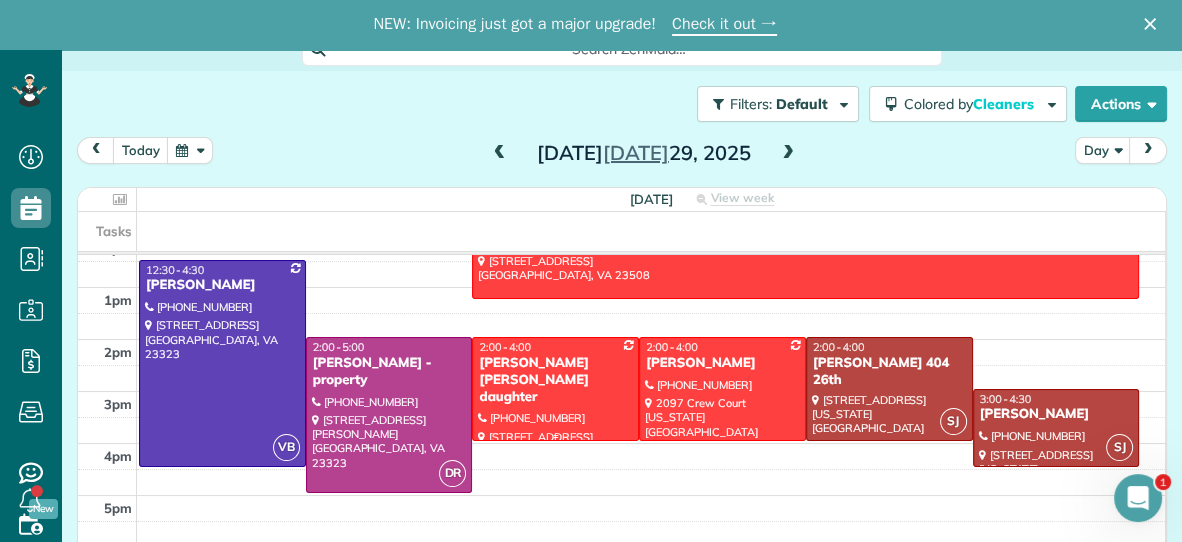 click at bounding box center (555, 388) 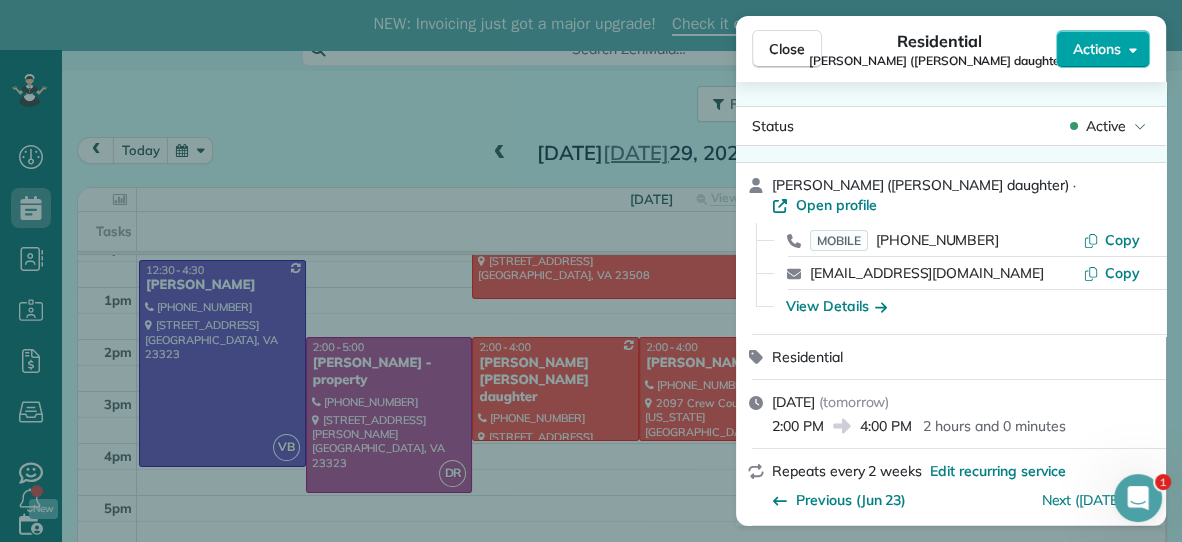 click on "Actions" at bounding box center (1097, 49) 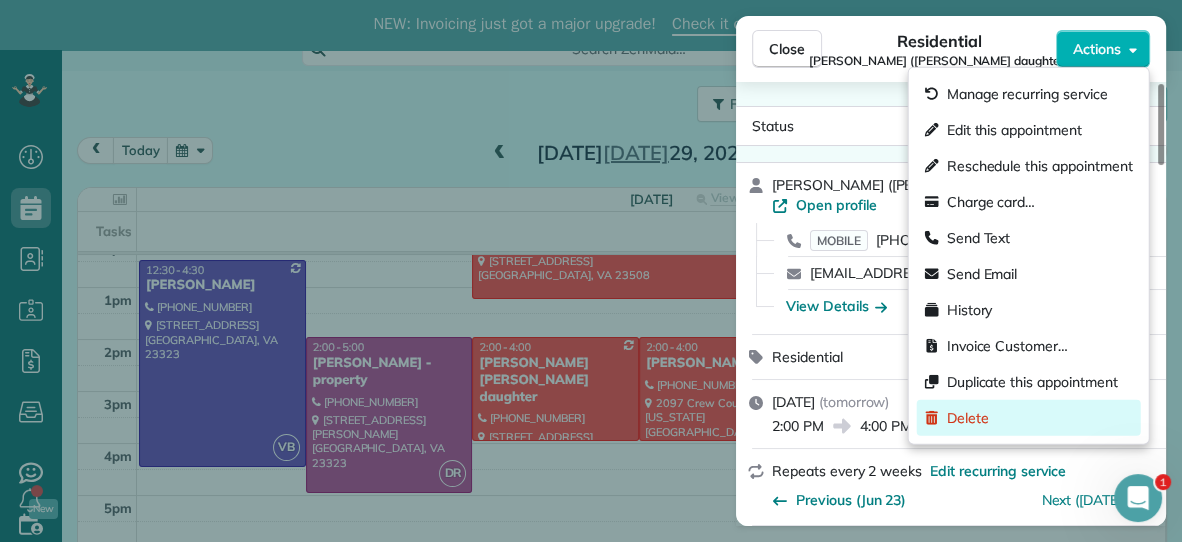 click on "Delete" at bounding box center [968, 418] 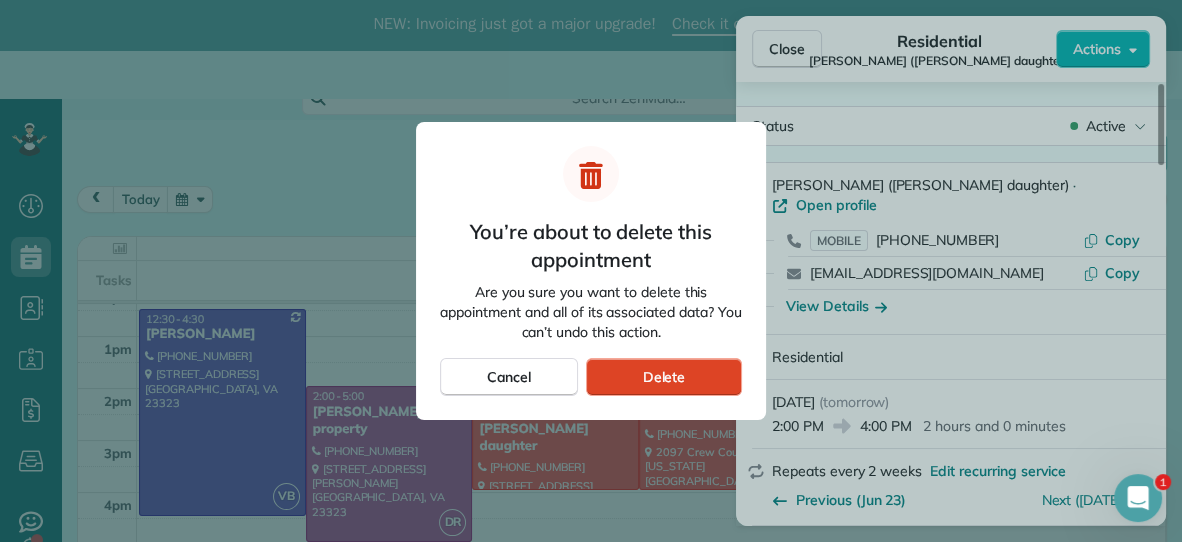 click on "Delete" at bounding box center (664, 377) 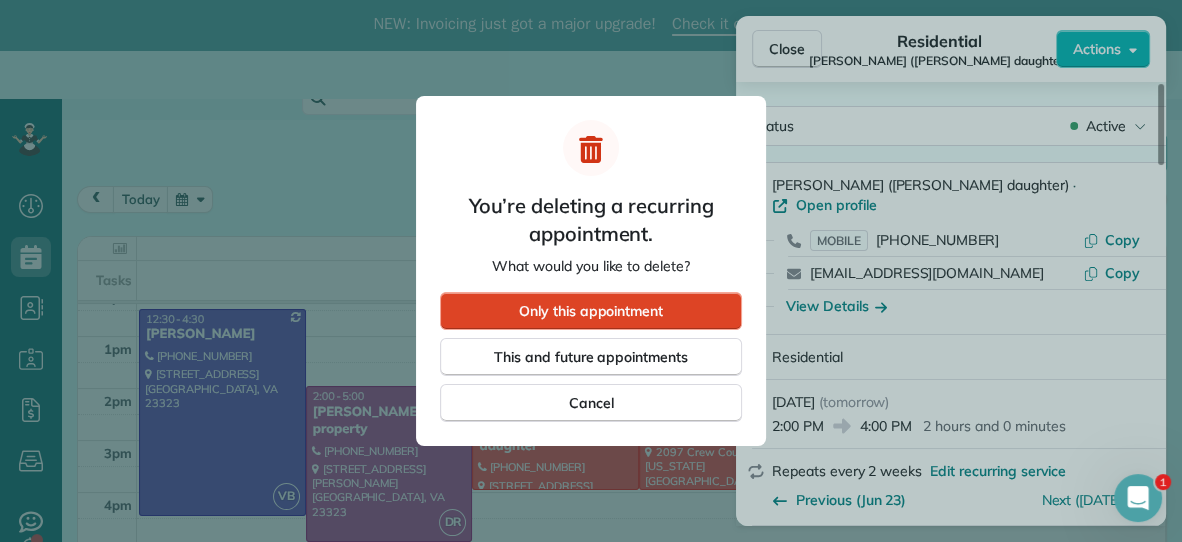 click on "Only this appointment" at bounding box center [591, 311] 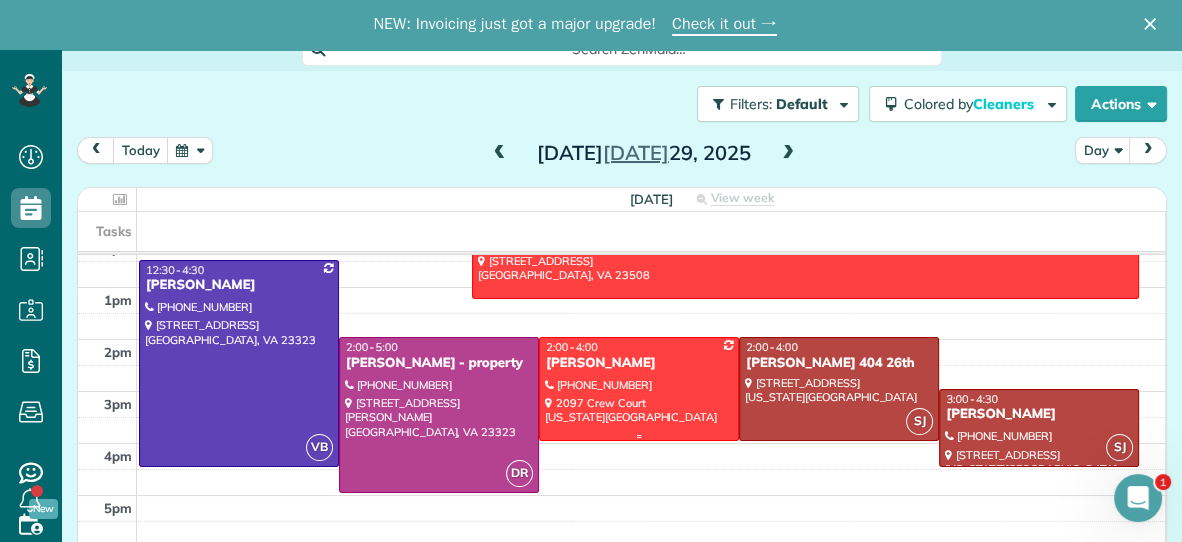 click on "Michelle Hobbs" at bounding box center [639, 363] 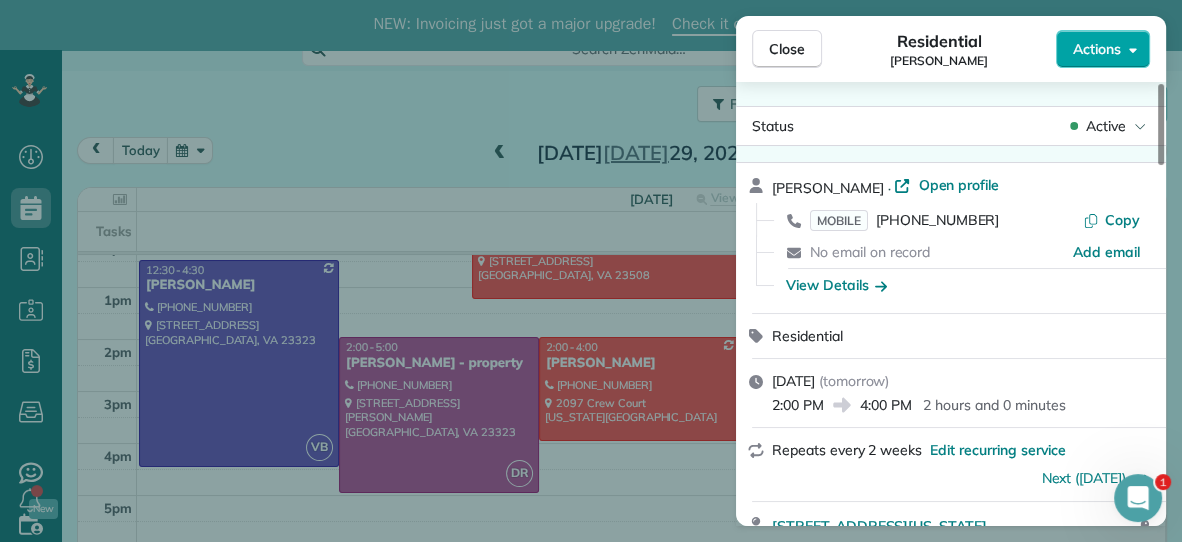 click on "Actions" at bounding box center (1097, 49) 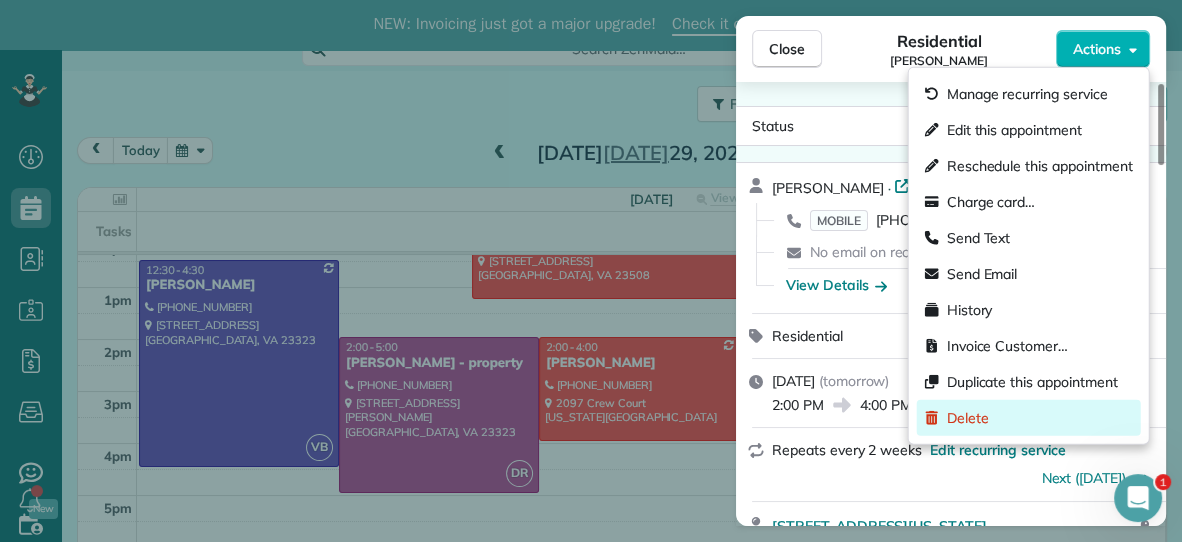 click on "Delete" at bounding box center [968, 418] 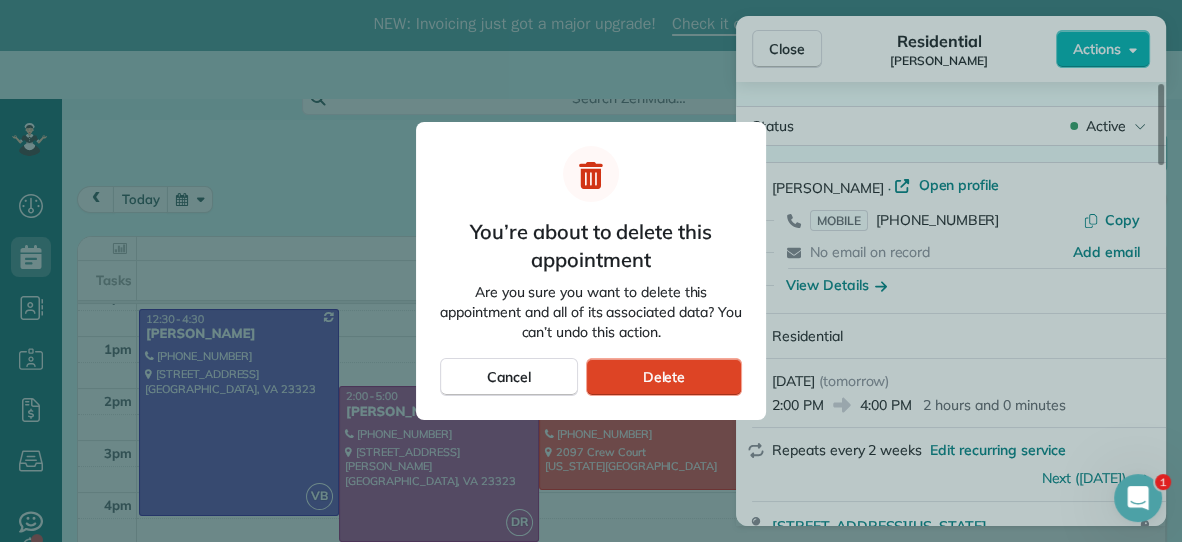 click on "Delete" at bounding box center (663, 377) 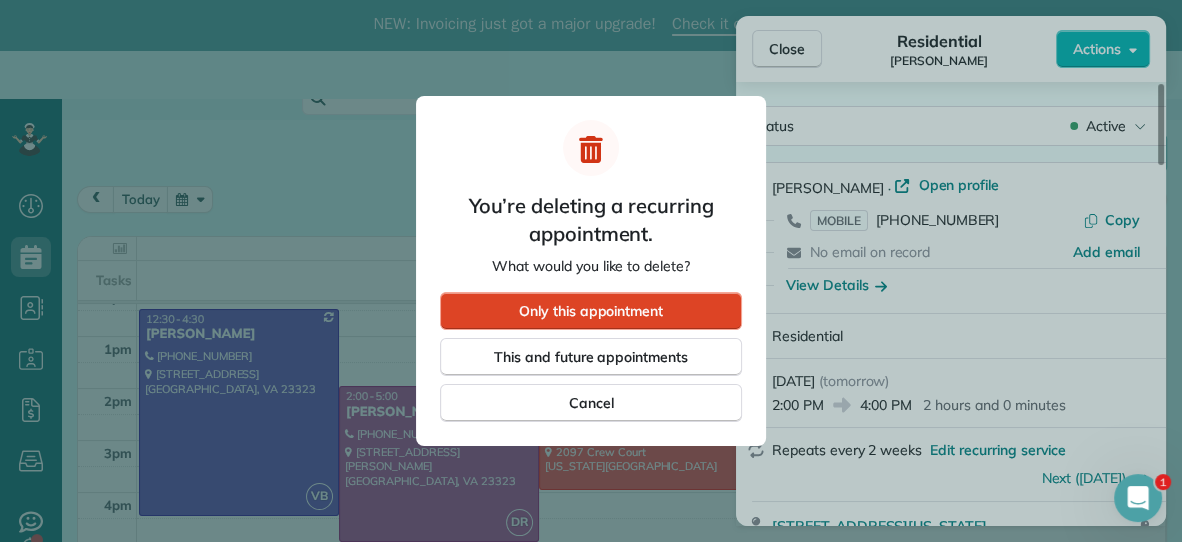 click on "Only this appointment" at bounding box center [591, 311] 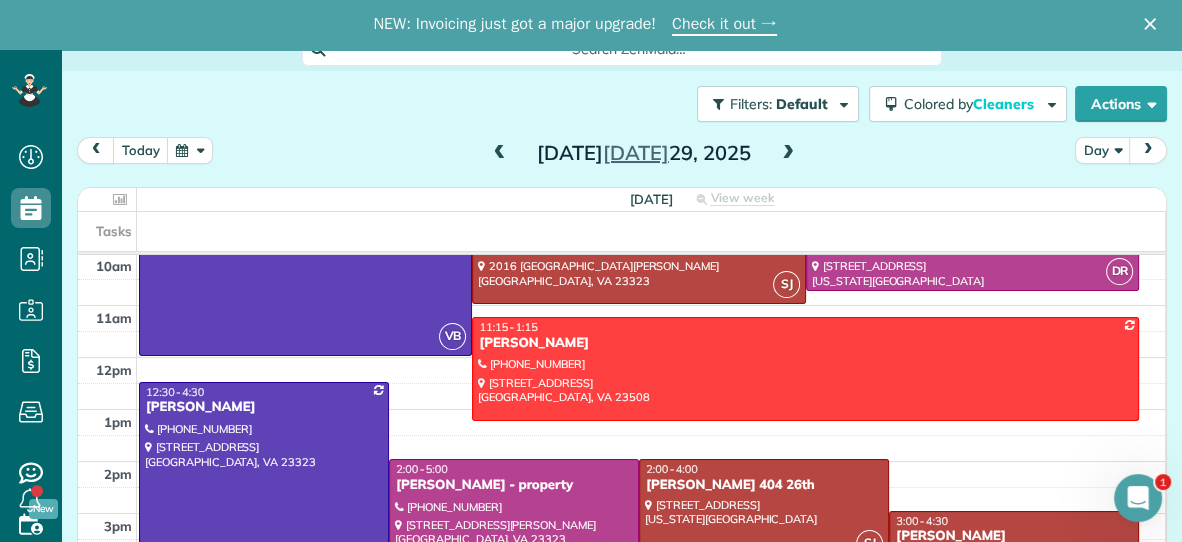 scroll, scrollTop: 155, scrollLeft: 0, axis: vertical 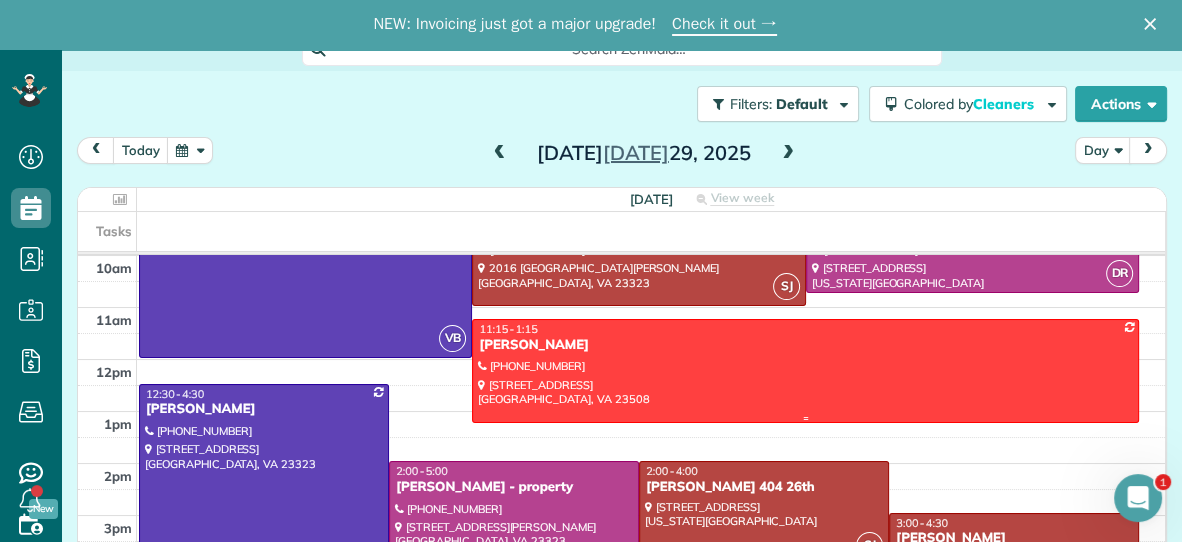 click at bounding box center (805, 370) 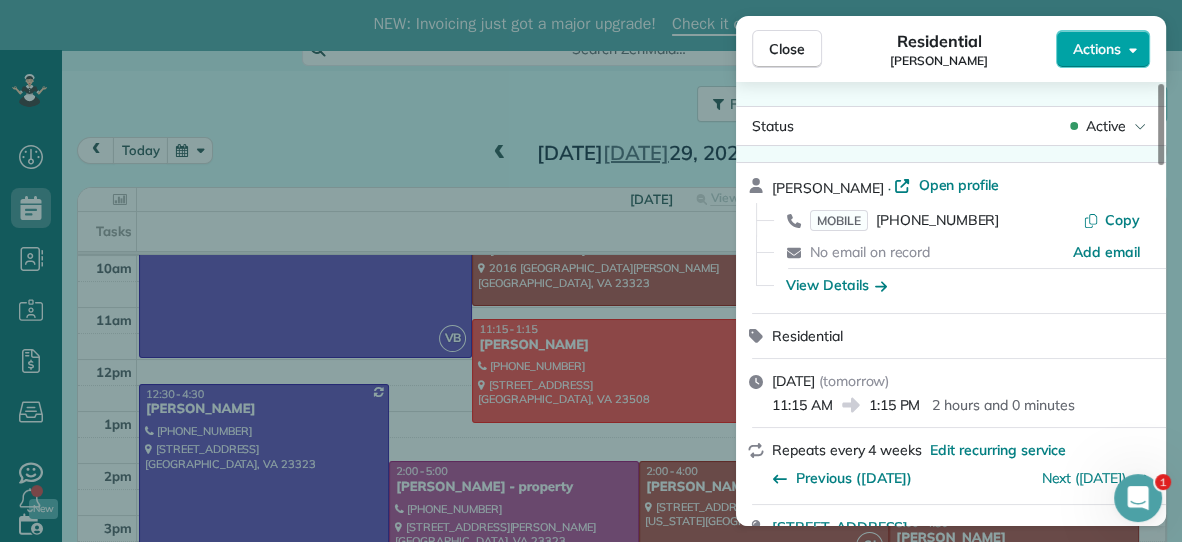 click on "Actions" at bounding box center (1097, 49) 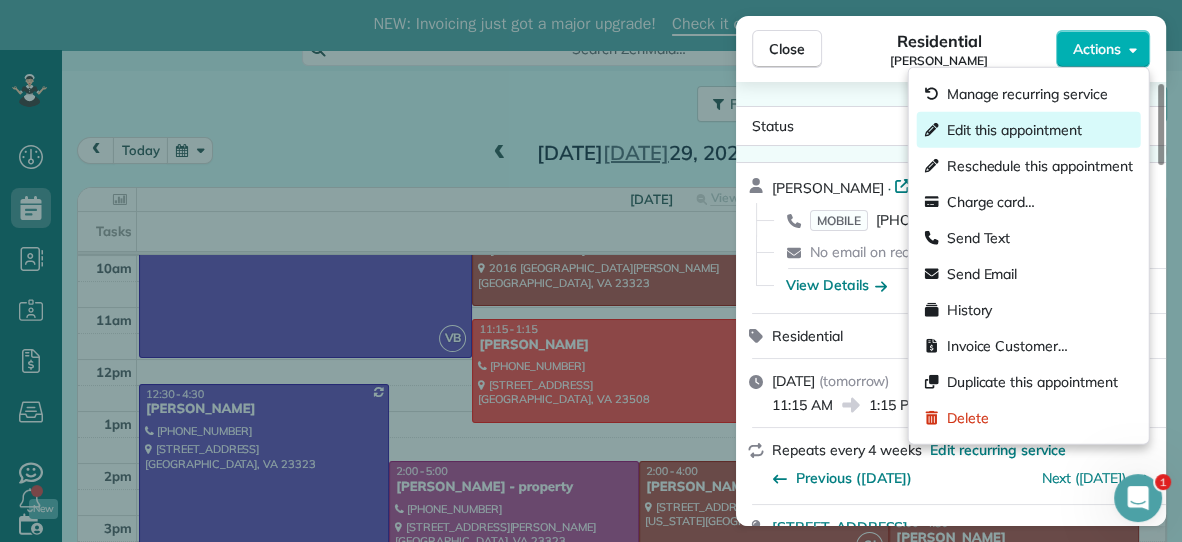 click on "Edit this appointment" at bounding box center (1014, 130) 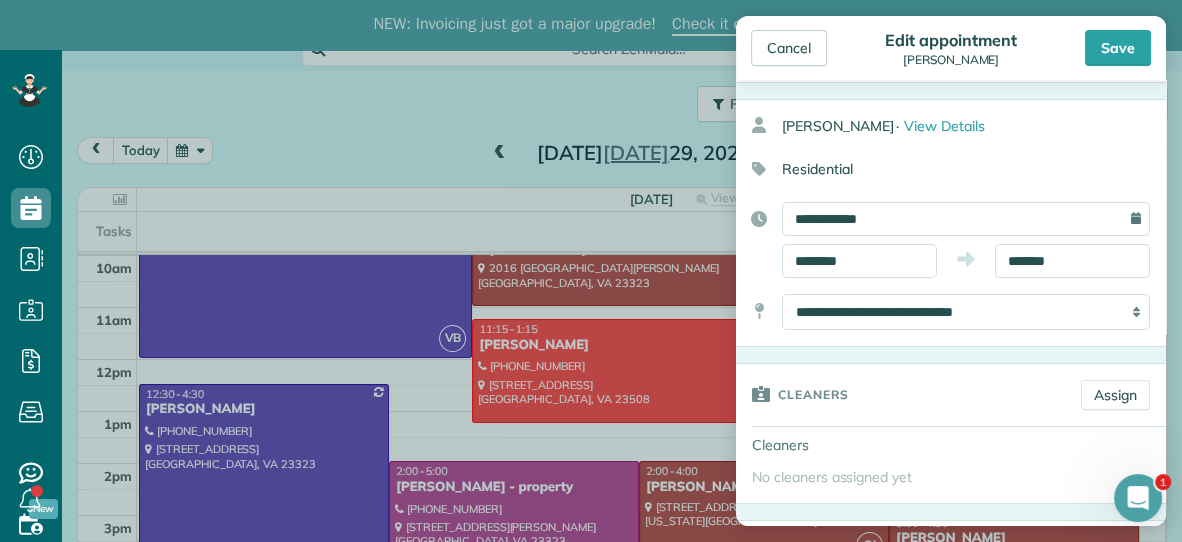 scroll, scrollTop: 55, scrollLeft: 0, axis: vertical 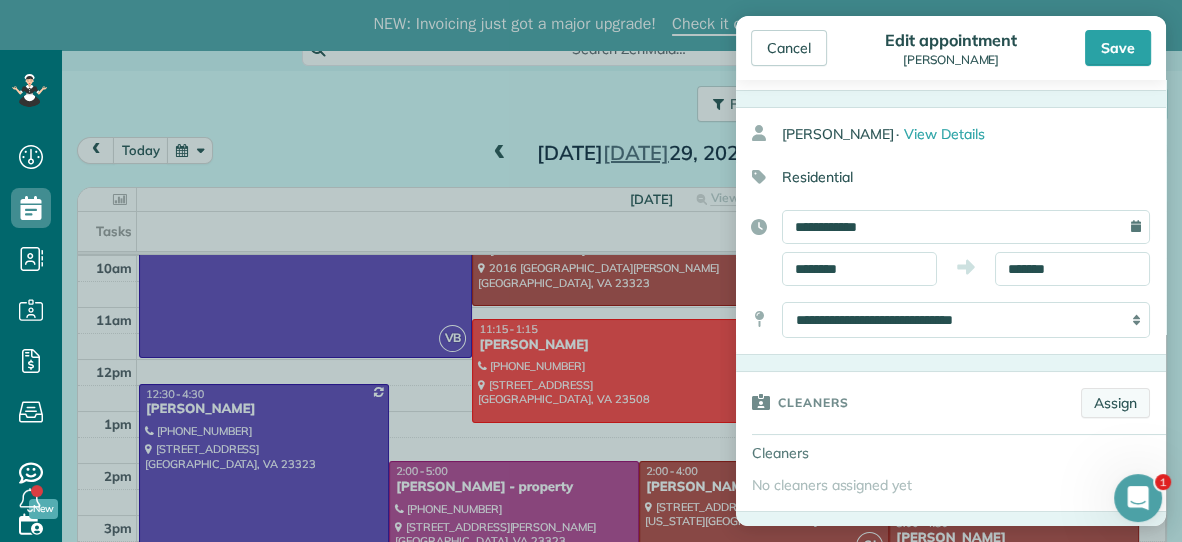 click on "Assign" at bounding box center [1115, 403] 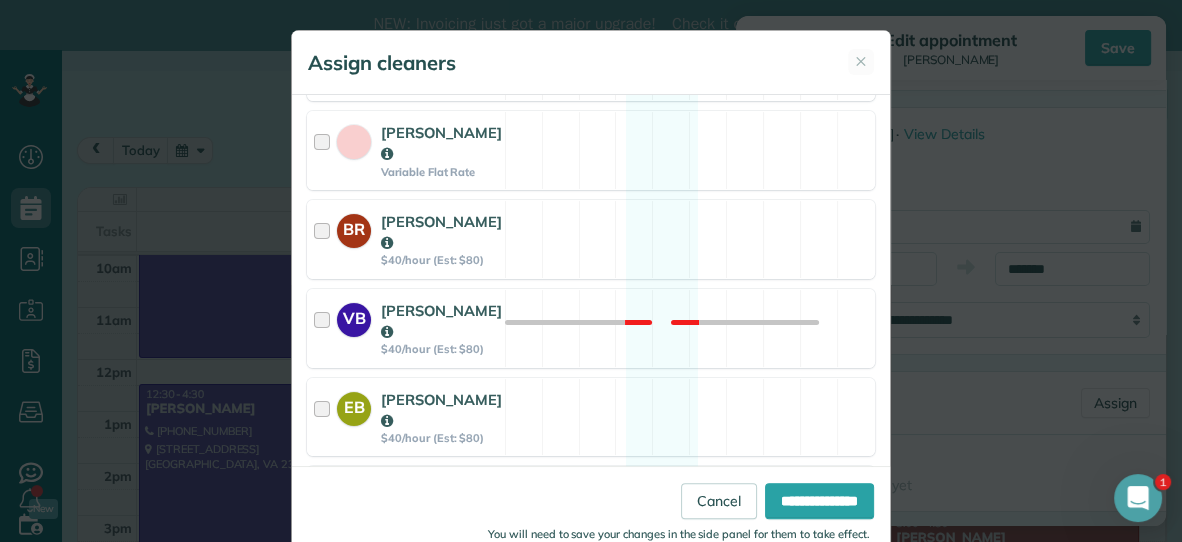 scroll, scrollTop: 420, scrollLeft: 0, axis: vertical 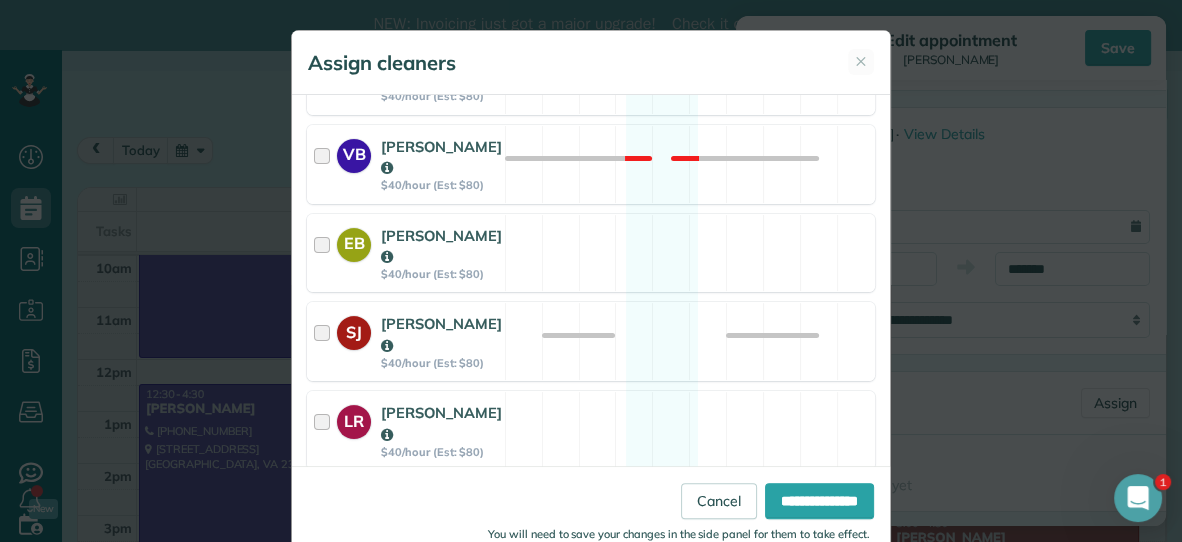 click on "DR
Dana Rhodes
$40/hour (Est: $80)
Available" at bounding box center (591, 519) 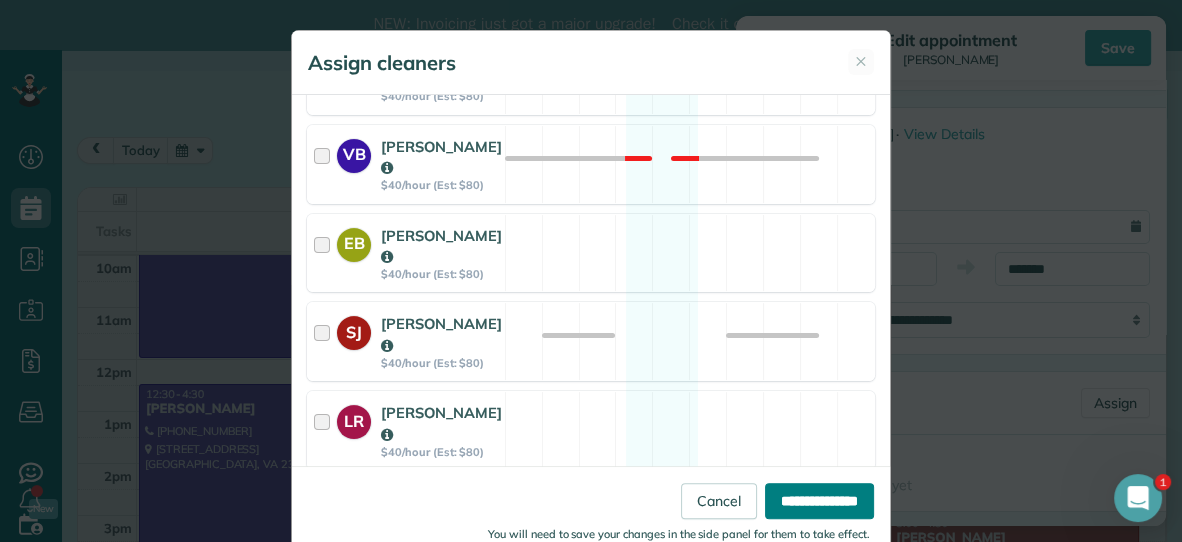 click on "**********" at bounding box center (819, 501) 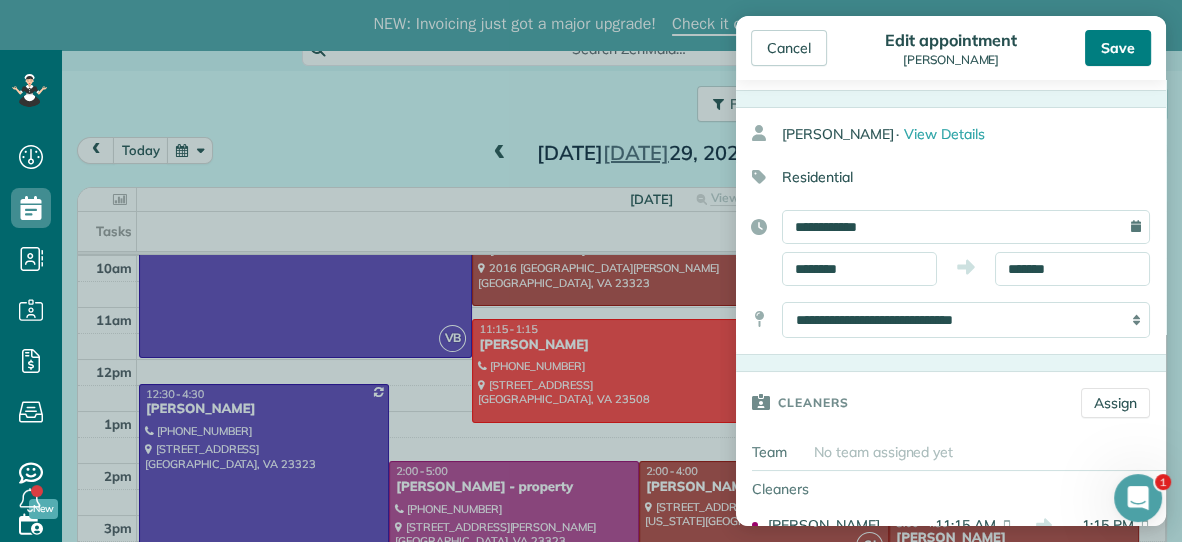 click on "Save" at bounding box center [1118, 48] 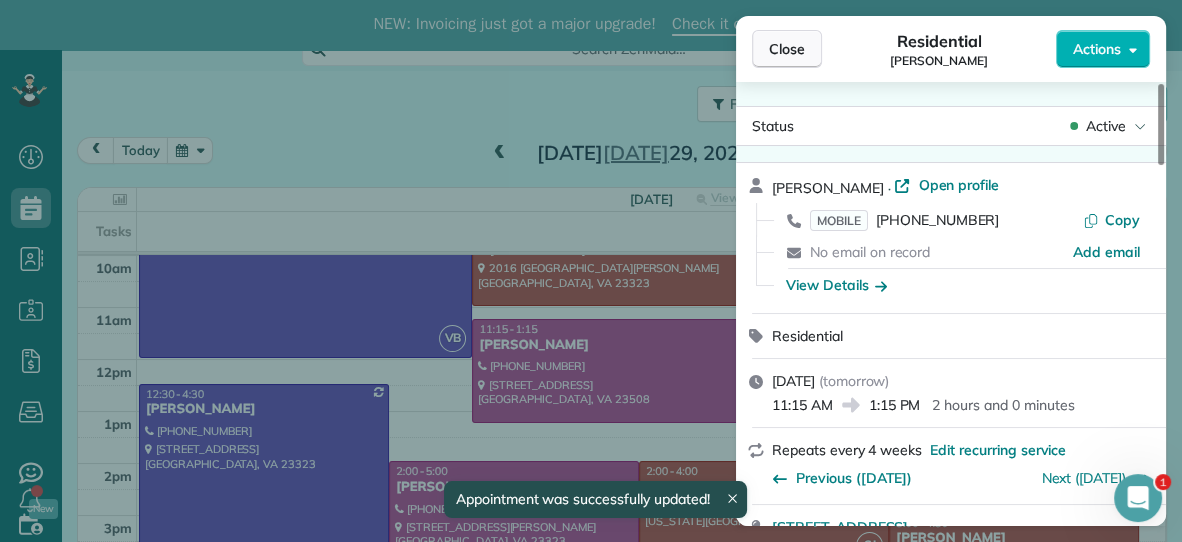 click on "Close" at bounding box center (787, 49) 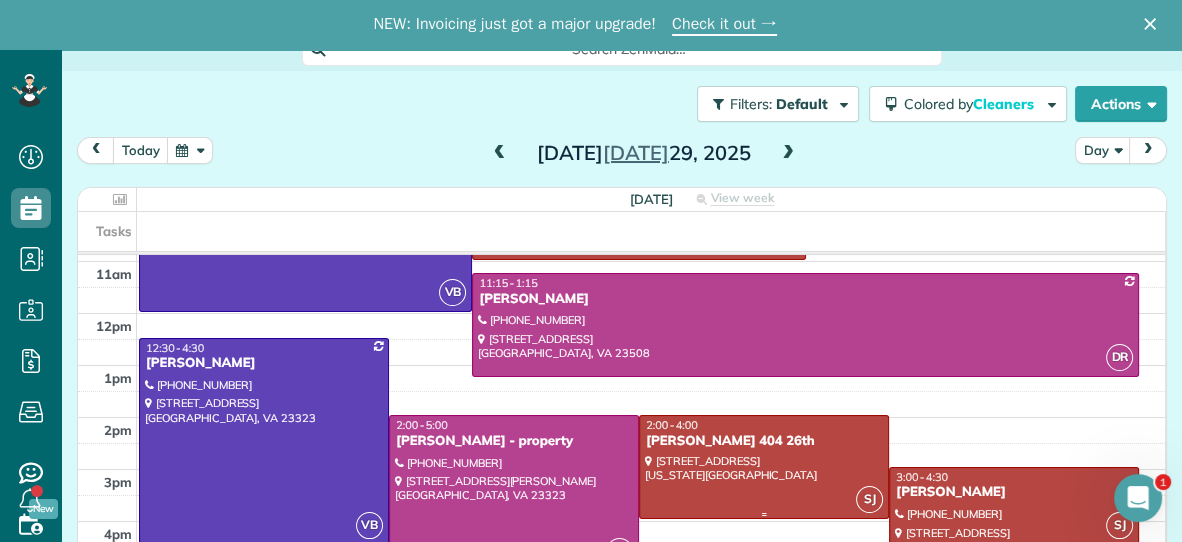 scroll, scrollTop: 208, scrollLeft: 0, axis: vertical 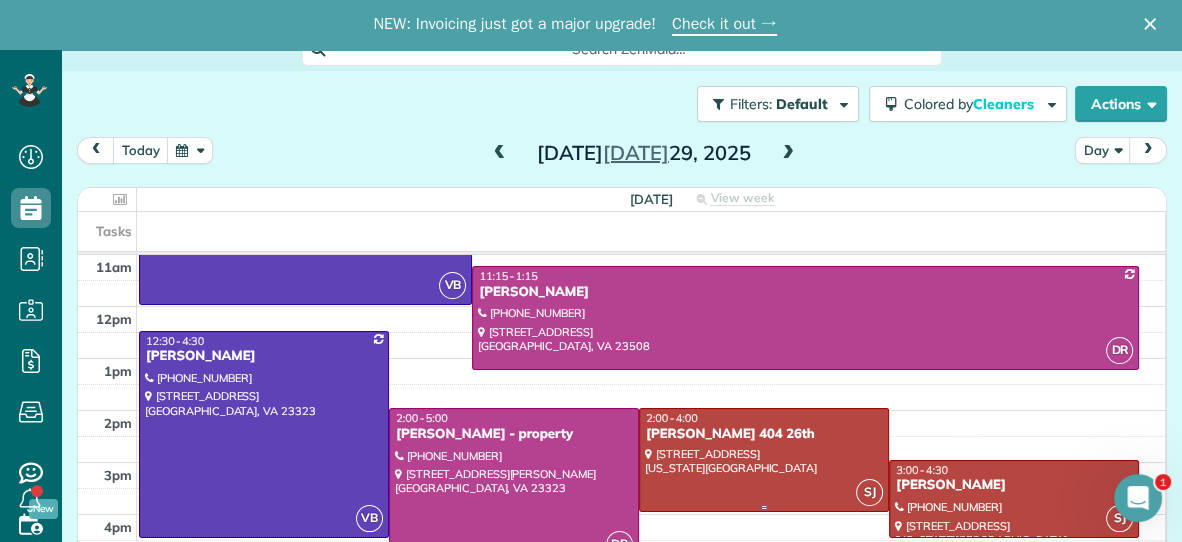 click at bounding box center (764, 459) 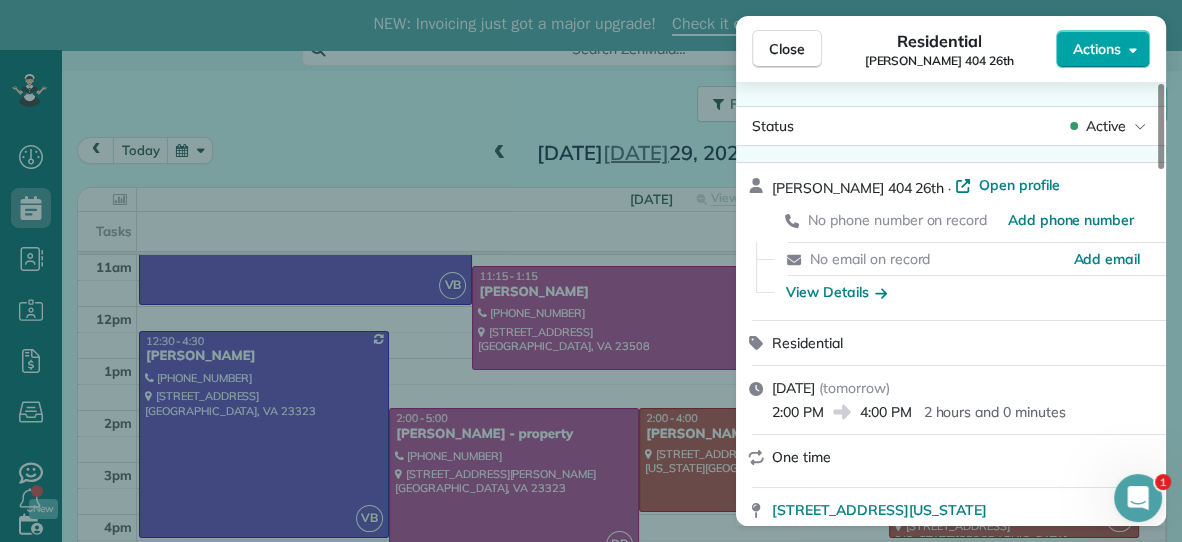 click on "Actions" at bounding box center (1103, 49) 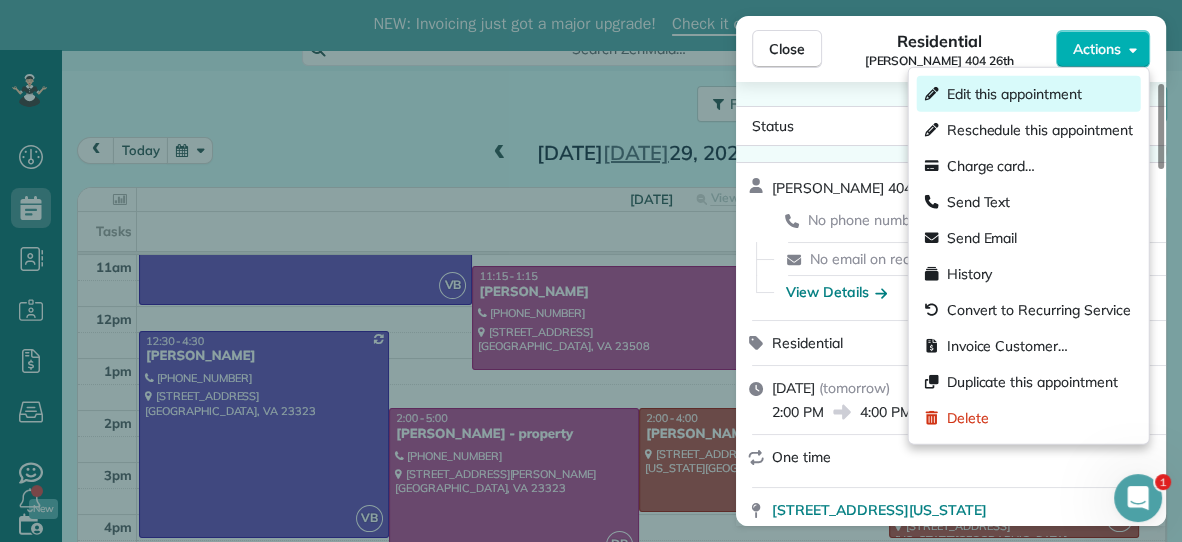 click on "Edit this appointment" at bounding box center (1014, 94) 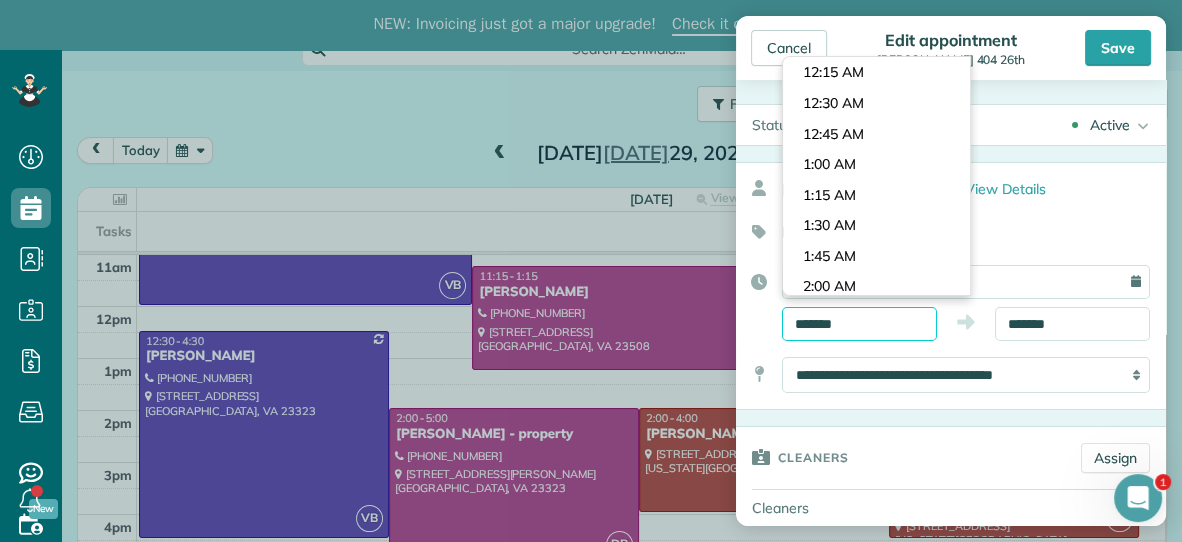 scroll, scrollTop: 1647, scrollLeft: 0, axis: vertical 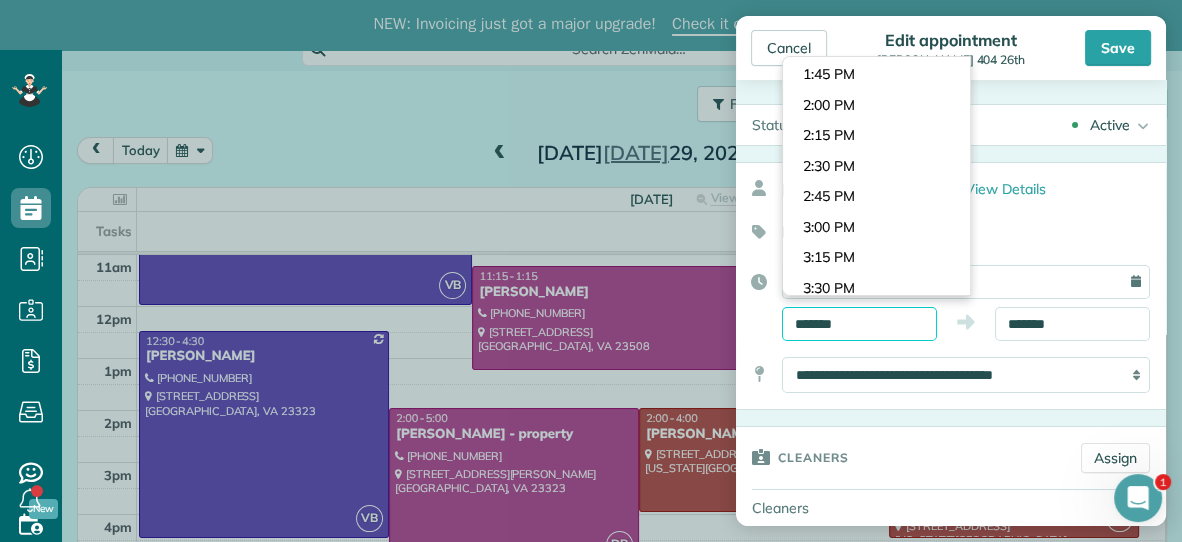 click on "*******" at bounding box center (859, 324) 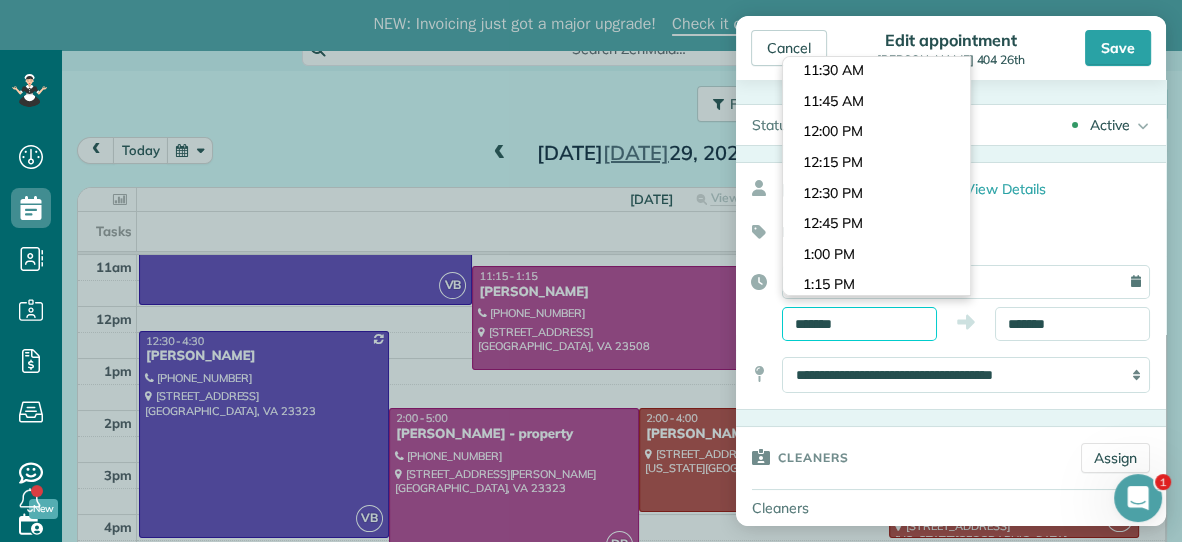scroll, scrollTop: 1365, scrollLeft: 0, axis: vertical 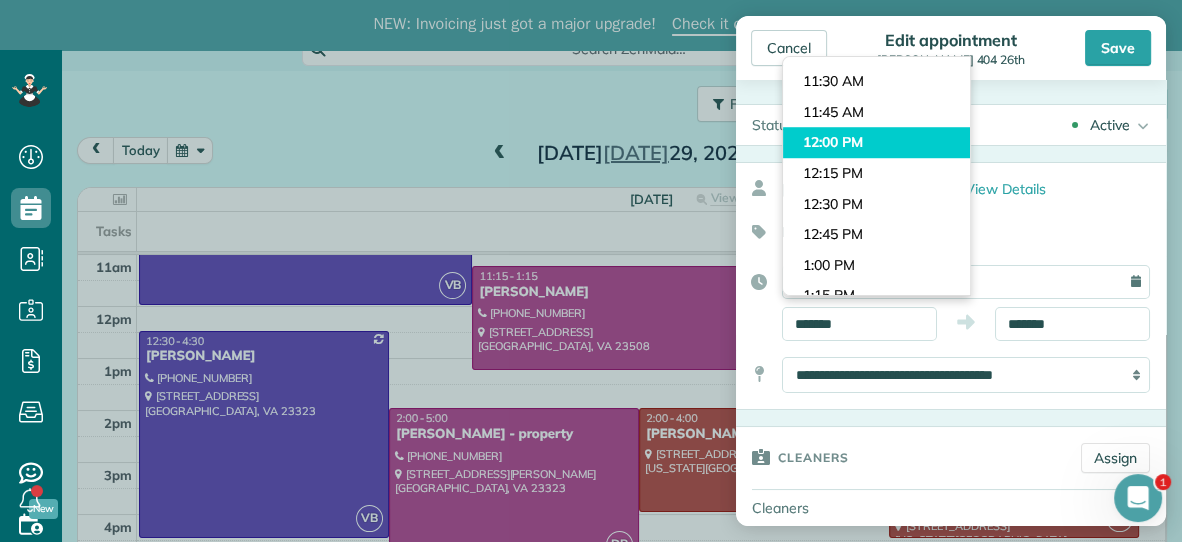 click on "Dashboard
Scheduling
Calendar View
List View
Dispatch View - Weekly scheduling (Beta)" at bounding box center [591, 321] 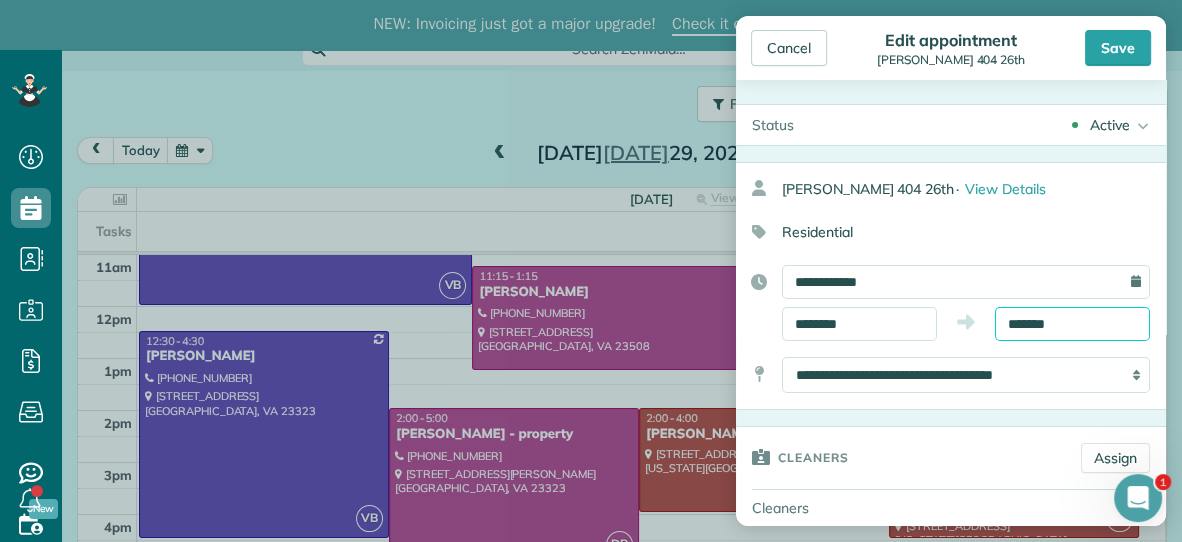 click on "*******" at bounding box center (1072, 324) 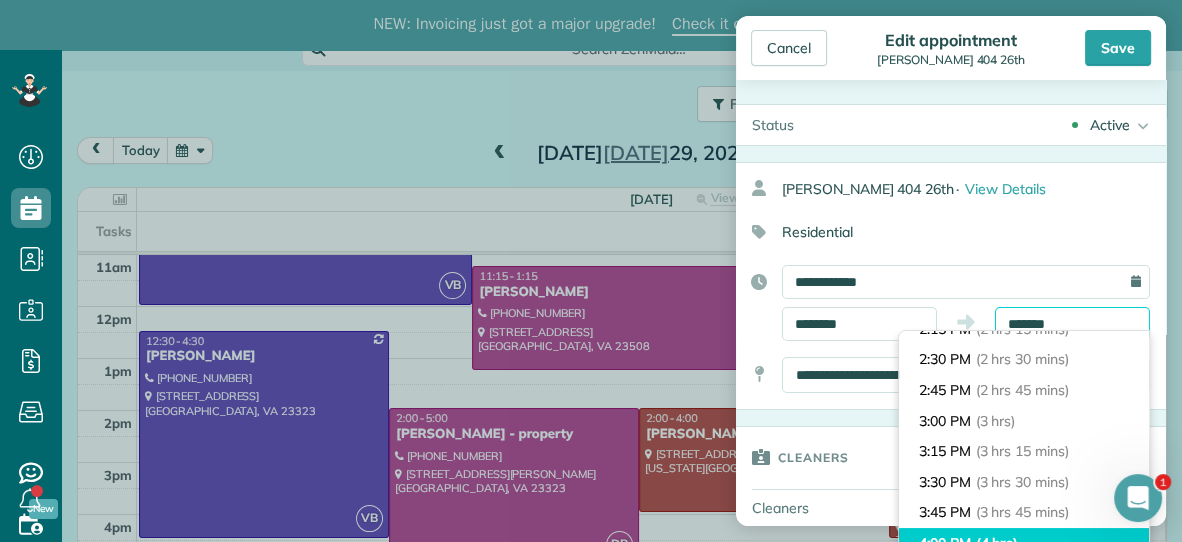 scroll, scrollTop: 291, scrollLeft: 0, axis: vertical 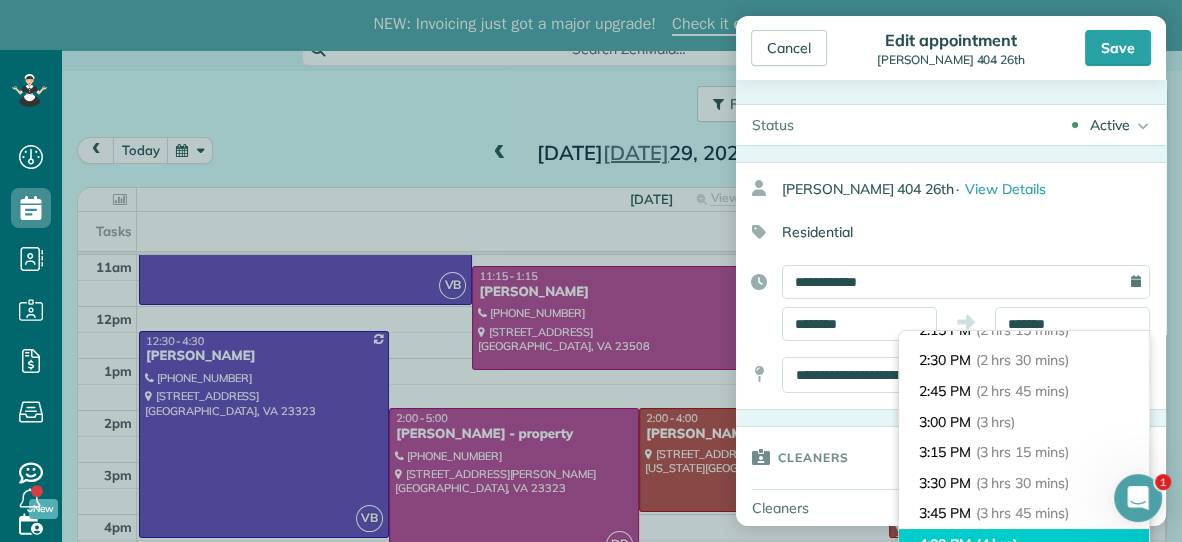click on "2:30 PM  (2 hrs 30 mins)" at bounding box center [1024, 360] 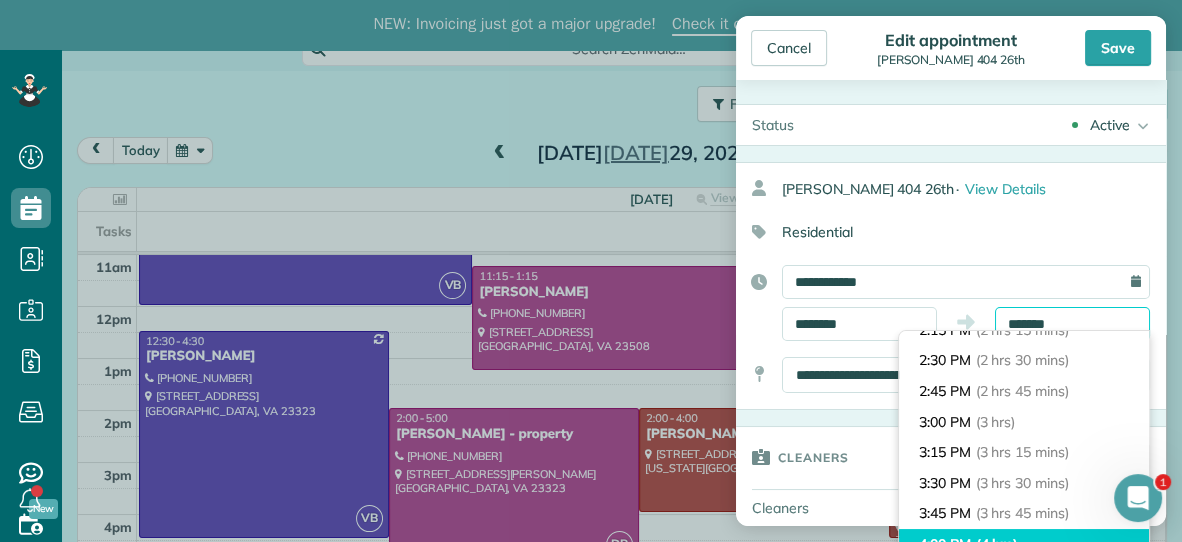 type on "*******" 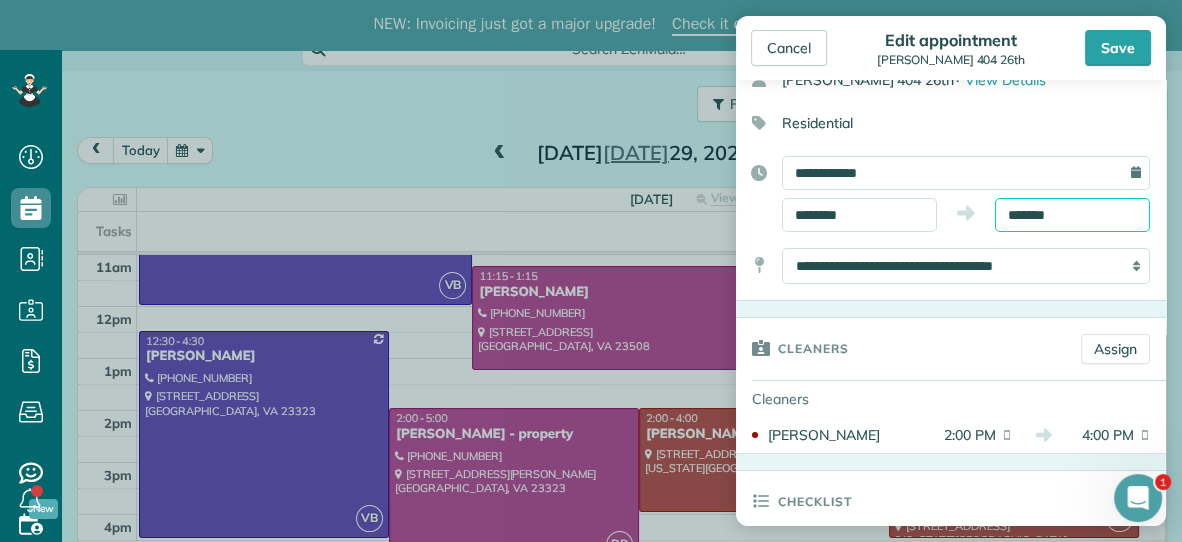 scroll, scrollTop: 119, scrollLeft: 0, axis: vertical 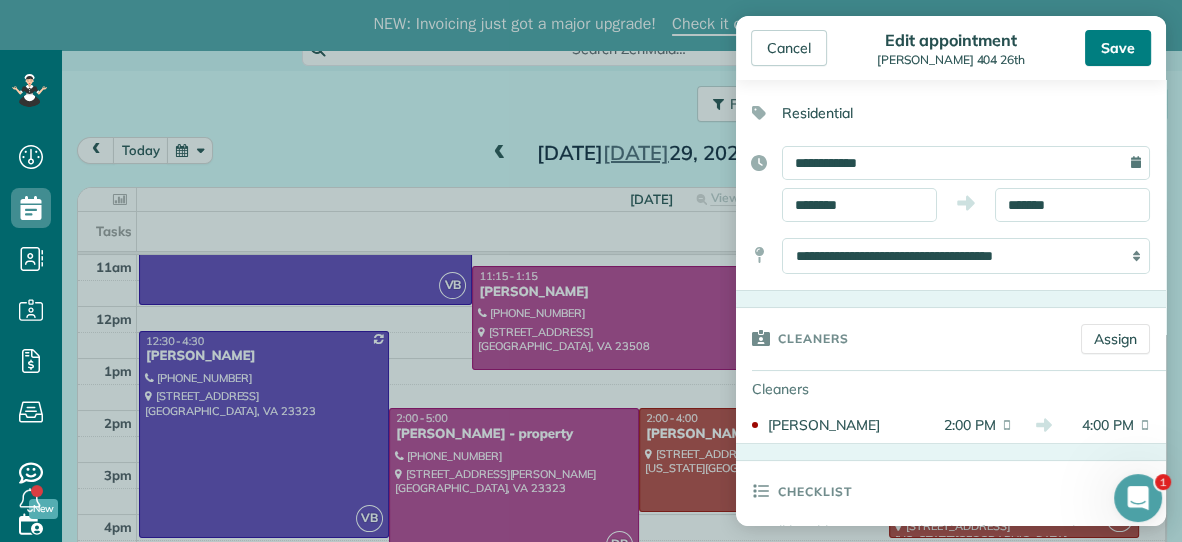 click on "Save" at bounding box center (1118, 48) 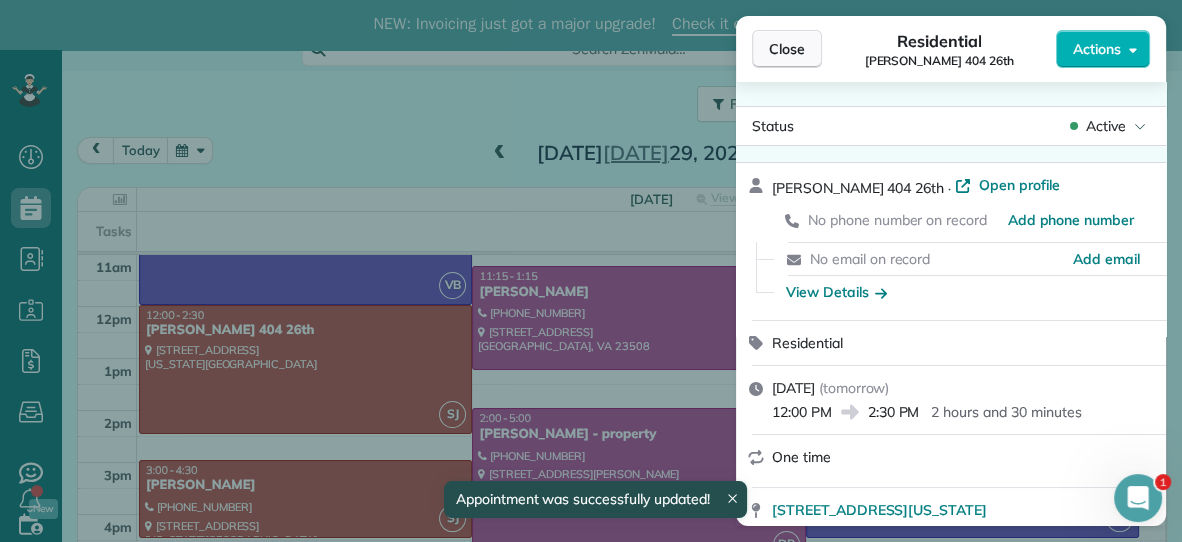 click on "Close" at bounding box center [787, 49] 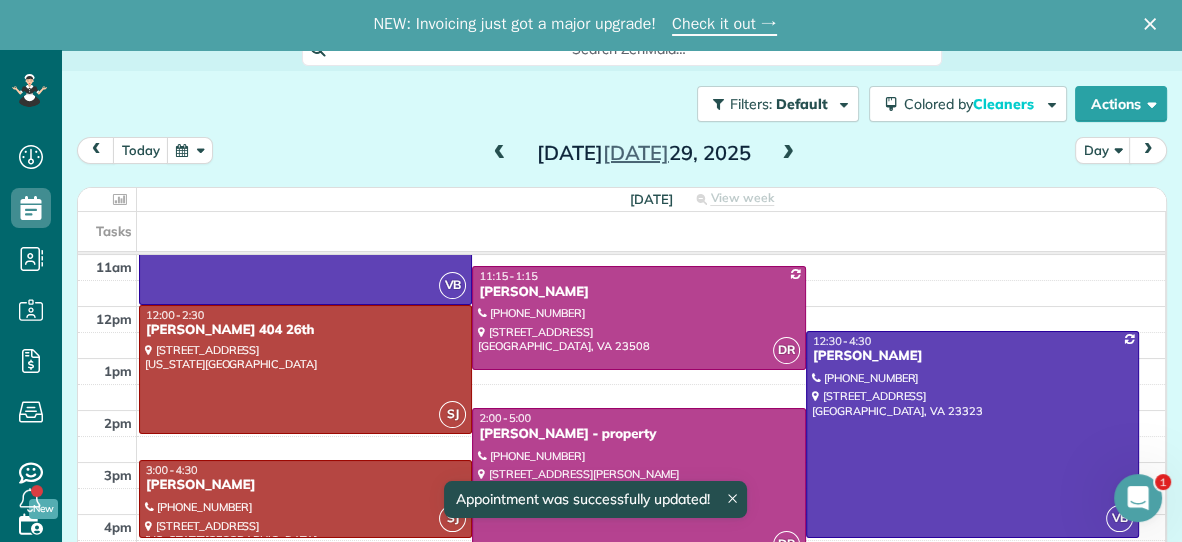scroll, scrollTop: 98, scrollLeft: 0, axis: vertical 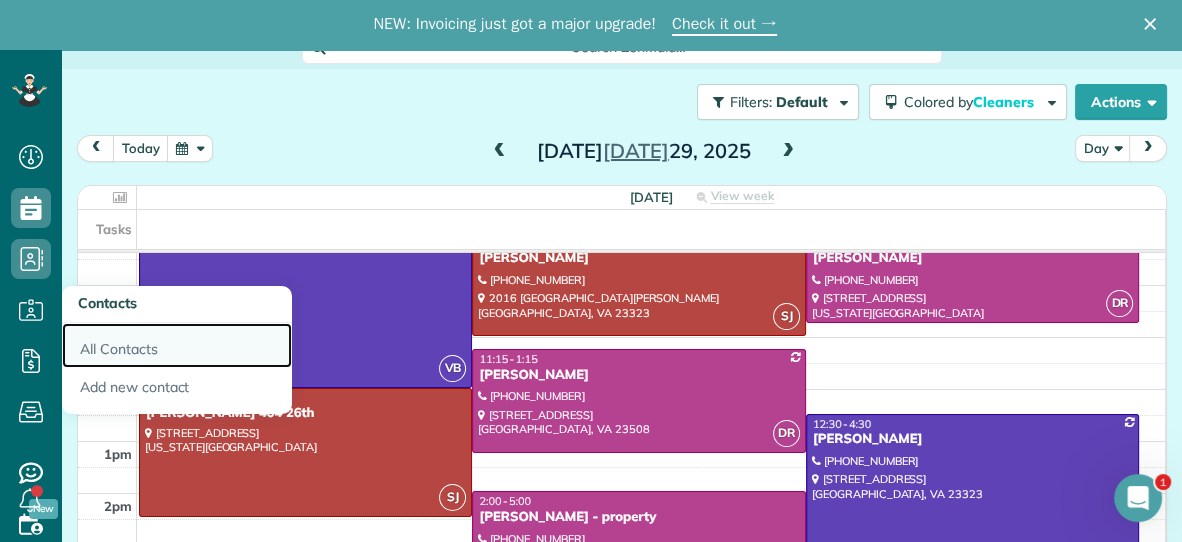 click on "All Contacts" at bounding box center [177, 346] 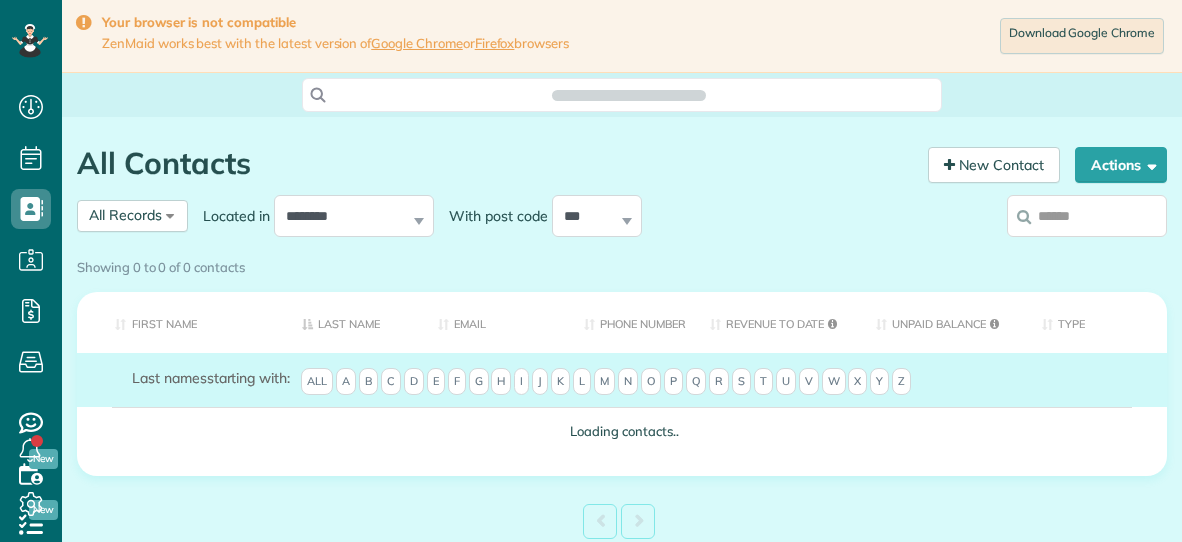 scroll, scrollTop: 0, scrollLeft: 0, axis: both 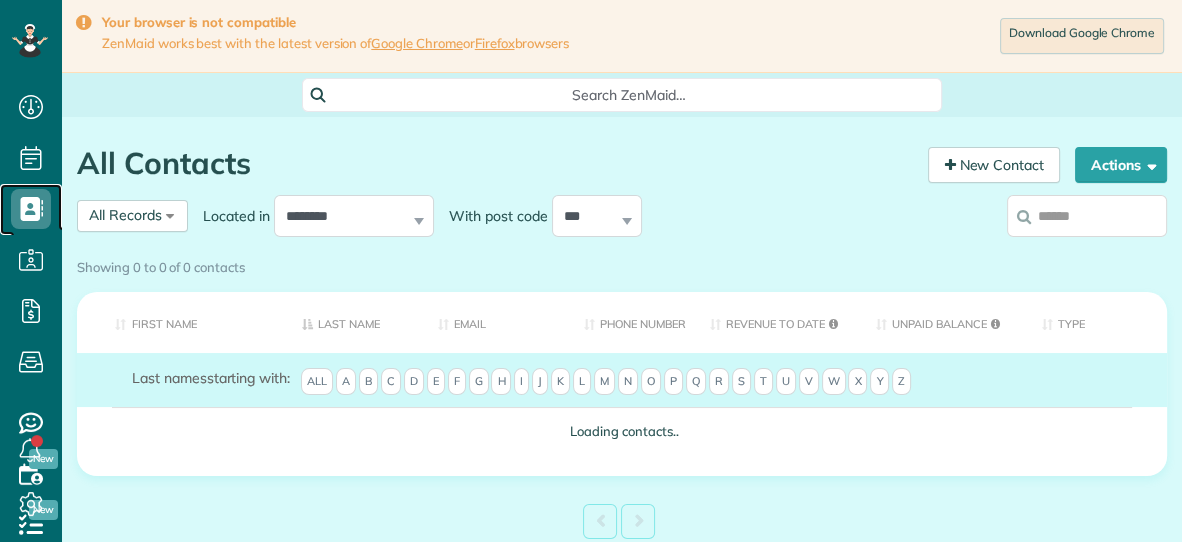 click 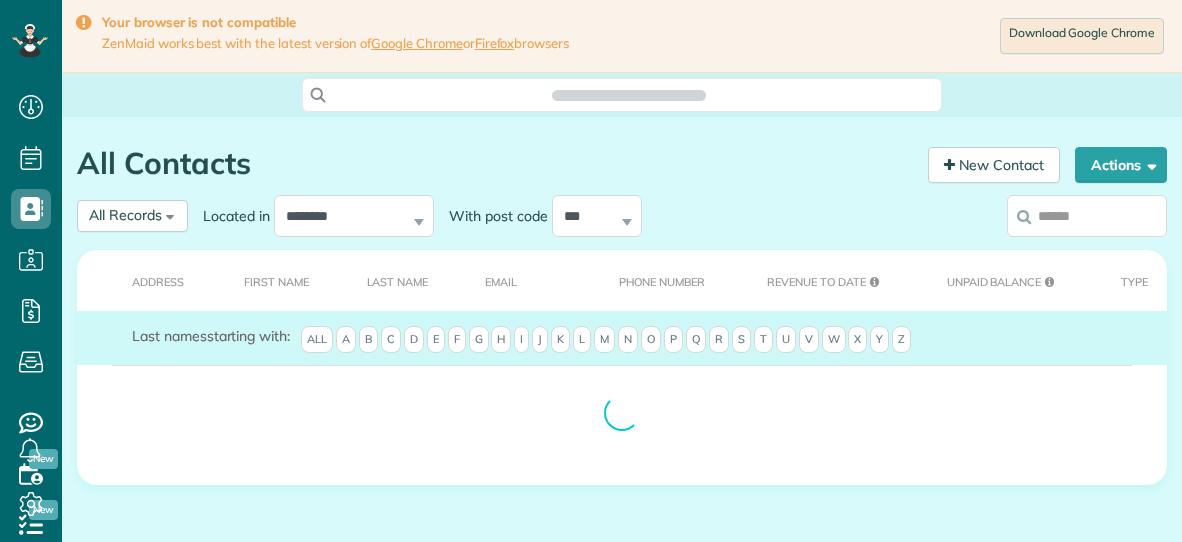 scroll, scrollTop: 0, scrollLeft: 0, axis: both 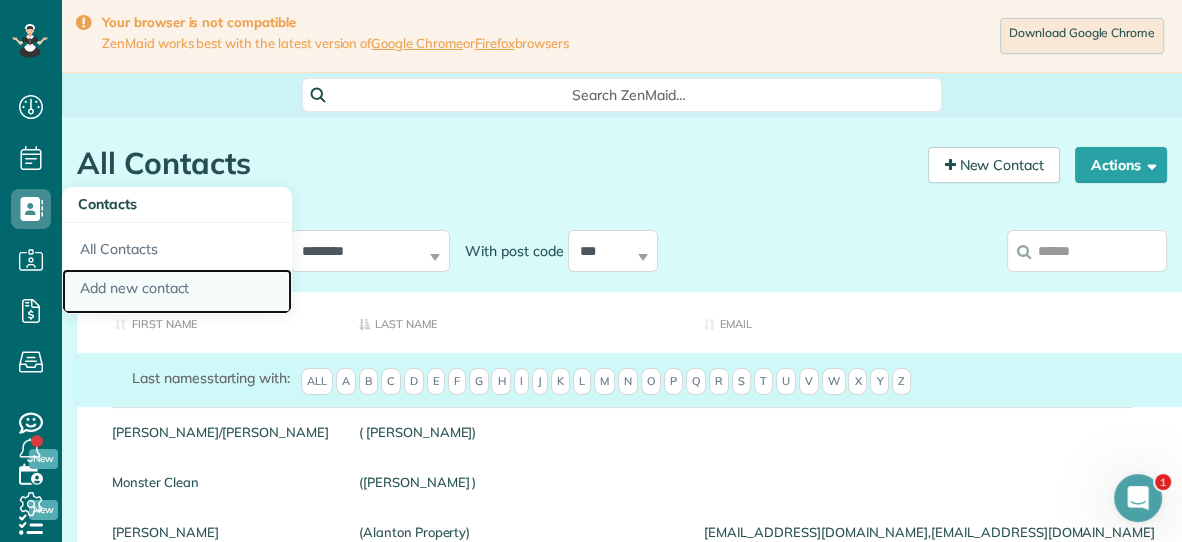 click on "Add new contact" at bounding box center [177, 292] 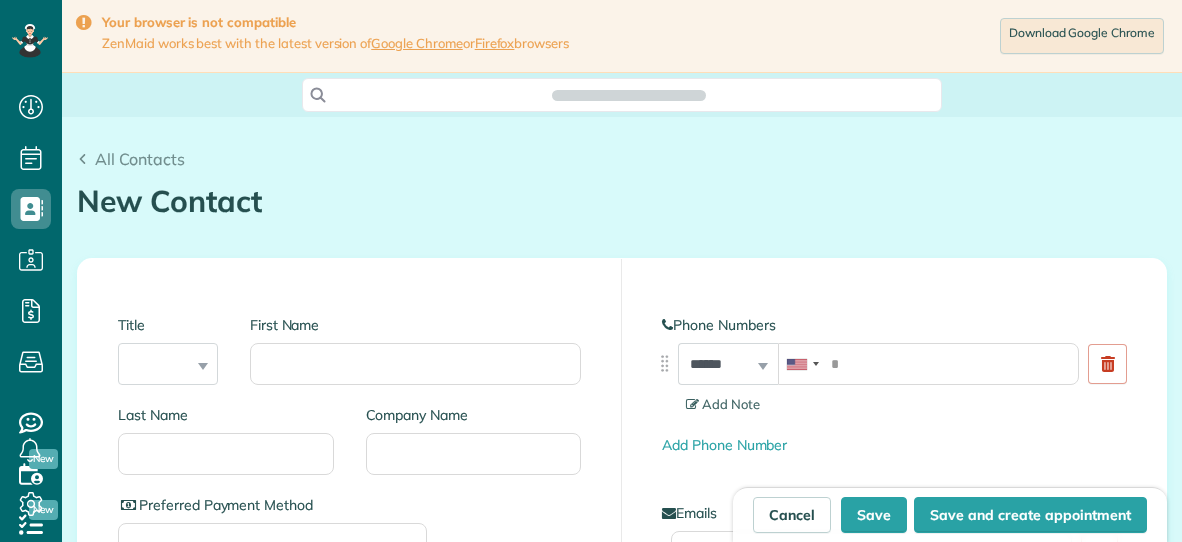 scroll, scrollTop: 0, scrollLeft: 0, axis: both 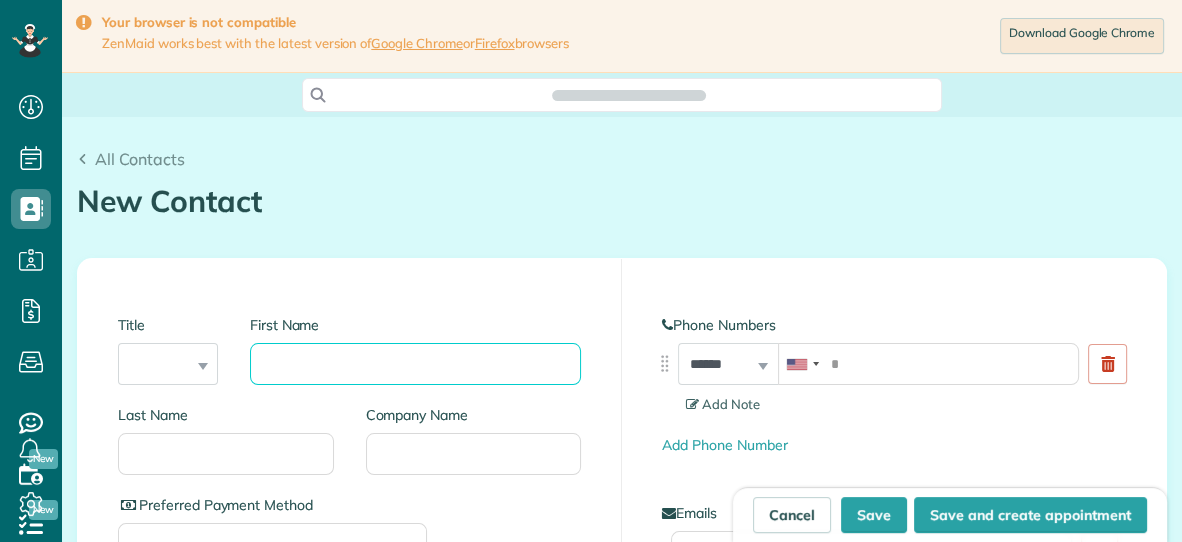 click on "First Name" at bounding box center (415, 364) 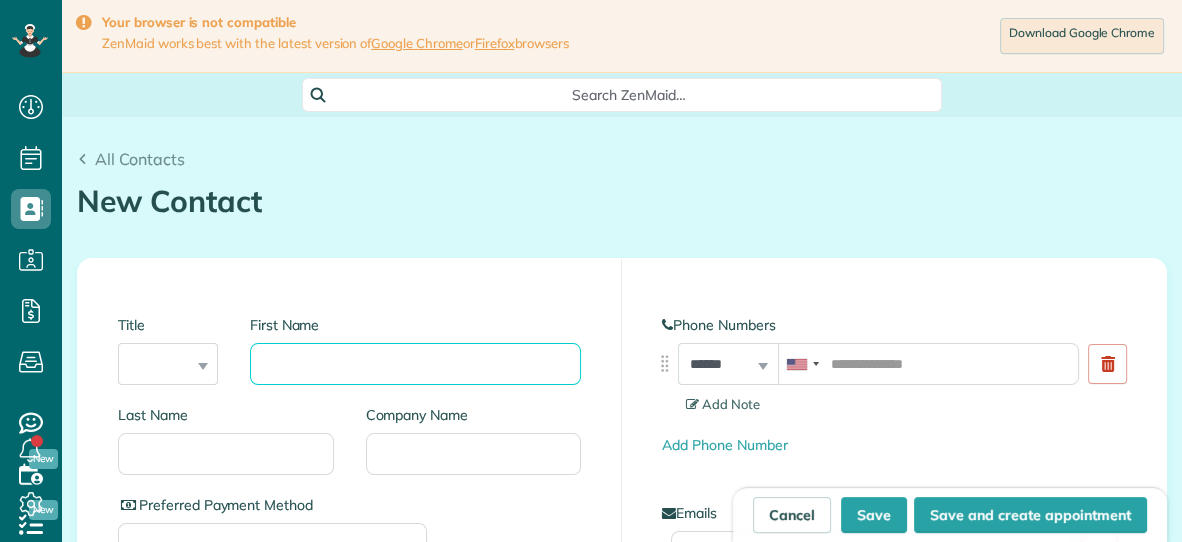 scroll, scrollTop: 541, scrollLeft: 61, axis: both 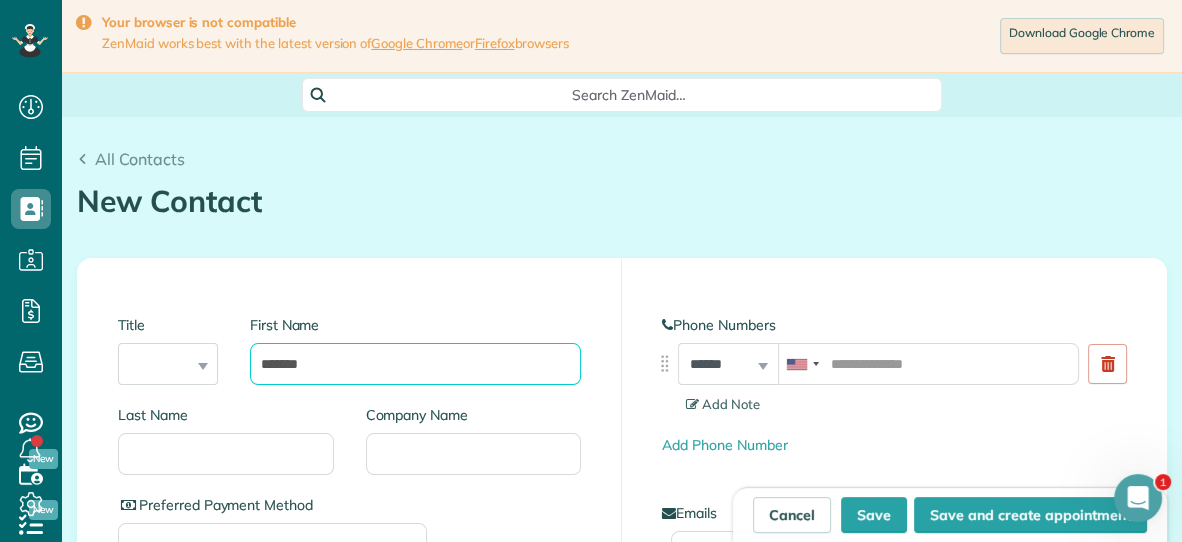 type on "*******" 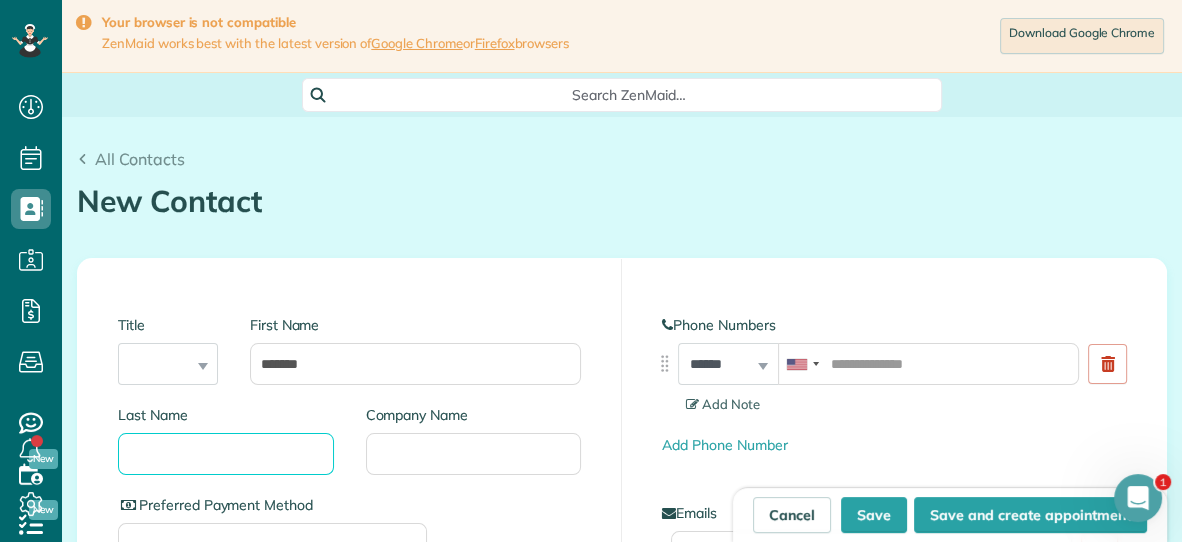 click on "Last Name" at bounding box center (226, 454) 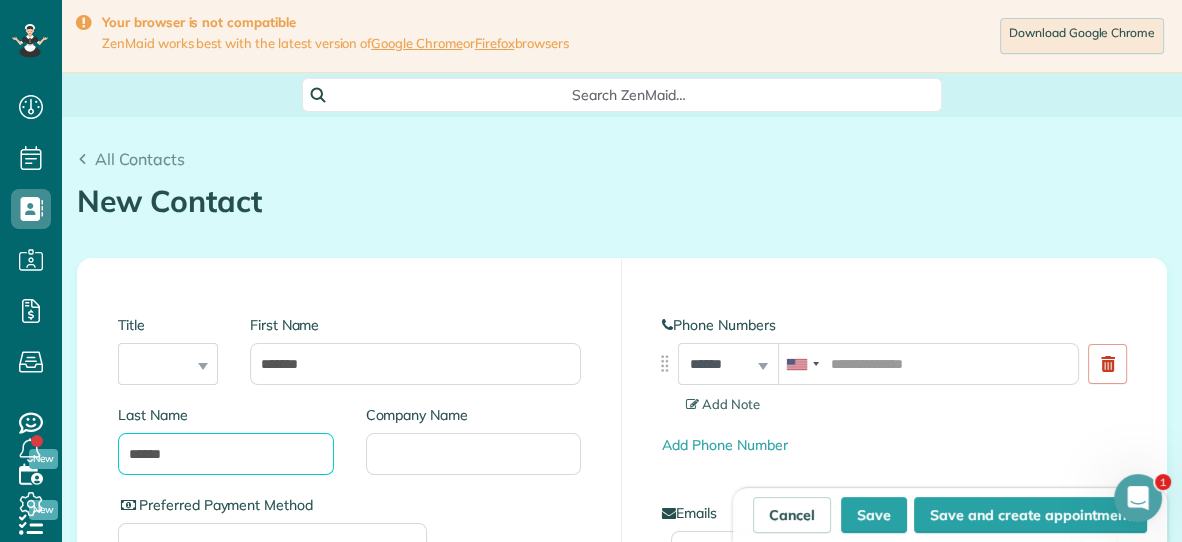 type on "******" 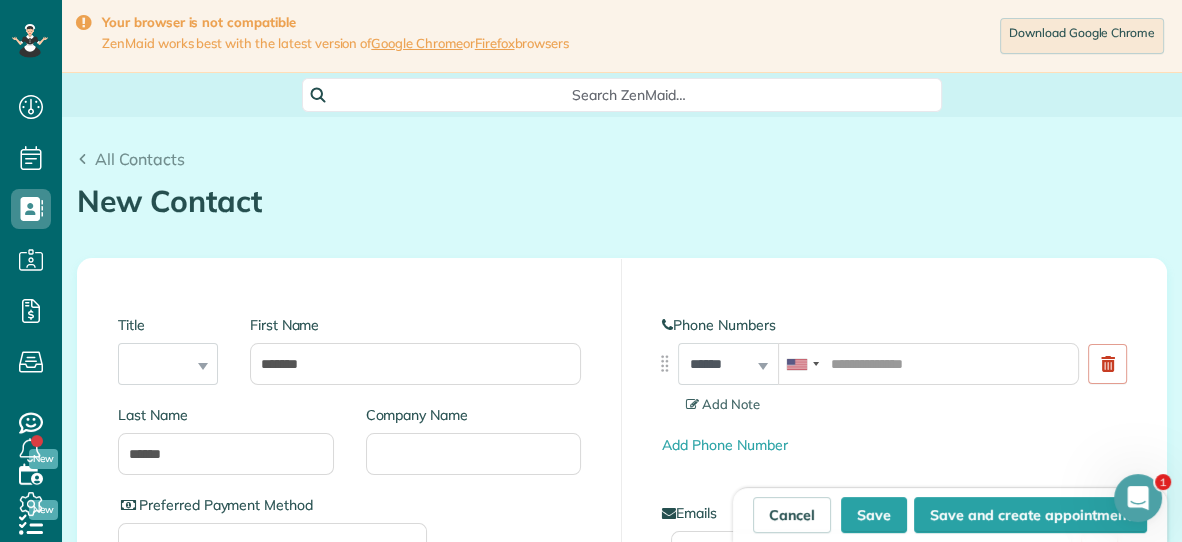 click on "Company Name" at bounding box center [466, 450] 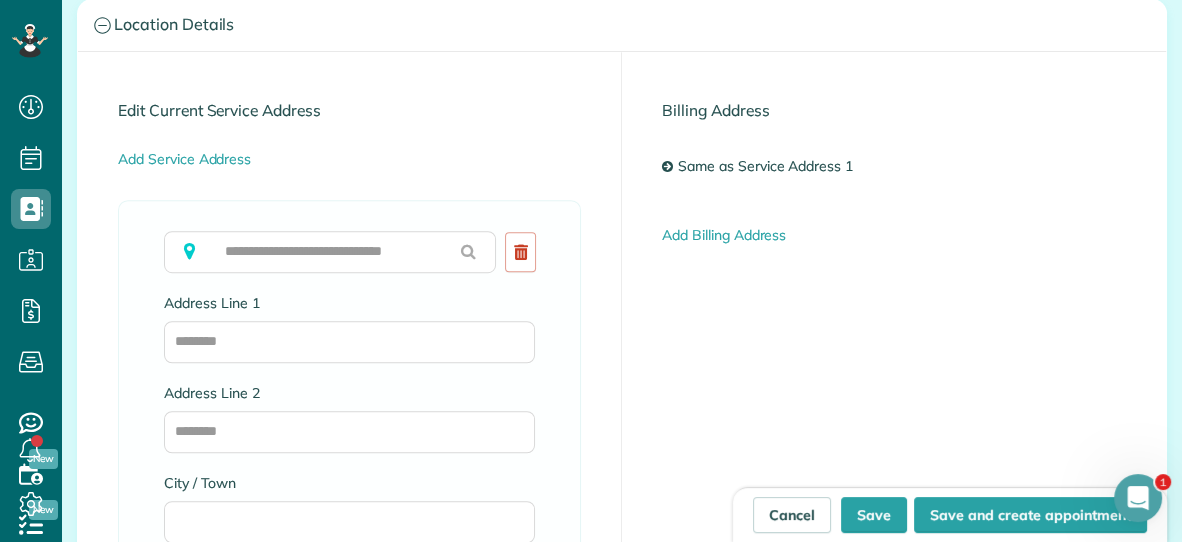 scroll, scrollTop: 1081, scrollLeft: 0, axis: vertical 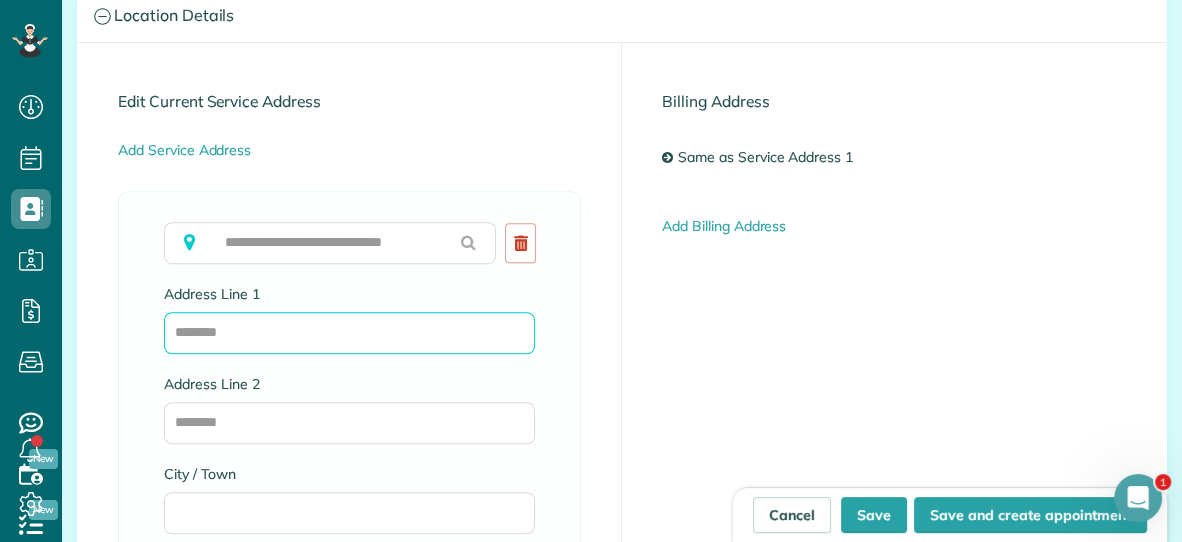 click on "Address Line 1" at bounding box center (349, 333) 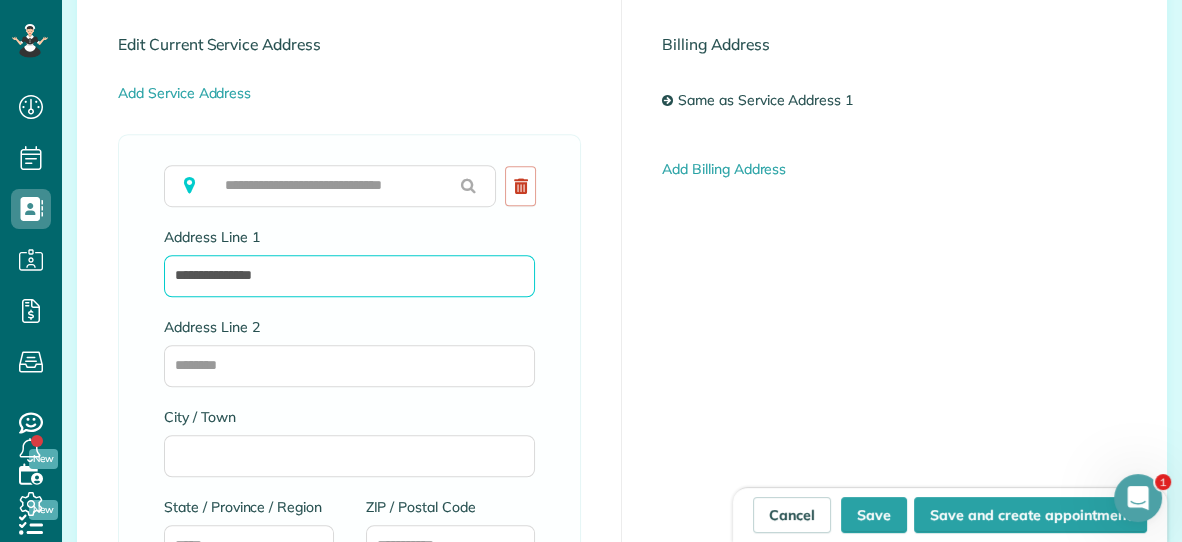 scroll, scrollTop: 1160, scrollLeft: 0, axis: vertical 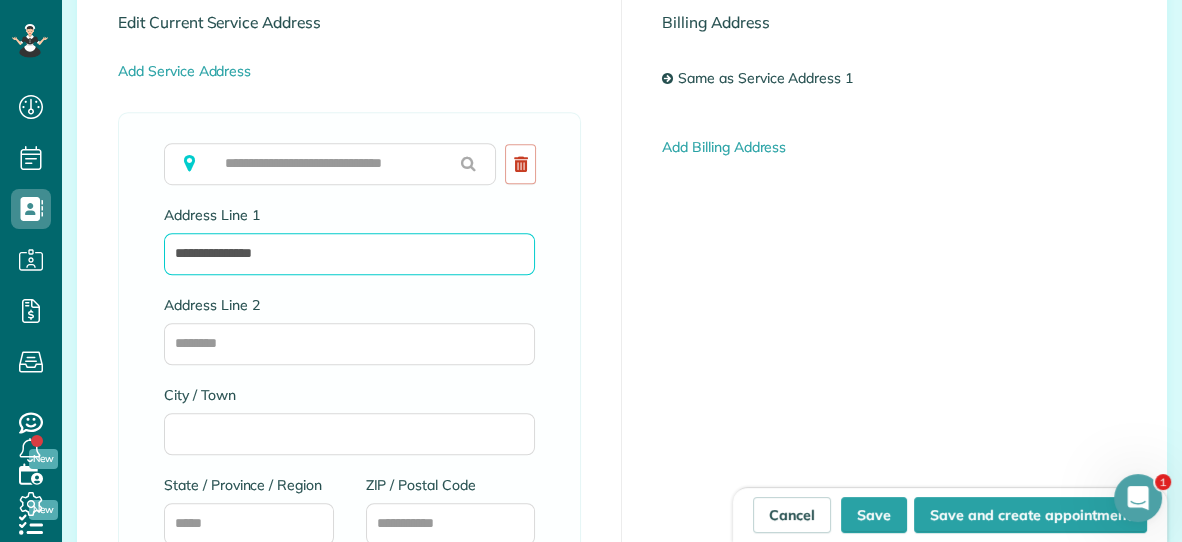 type on "**********" 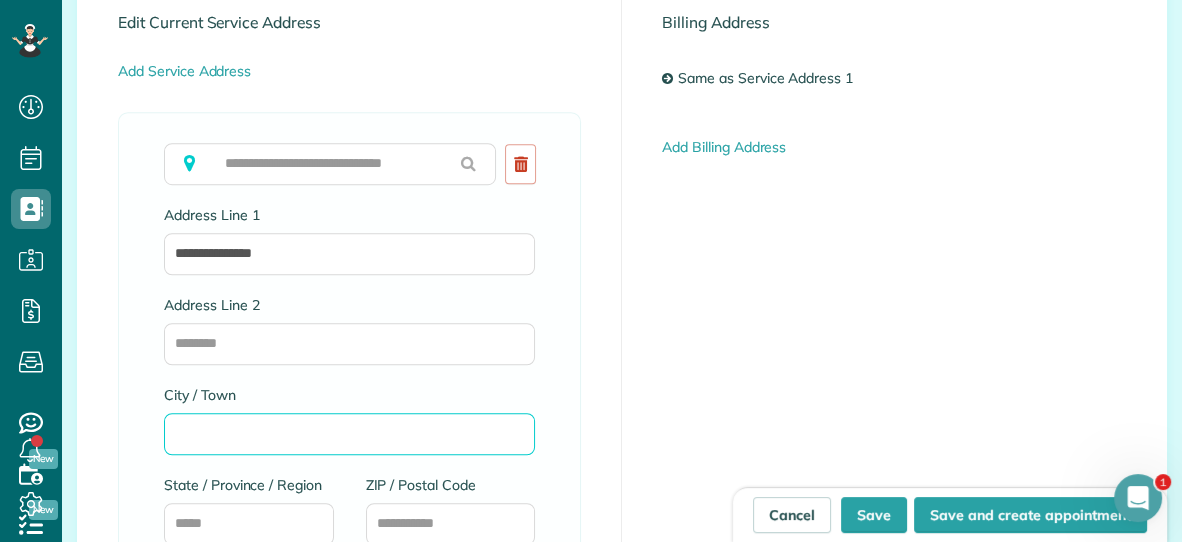 click on "City / Town" at bounding box center [349, 434] 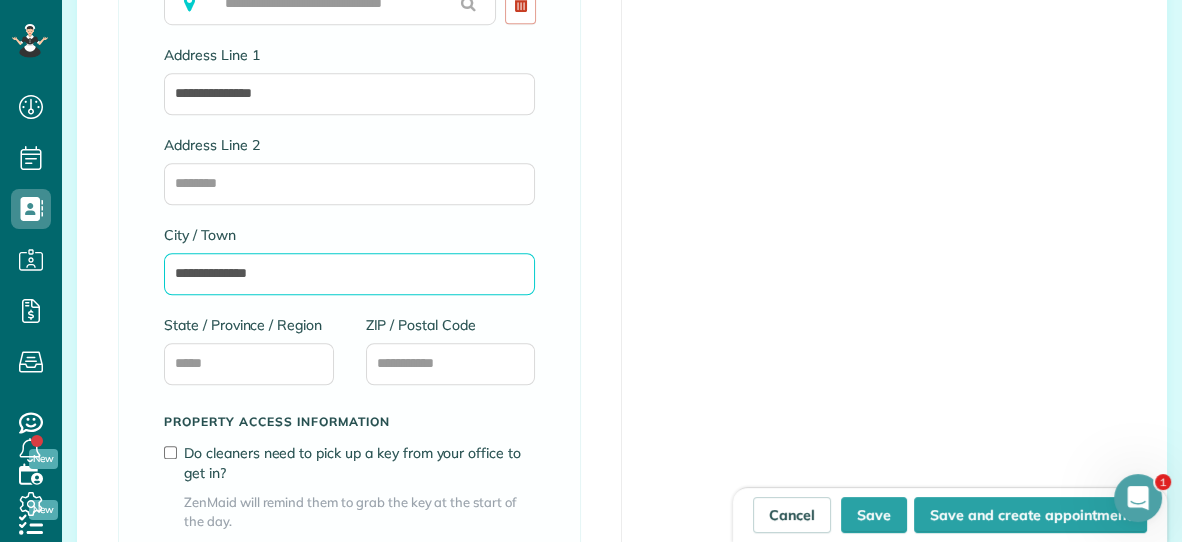 scroll, scrollTop: 1332, scrollLeft: 0, axis: vertical 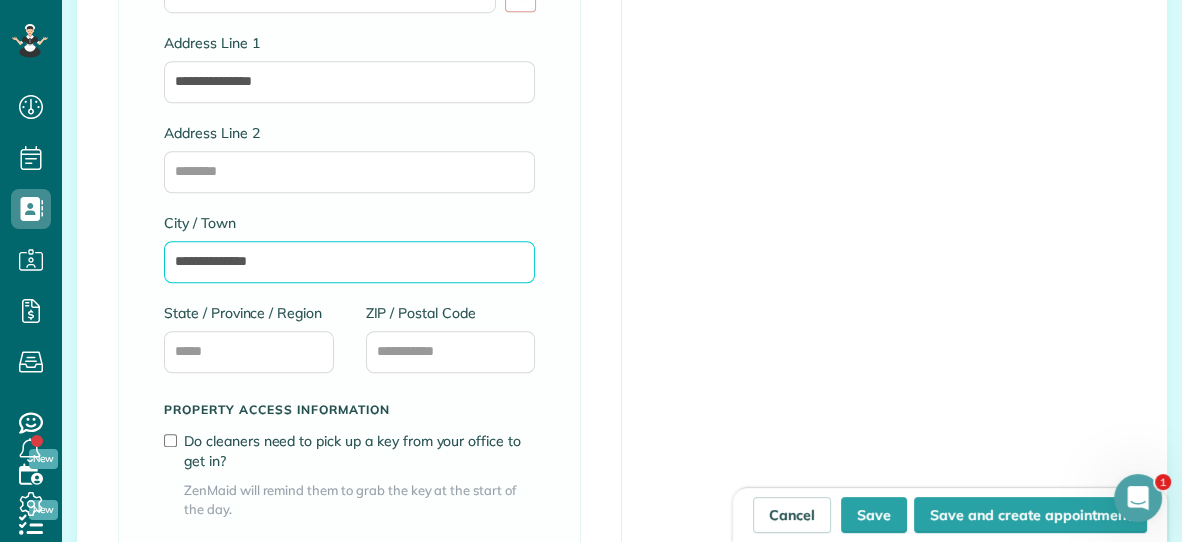 type on "**********" 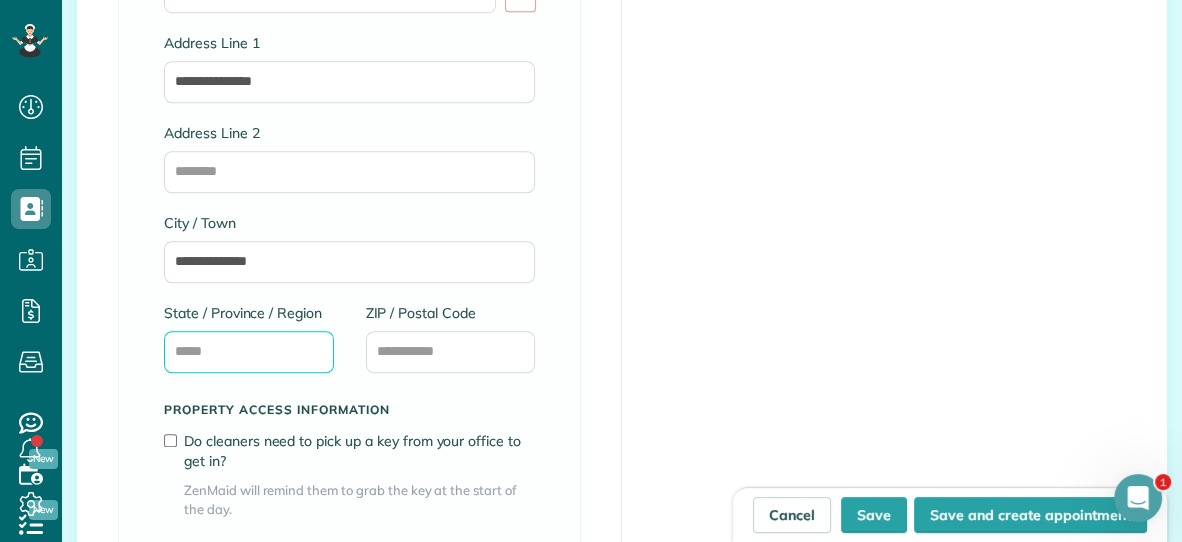 click on "State / Province / Region" at bounding box center (249, 352) 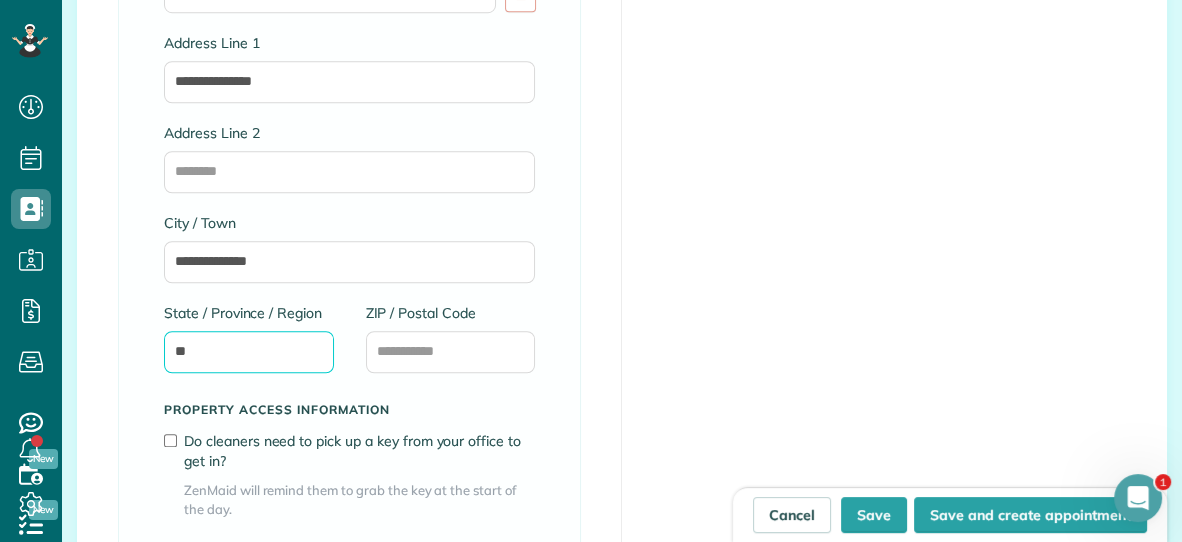 type on "**" 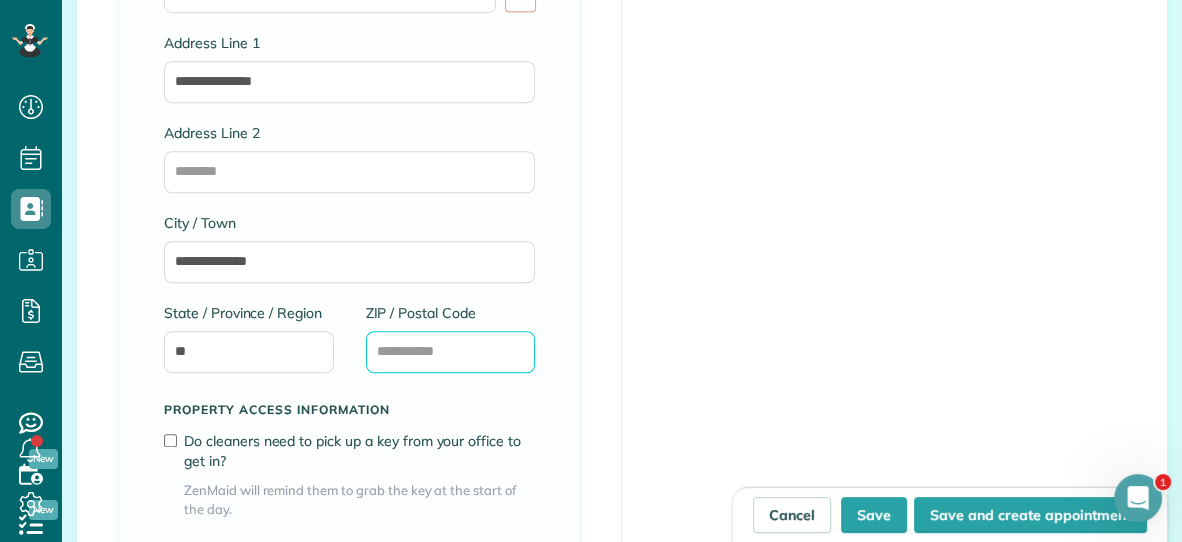 click on "ZIP / Postal Code" at bounding box center (451, 352) 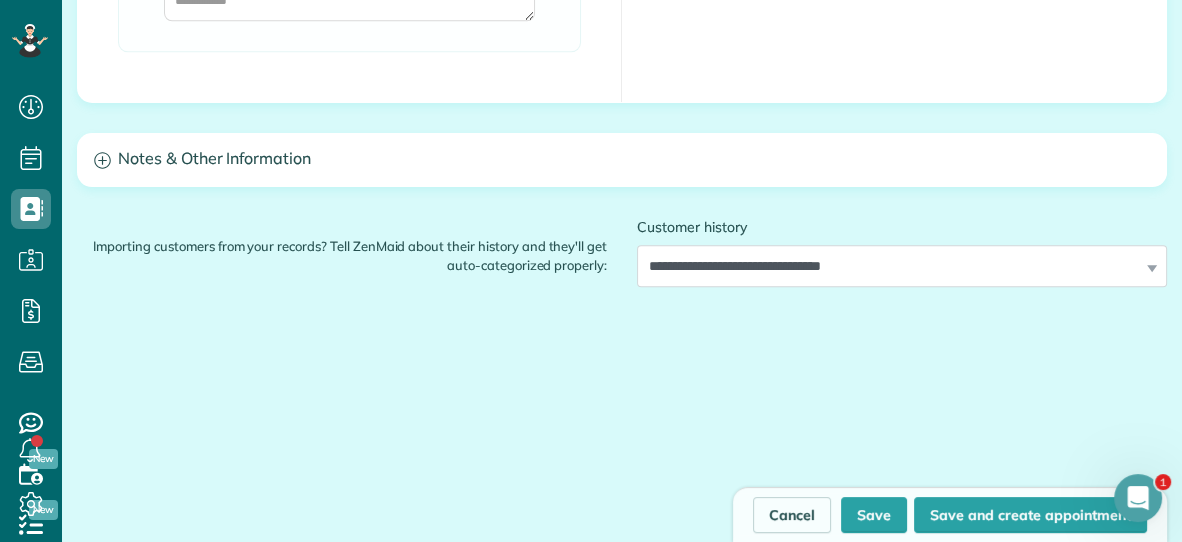 scroll, scrollTop: 2052, scrollLeft: 0, axis: vertical 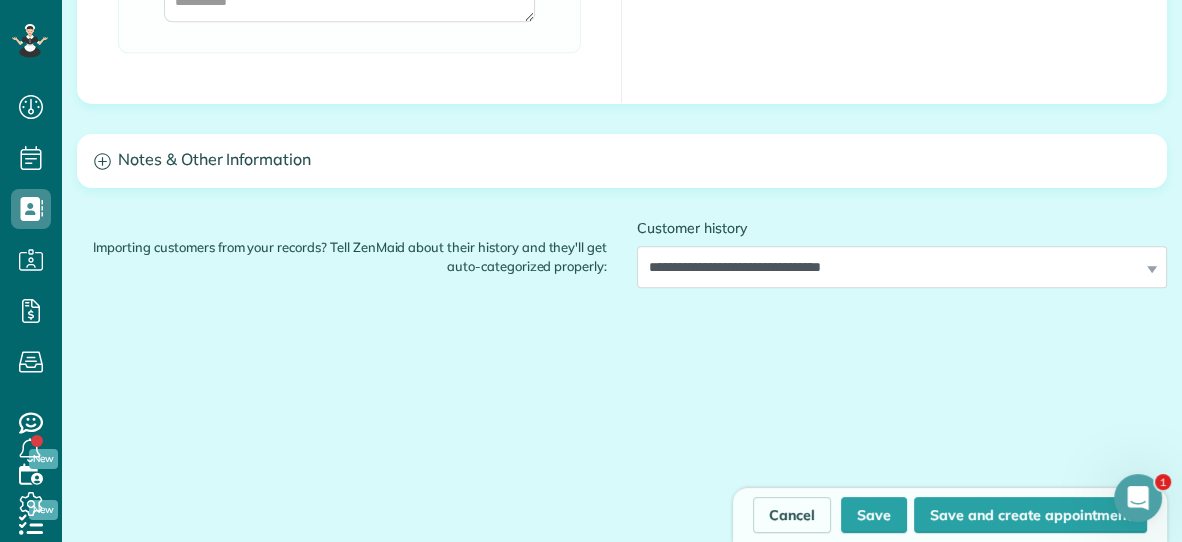 type on "*****" 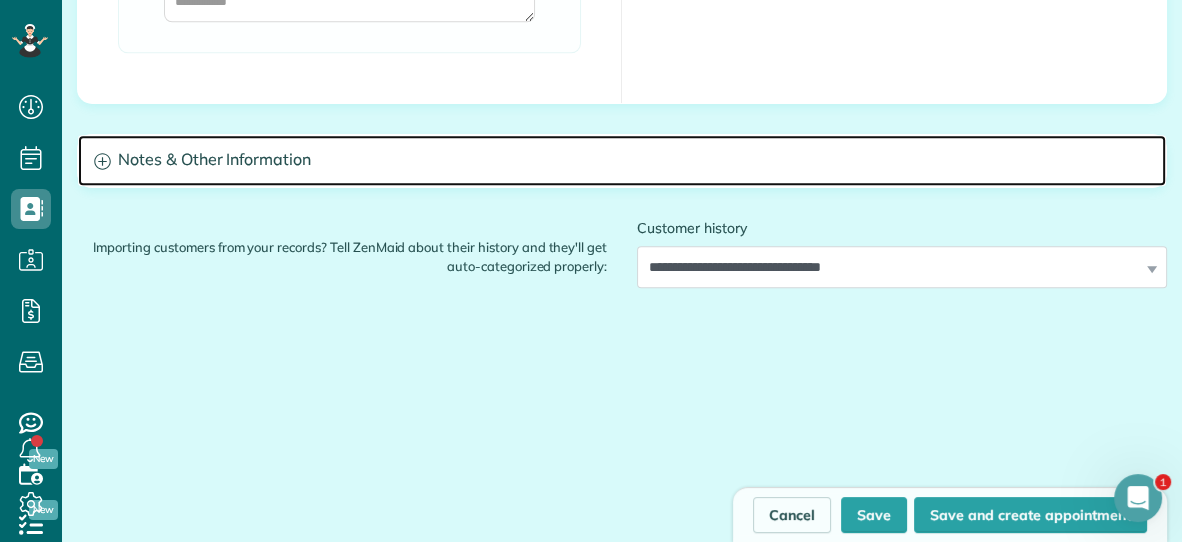 click on "Notes & Other Information" at bounding box center (622, 160) 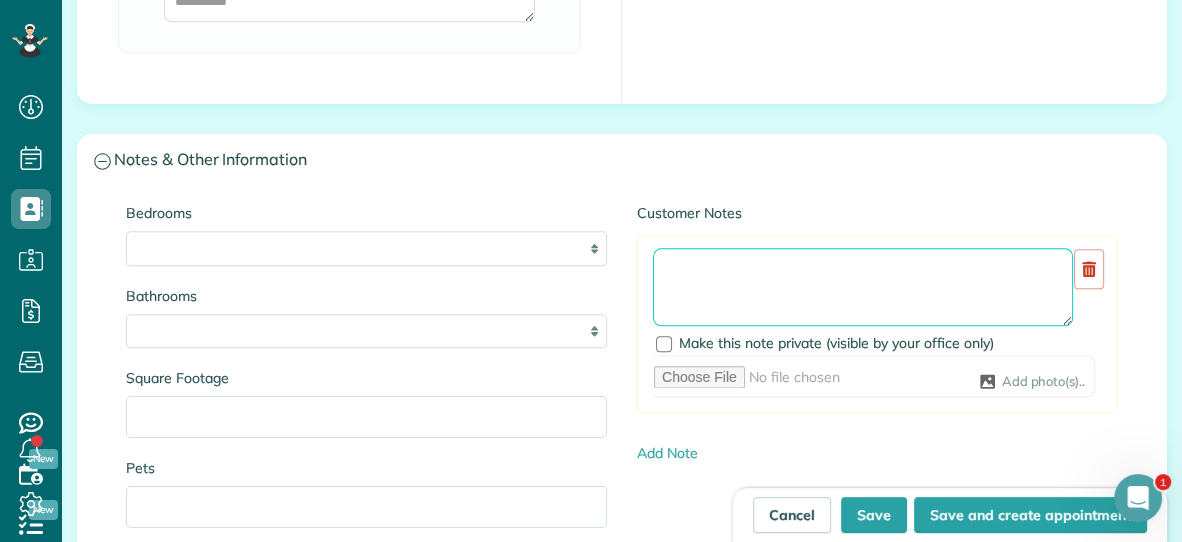 click at bounding box center (863, 287) 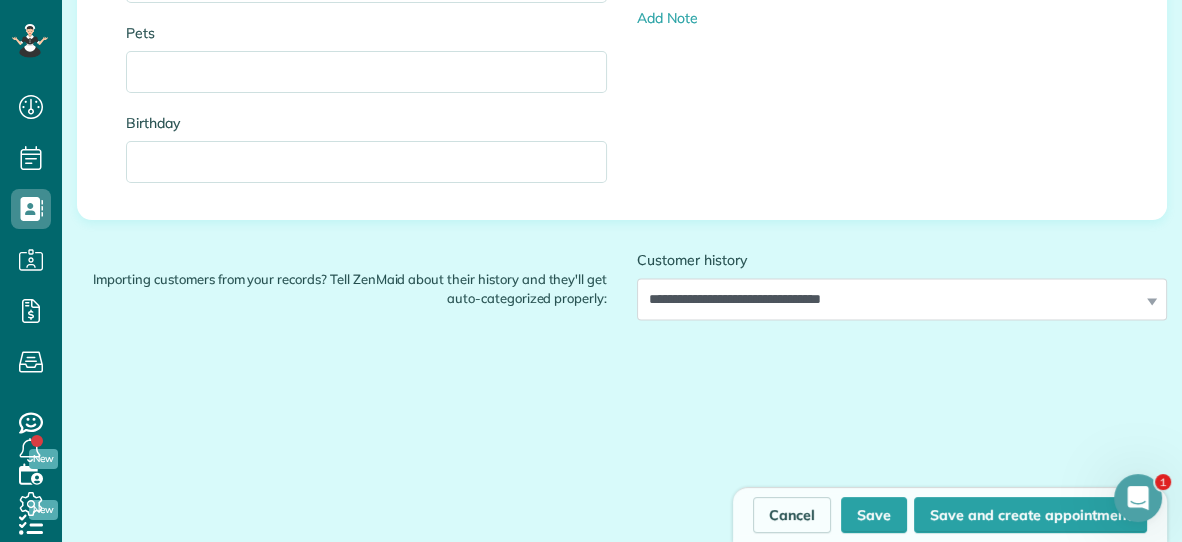scroll, scrollTop: 2643, scrollLeft: 0, axis: vertical 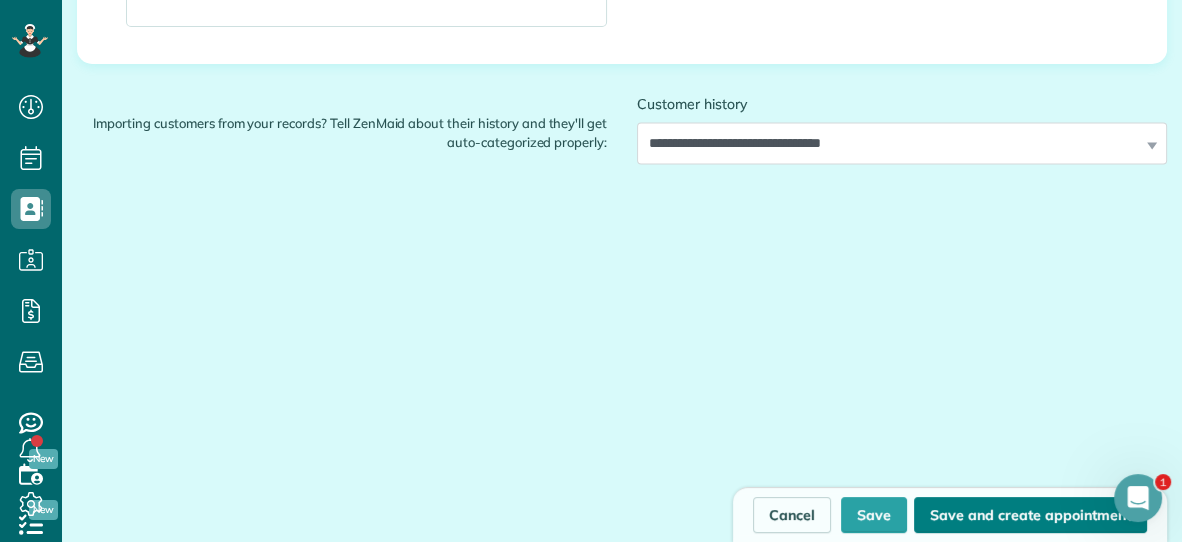 type on "********" 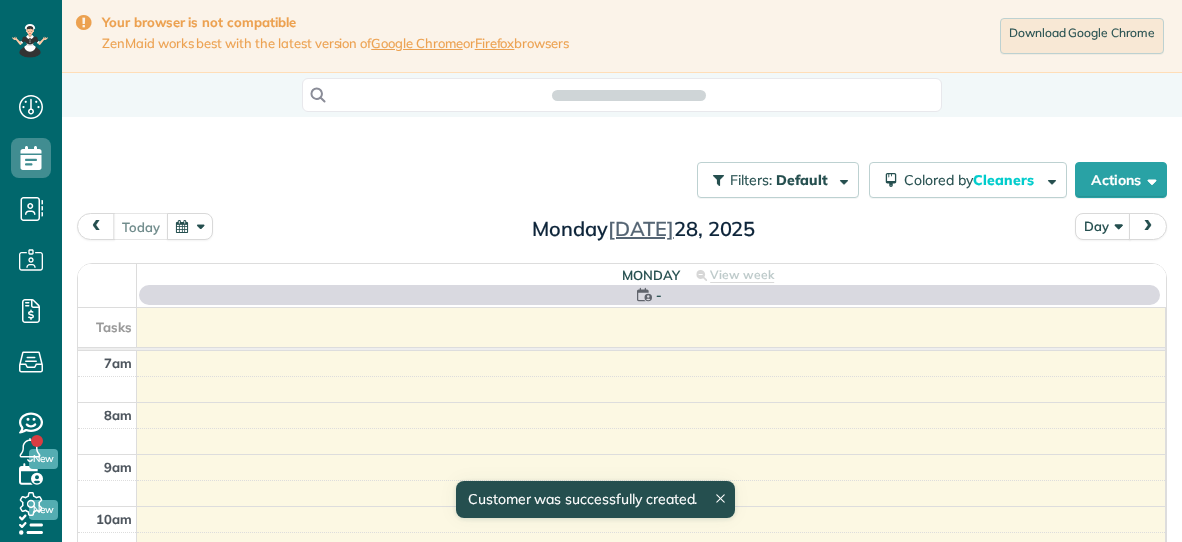 scroll, scrollTop: 0, scrollLeft: 0, axis: both 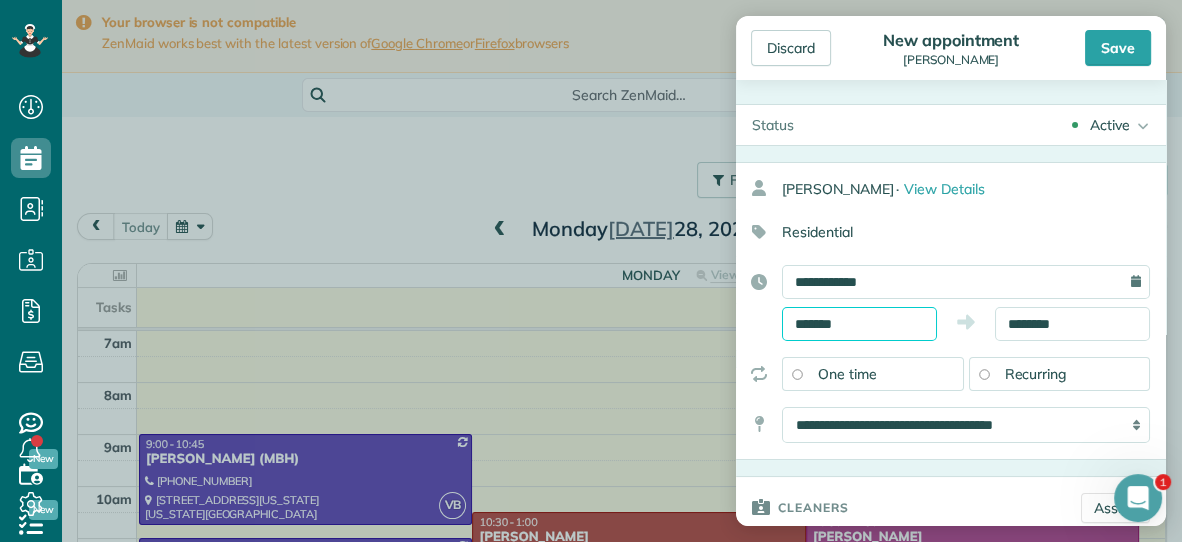 click on "*******" at bounding box center (859, 324) 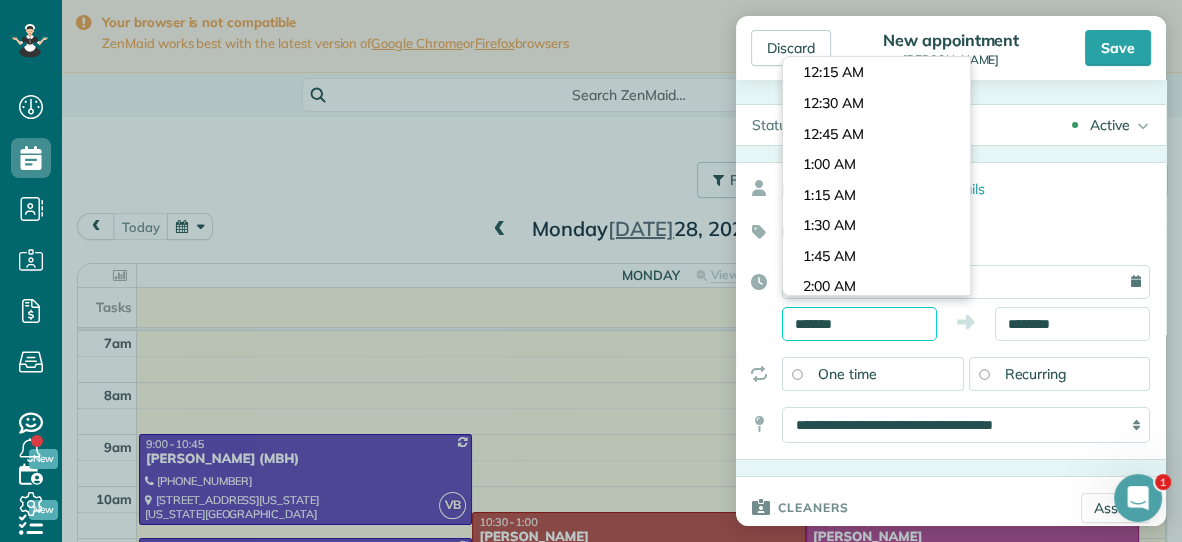 scroll, scrollTop: 1037, scrollLeft: 0, axis: vertical 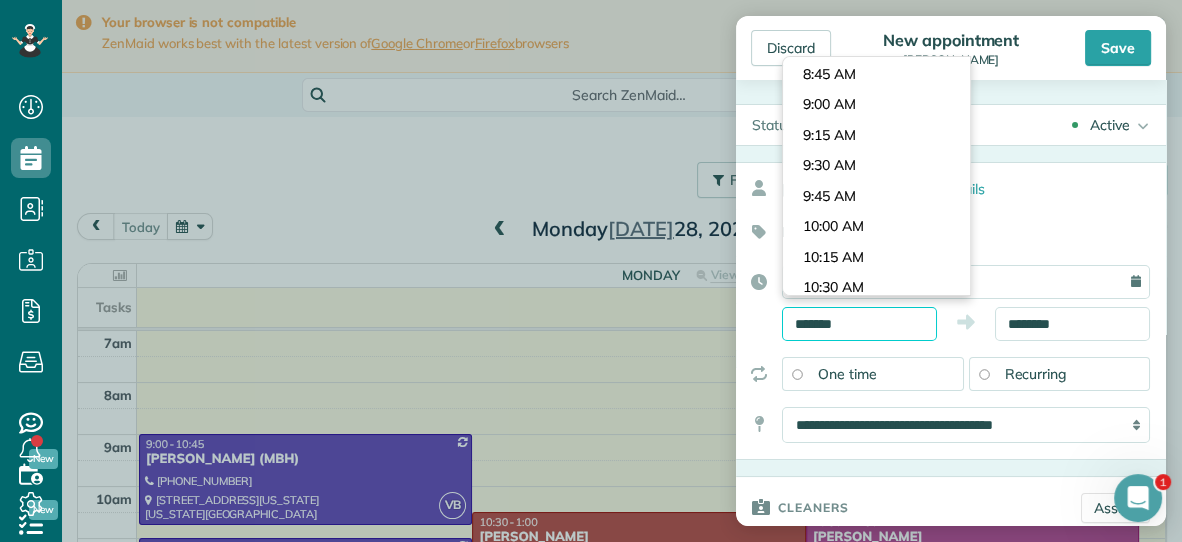 click on "*******" at bounding box center [859, 324] 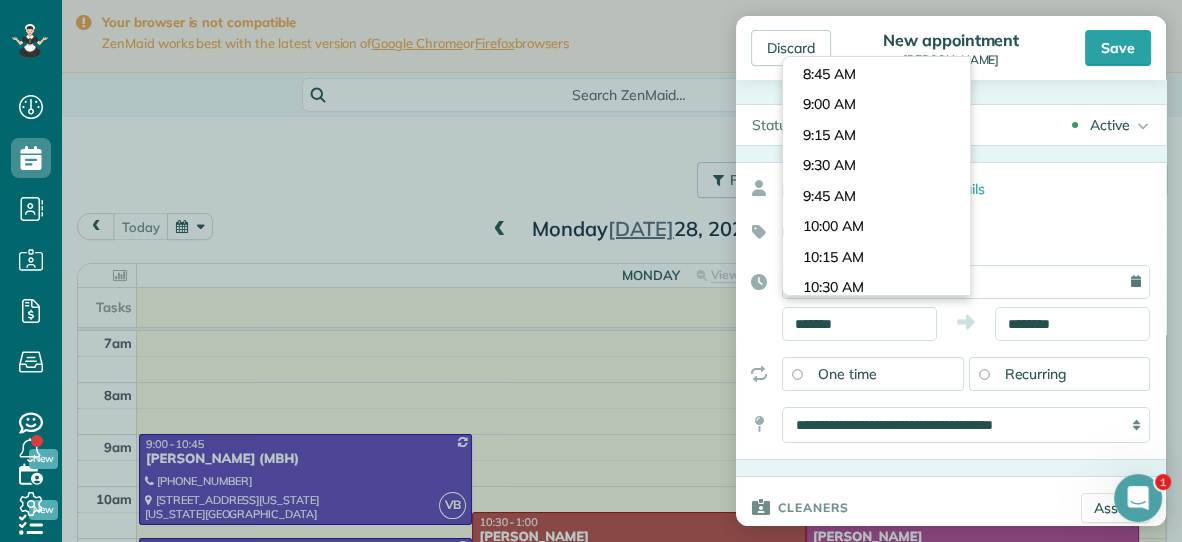 click on "Discard
New appointment
[PERSON_NAME]
Save" at bounding box center (951, 48) 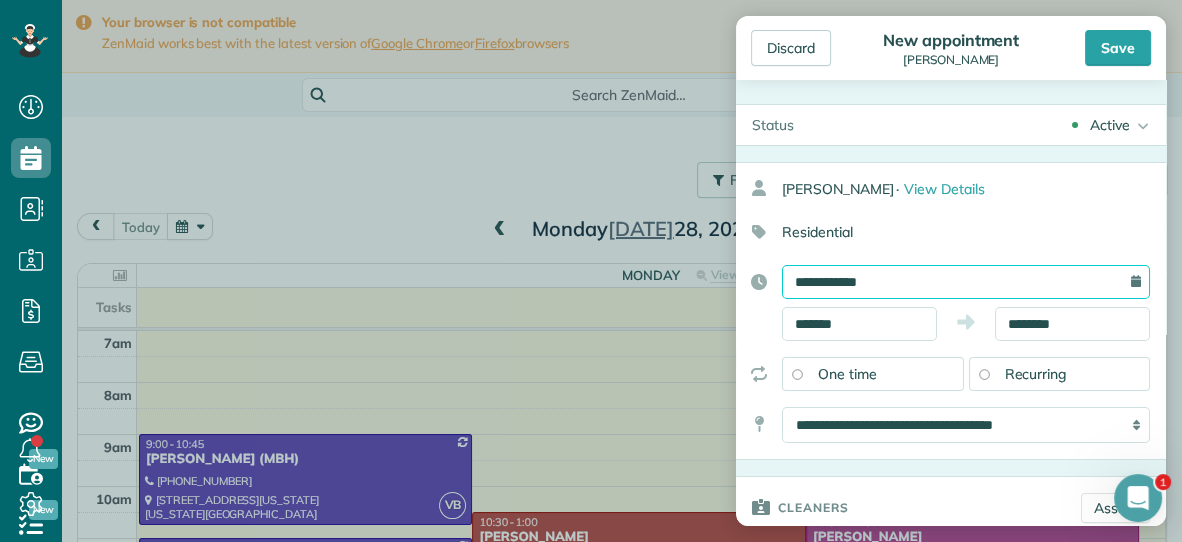 click on "**********" at bounding box center [966, 282] 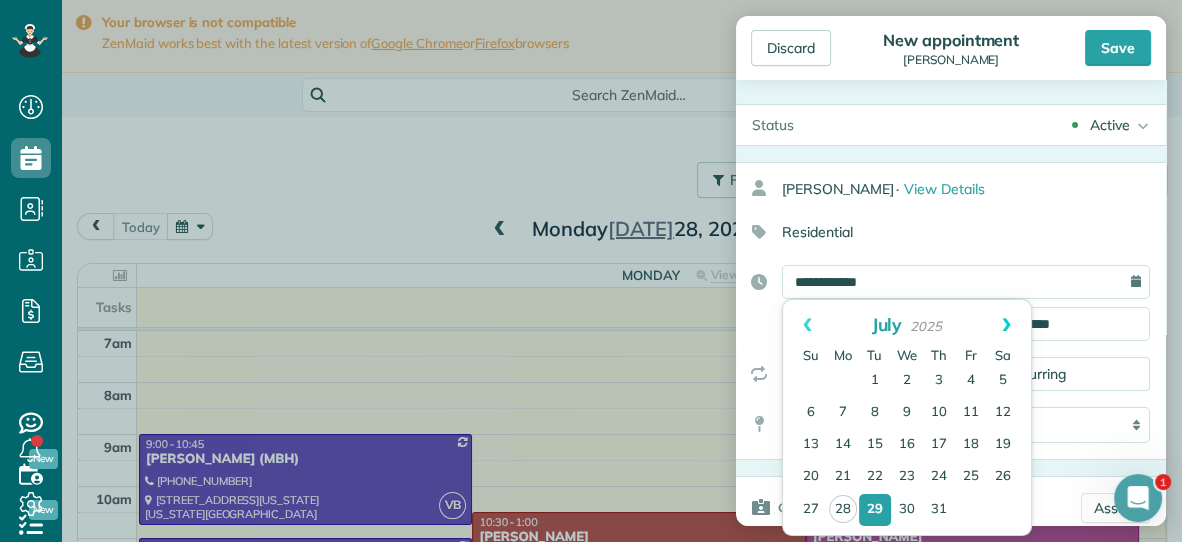 click on "Next" at bounding box center [1006, 325] 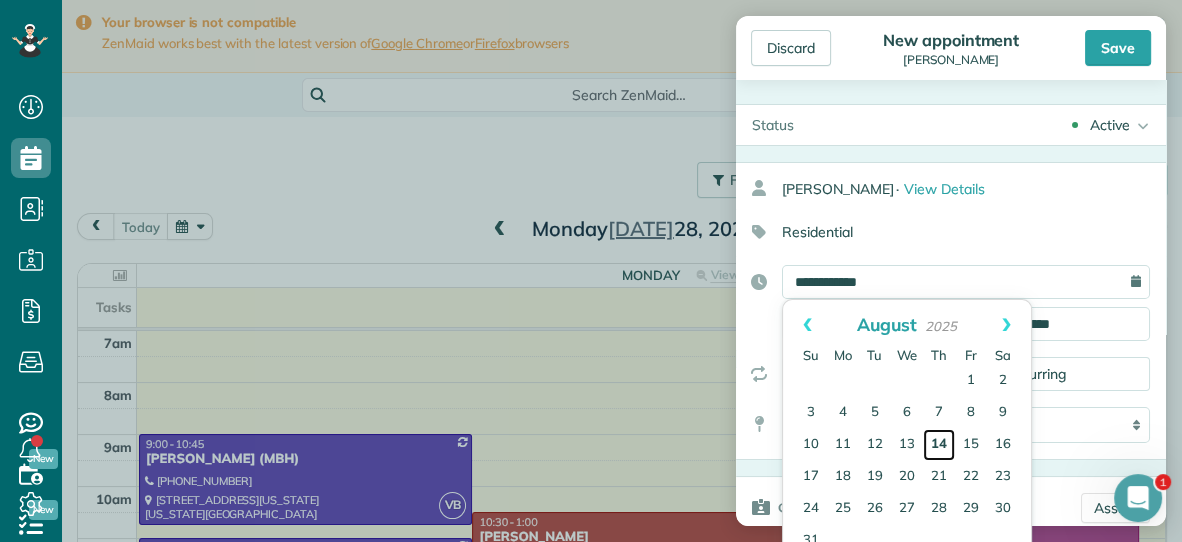 click on "14" at bounding box center (939, 445) 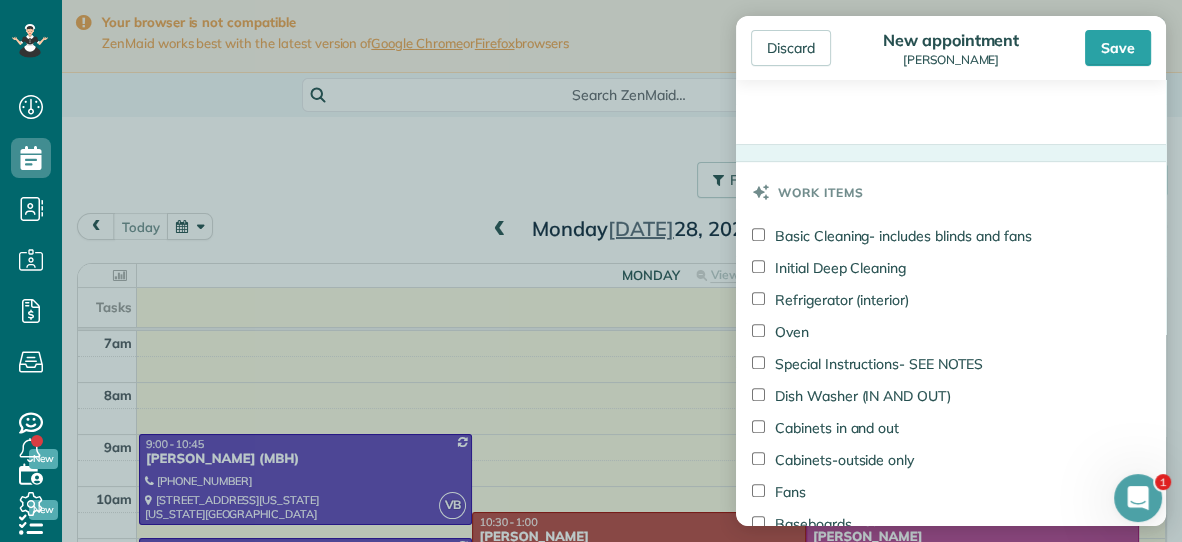 scroll, scrollTop: 917, scrollLeft: 0, axis: vertical 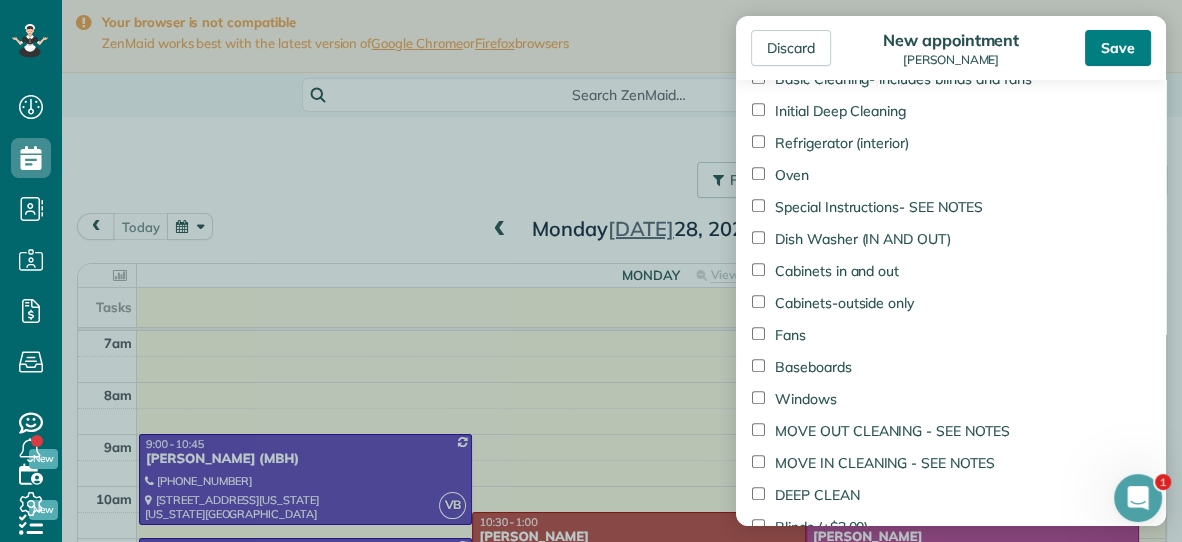 click on "Save" at bounding box center (1118, 48) 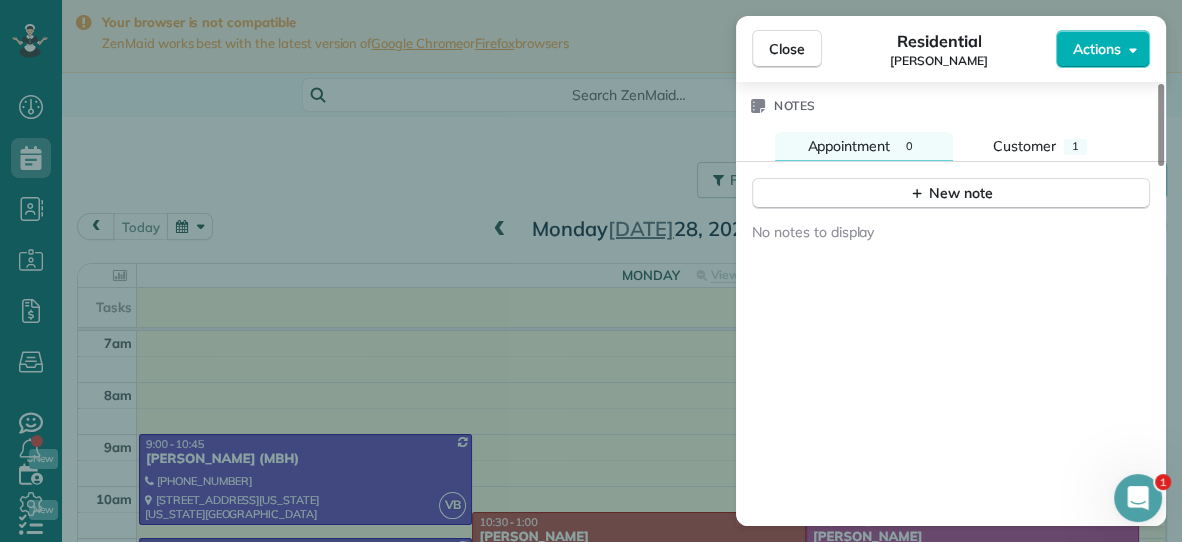 scroll, scrollTop: 1732, scrollLeft: 0, axis: vertical 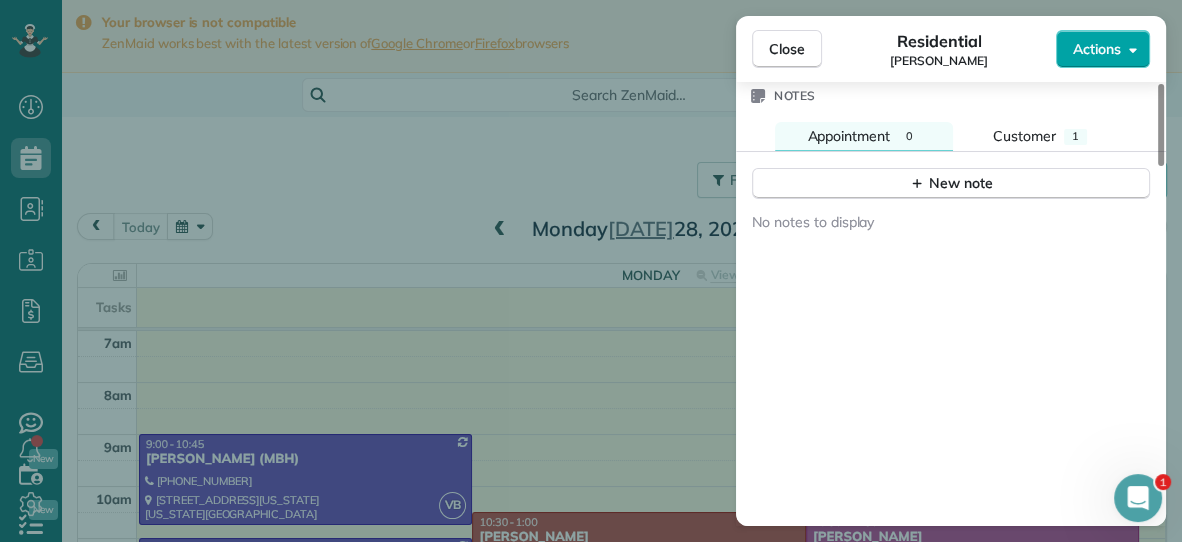 click on "Actions" at bounding box center [1103, 49] 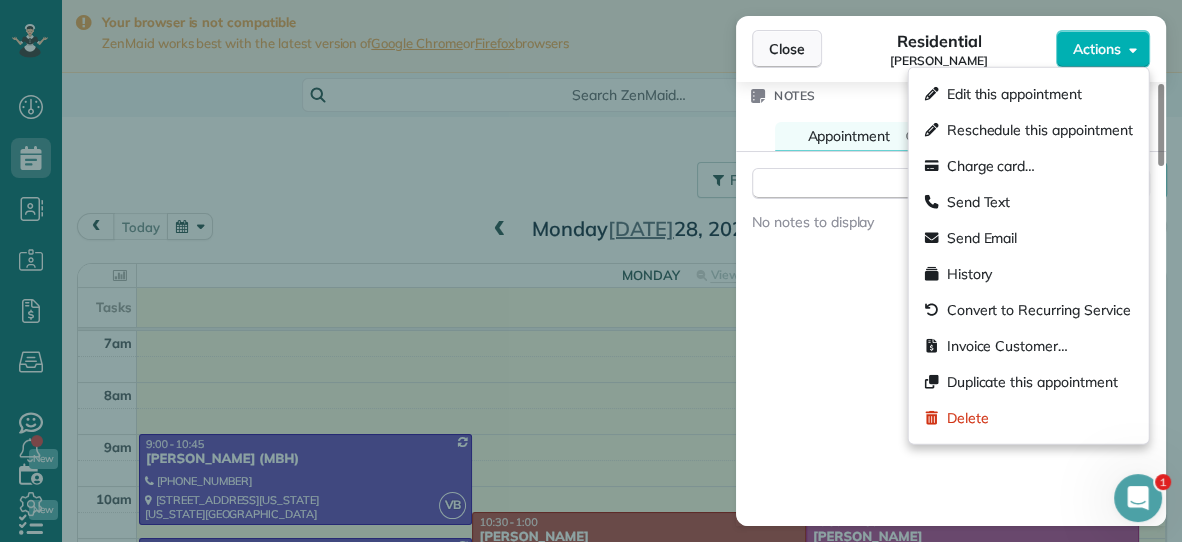 click on "Close" at bounding box center [787, 49] 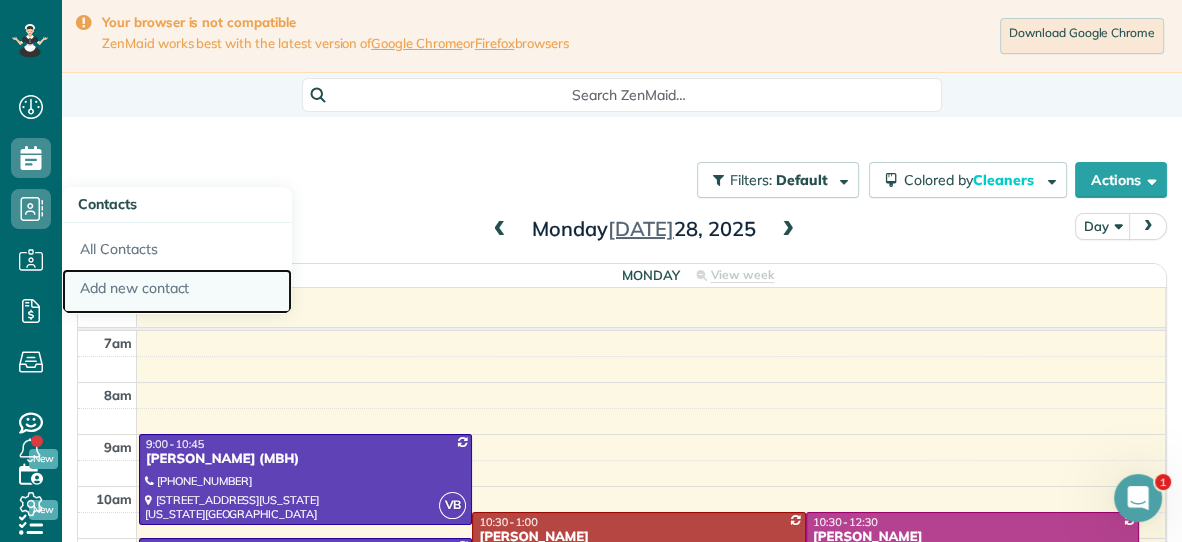 click on "Add new contact" at bounding box center [177, 292] 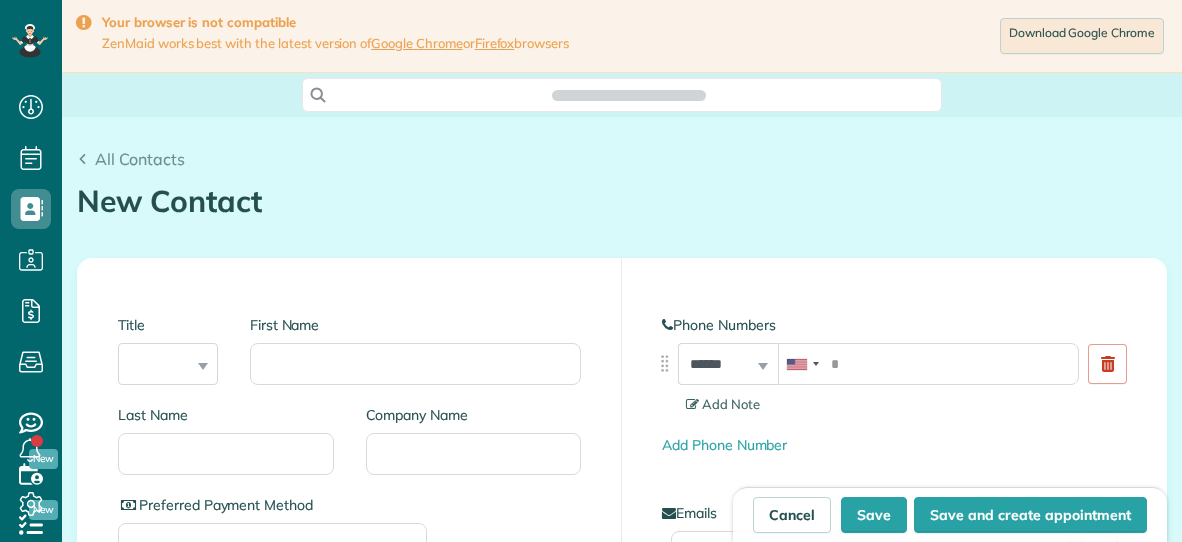 scroll, scrollTop: 0, scrollLeft: 0, axis: both 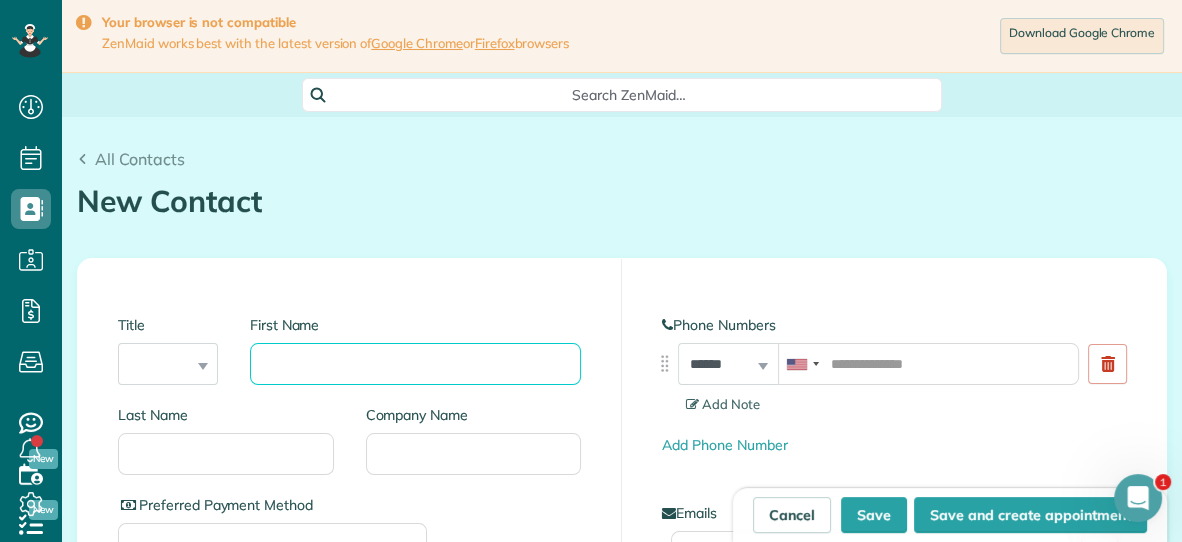 click on "First Name" at bounding box center (415, 364) 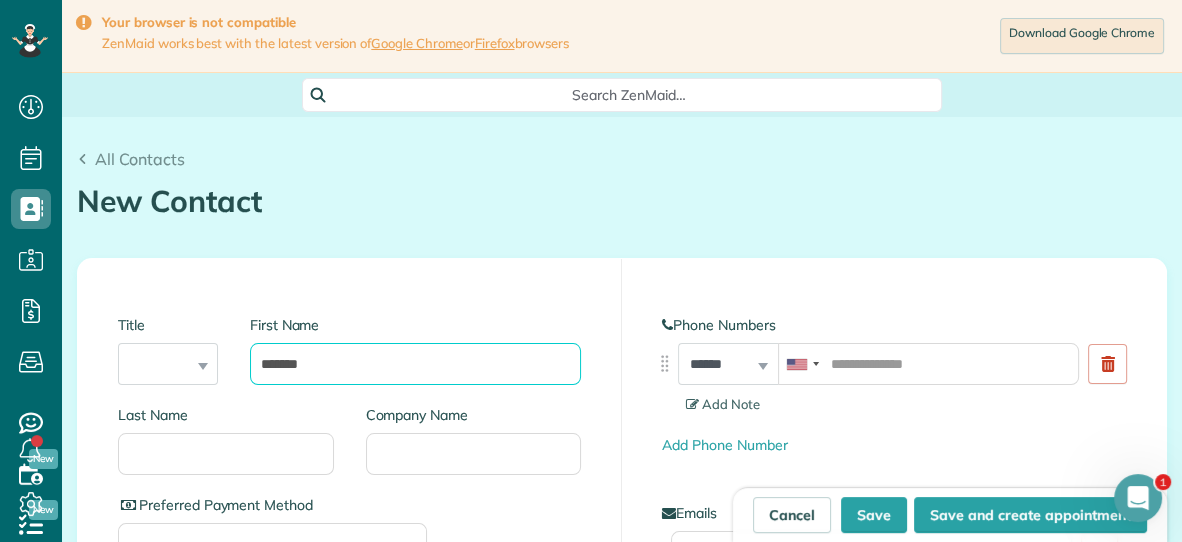 type on "*******" 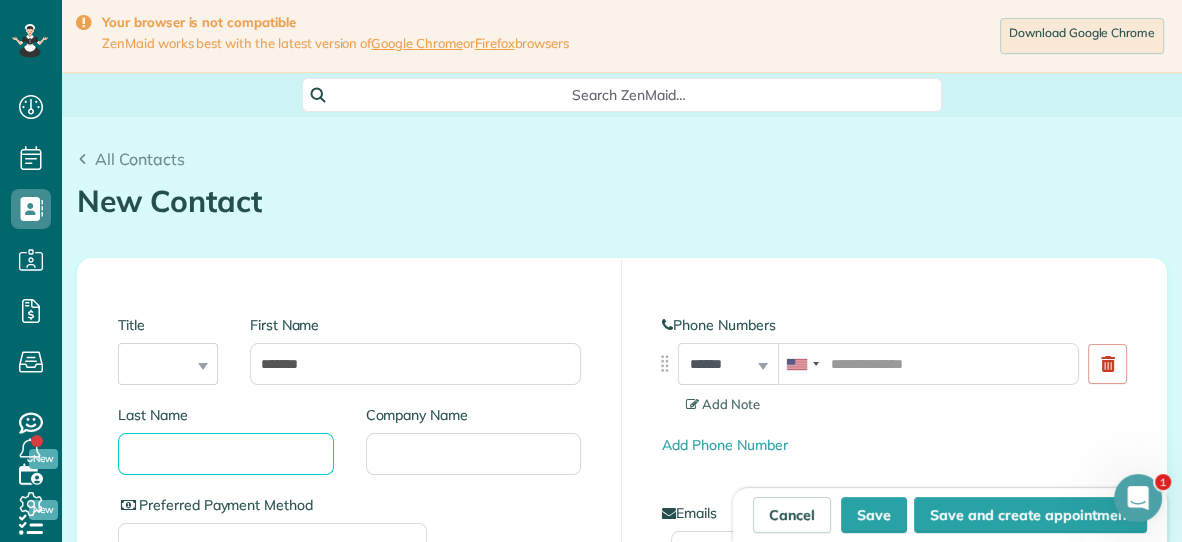 click on "Last Name" at bounding box center (226, 454) 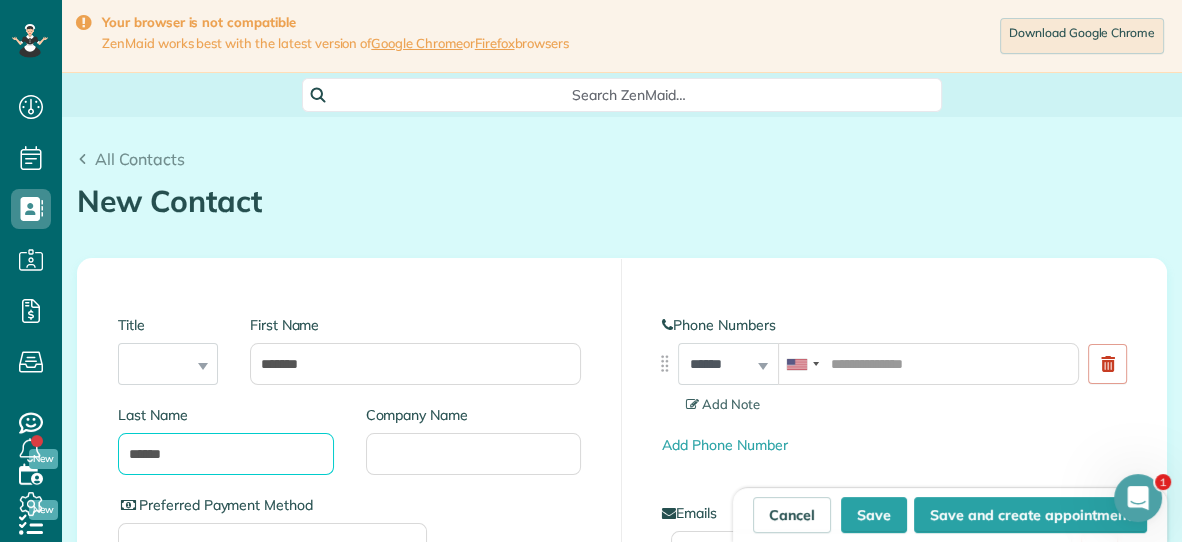 click on "******" at bounding box center (226, 454) 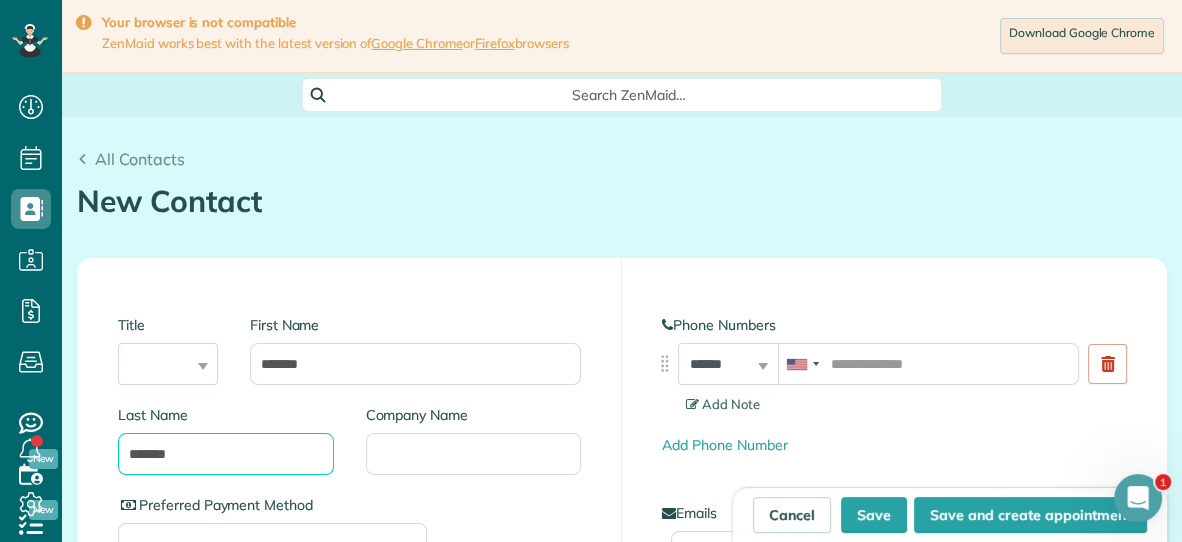 type on "******" 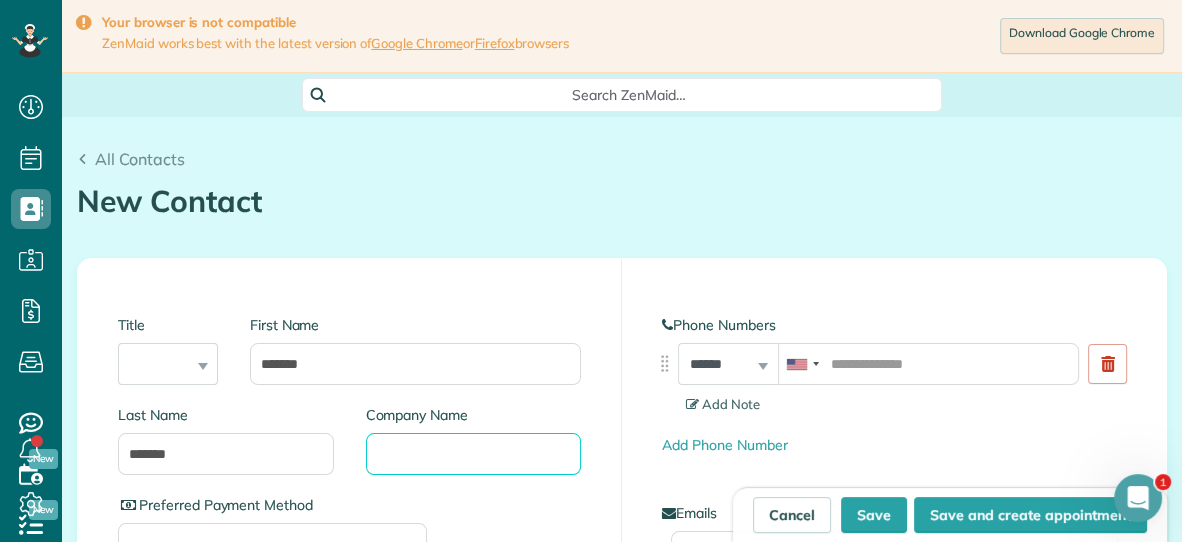 click on "Company Name" at bounding box center (474, 454) 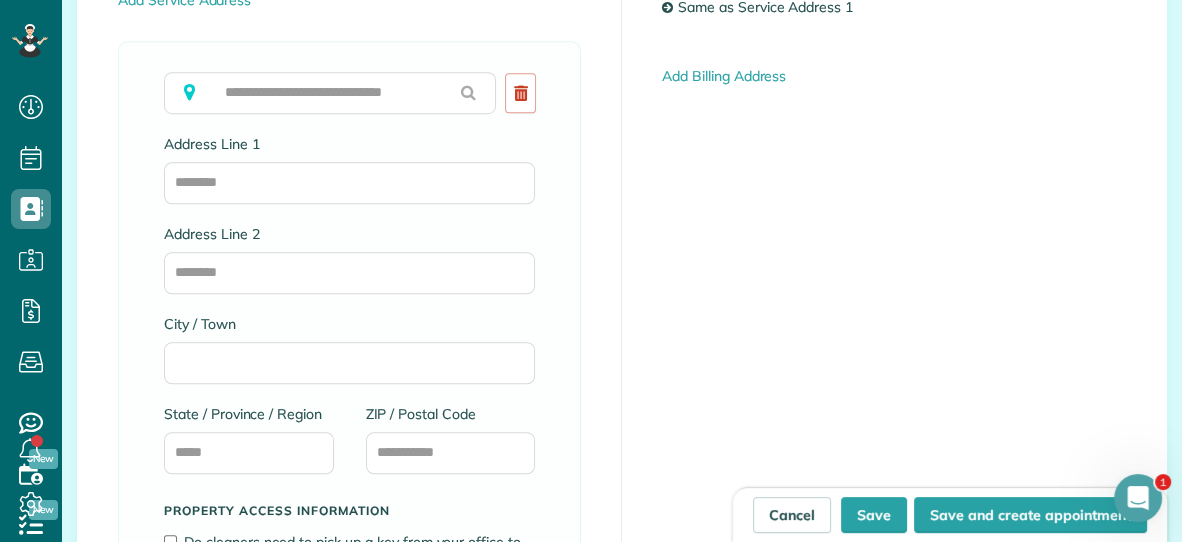 scroll, scrollTop: 1210, scrollLeft: 0, axis: vertical 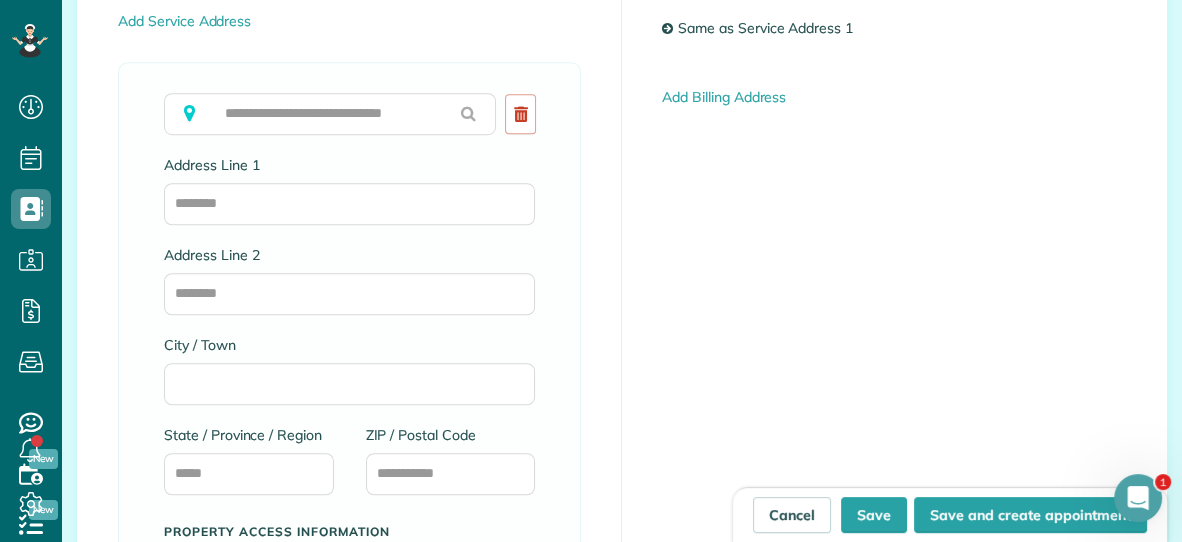 type on "*********" 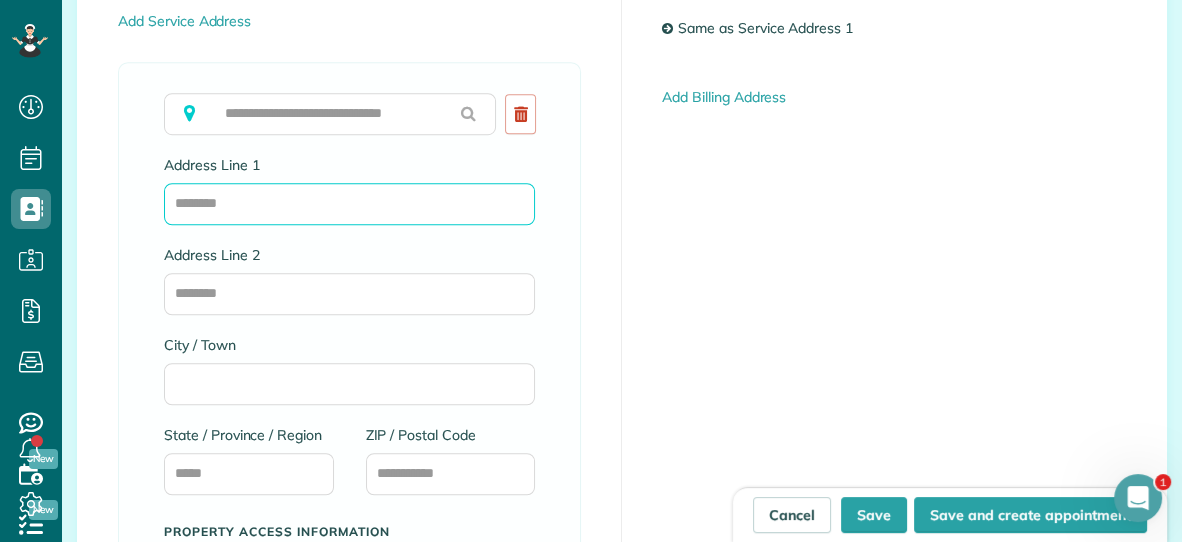 click on "Address Line 1" at bounding box center [349, 204] 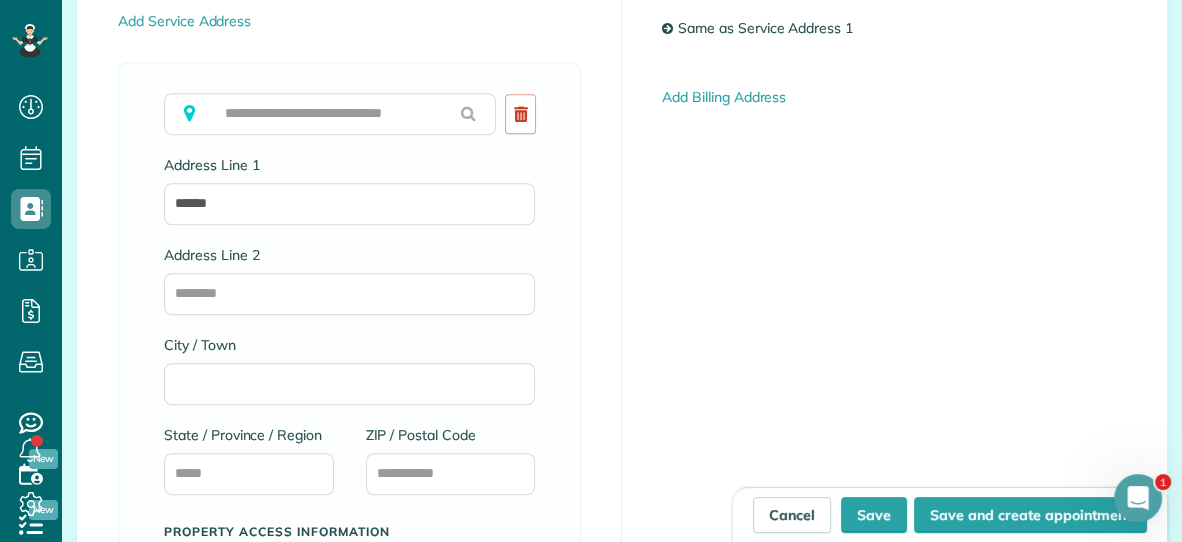 click on "Edit Current Service Address
Add Service Address
To copy over, please clear field above
Address Line 1 ******
Address Line 2
City / Town
State / Province / Region
ZIP / Postal Code
Property access information
Do cleaners need to pick up a key from your office to get in? ZenMaid will remind them to grab the key at the start of the day.
Do cleaners need to return the keys to the office after the last appointment?" at bounding box center [622, 429] 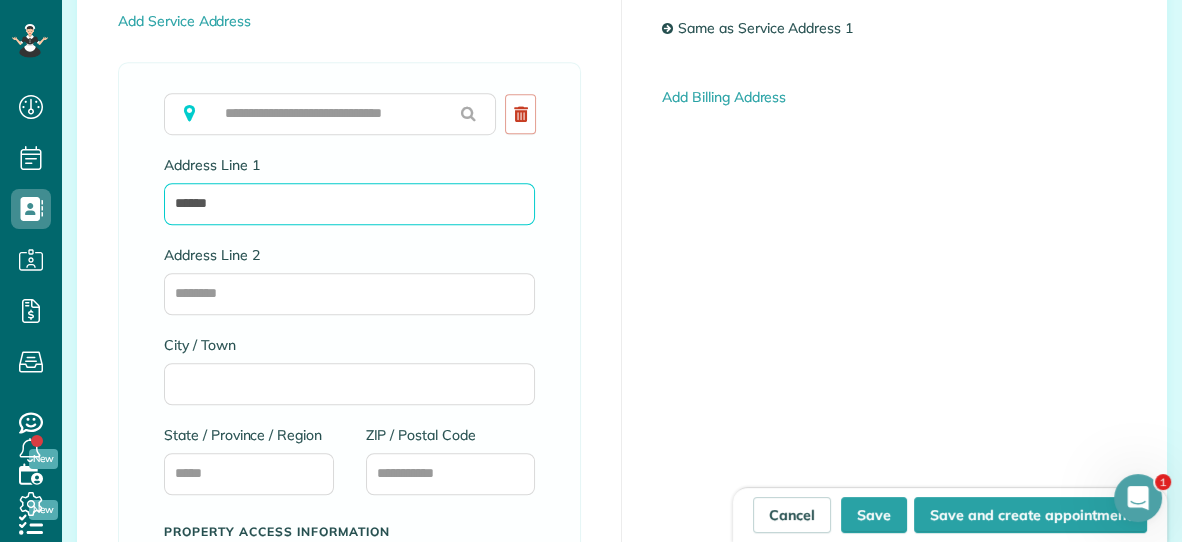 click on "******" at bounding box center (349, 204) 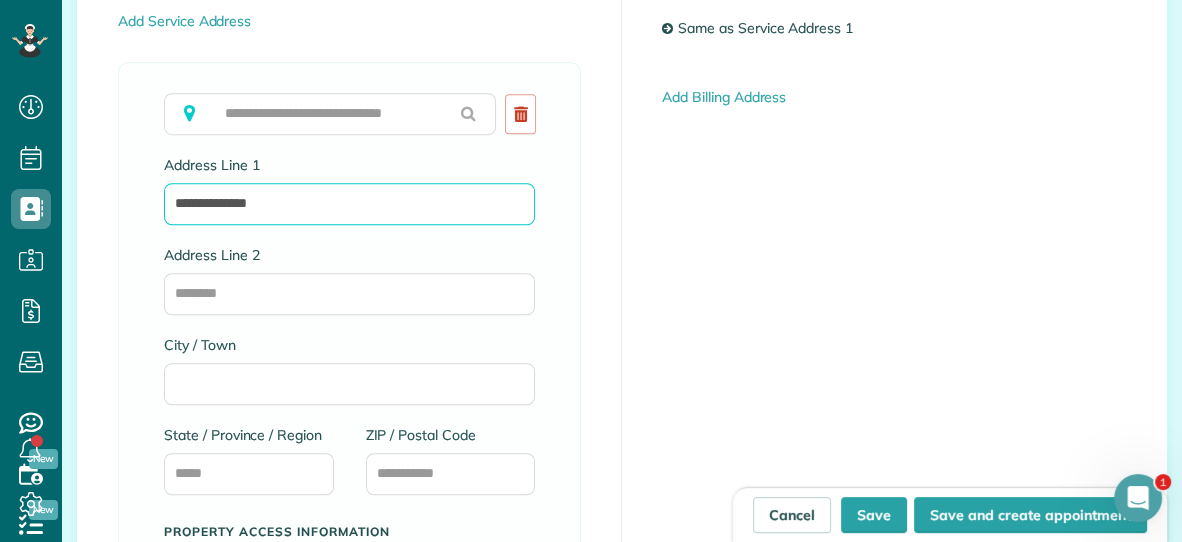 type on "**********" 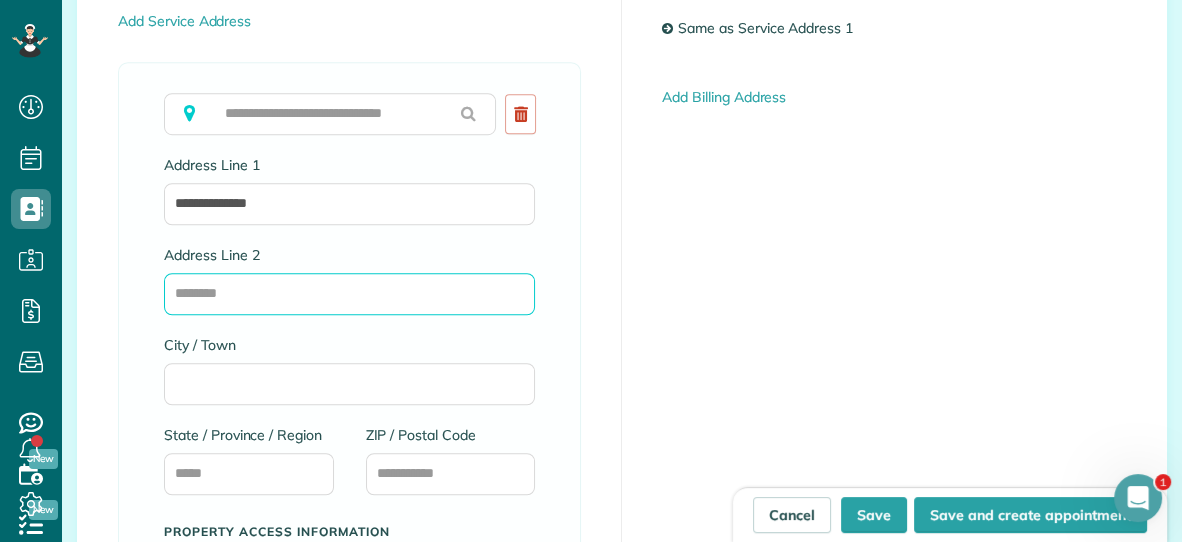 click on "Address Line 2" at bounding box center [349, 294] 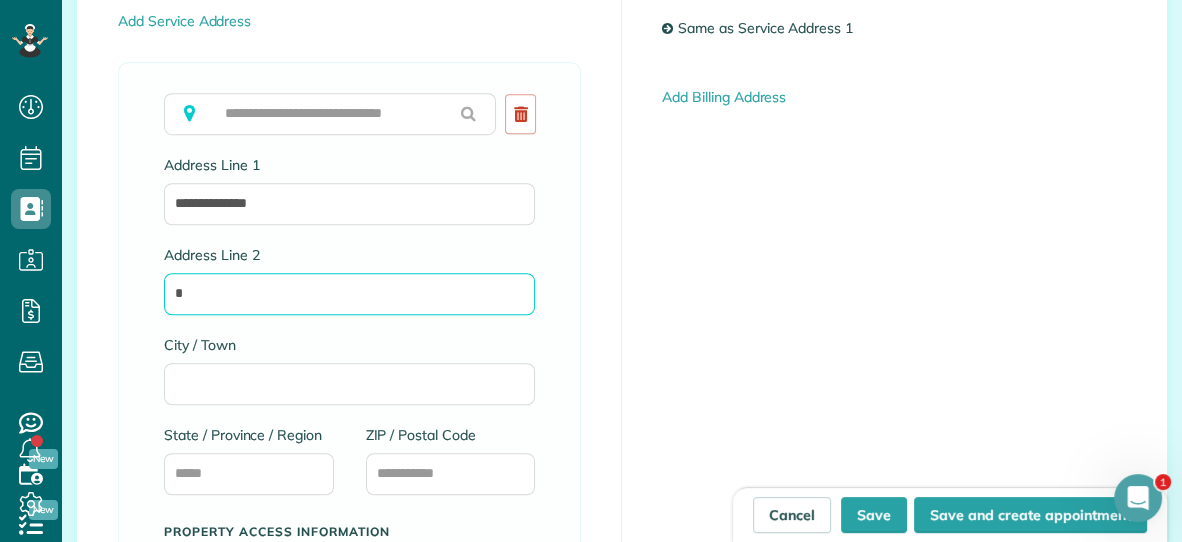 type on "*" 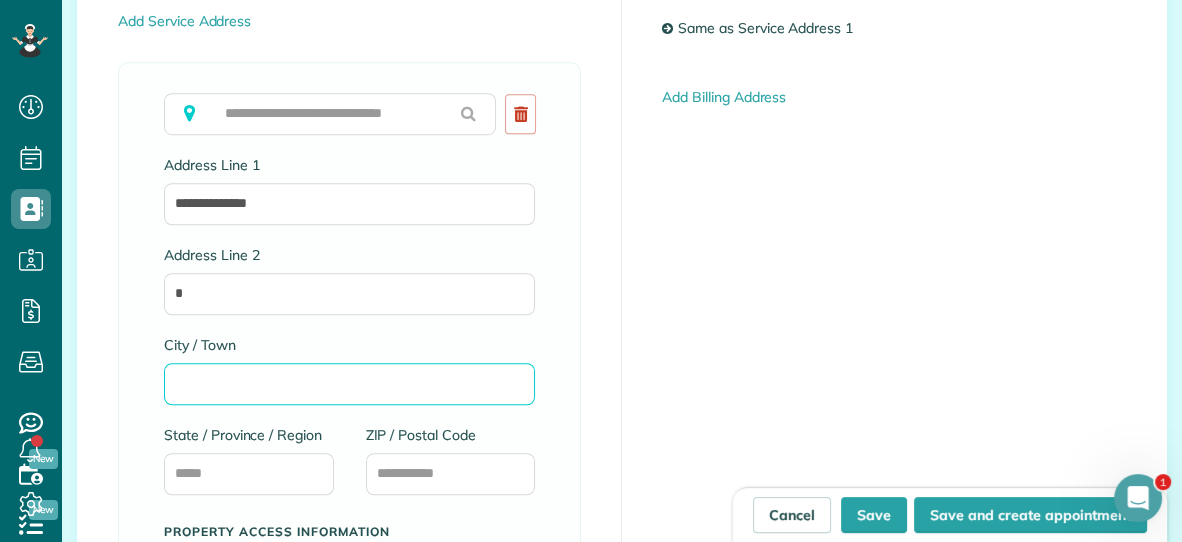 click on "City / Town" at bounding box center [349, 384] 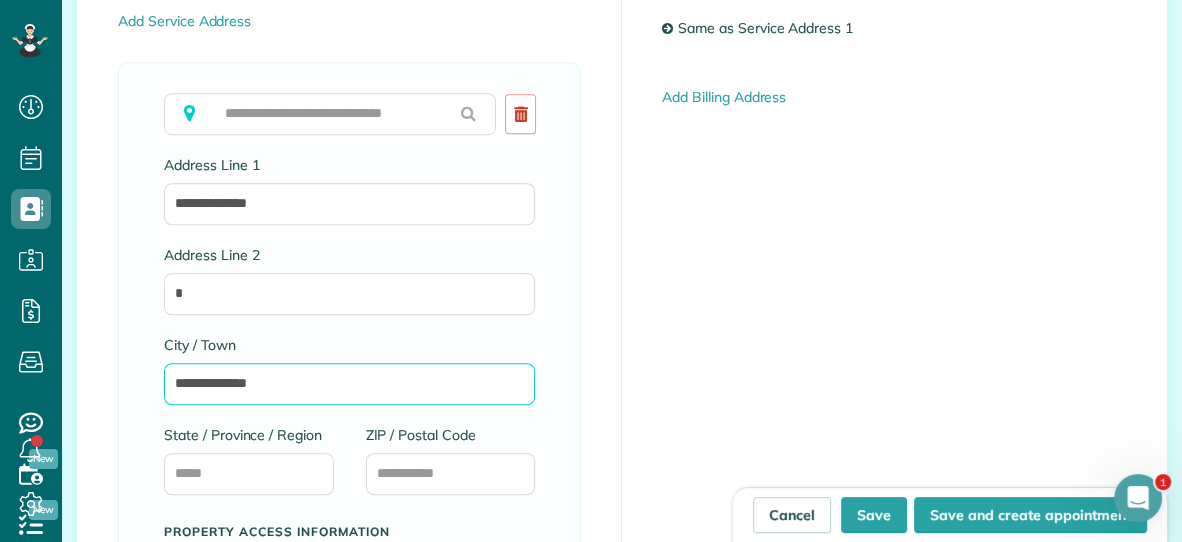 type on "**********" 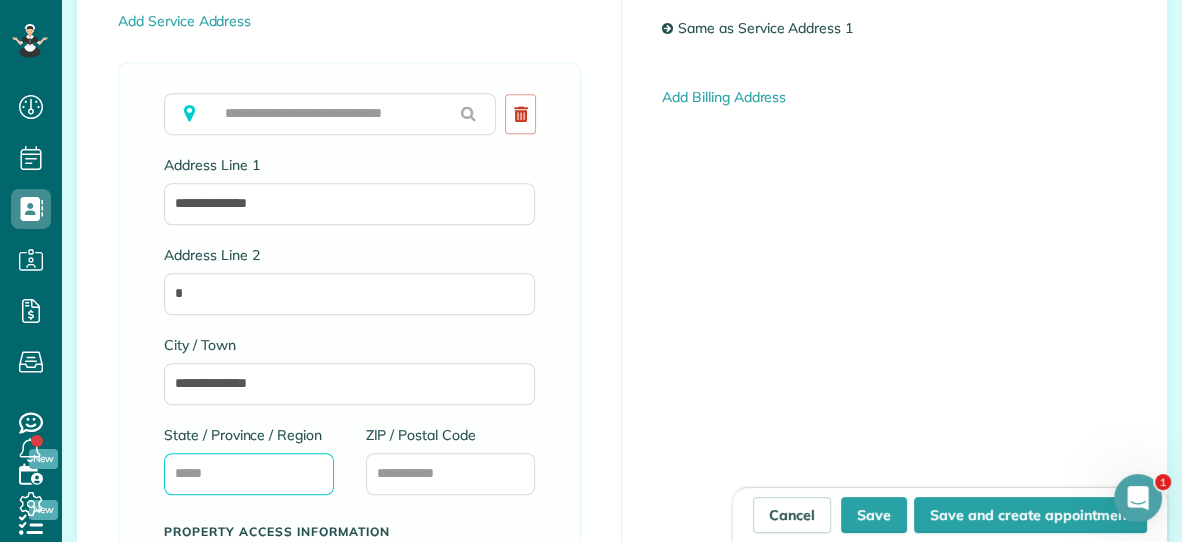click on "State / Province / Region" at bounding box center (249, 474) 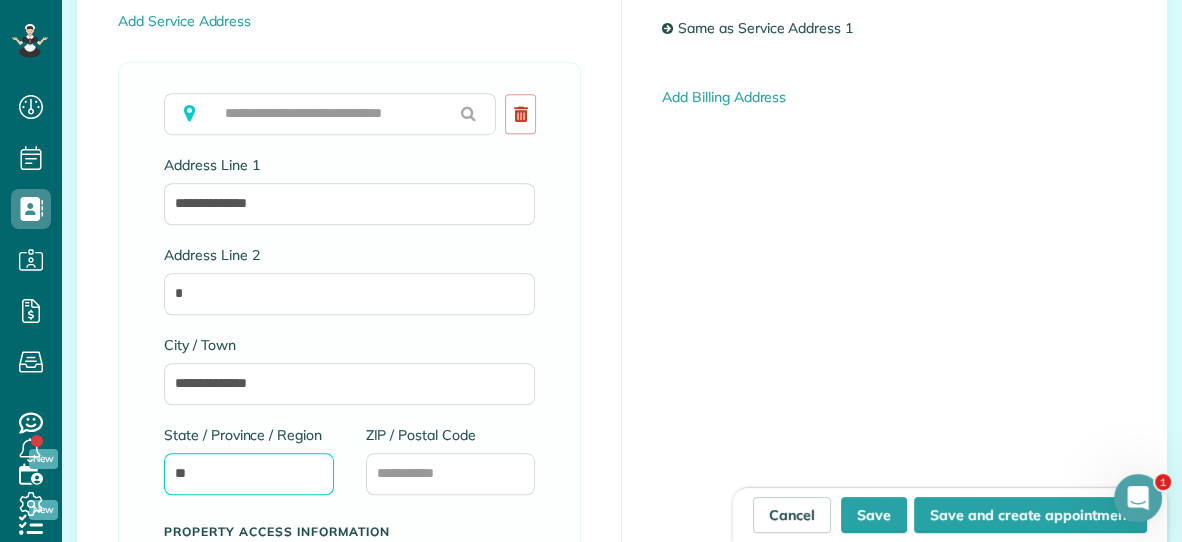 type on "**" 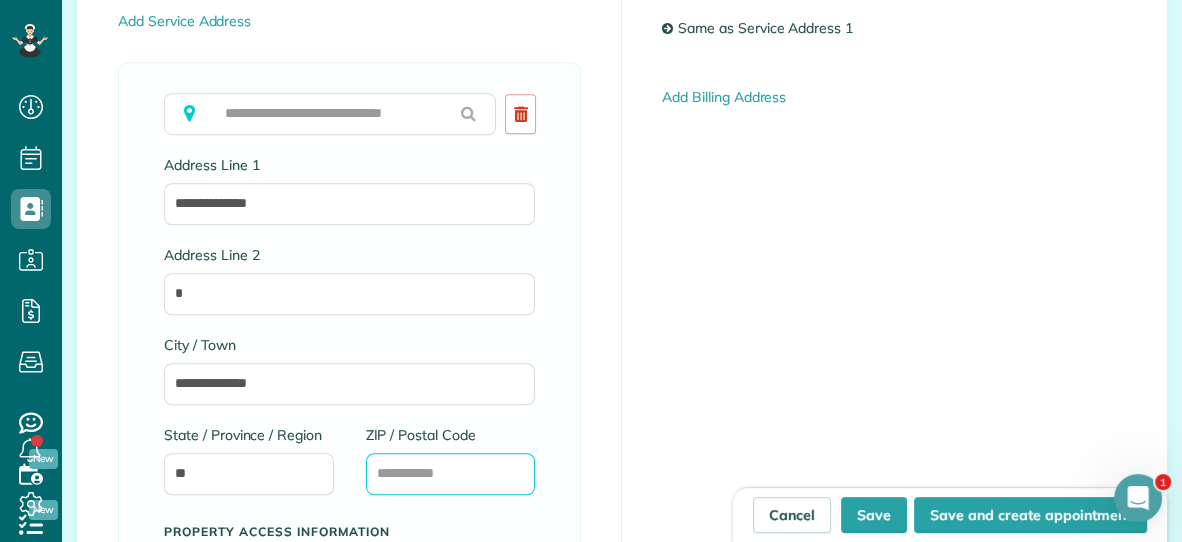 click on "ZIP / Postal Code" at bounding box center [451, 474] 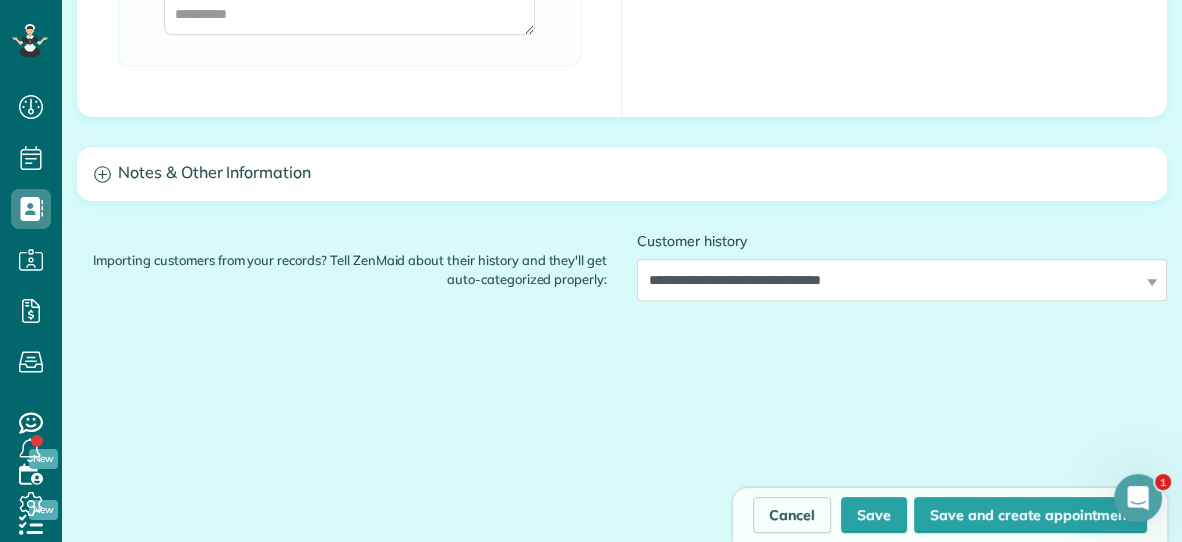 scroll, scrollTop: 2058, scrollLeft: 0, axis: vertical 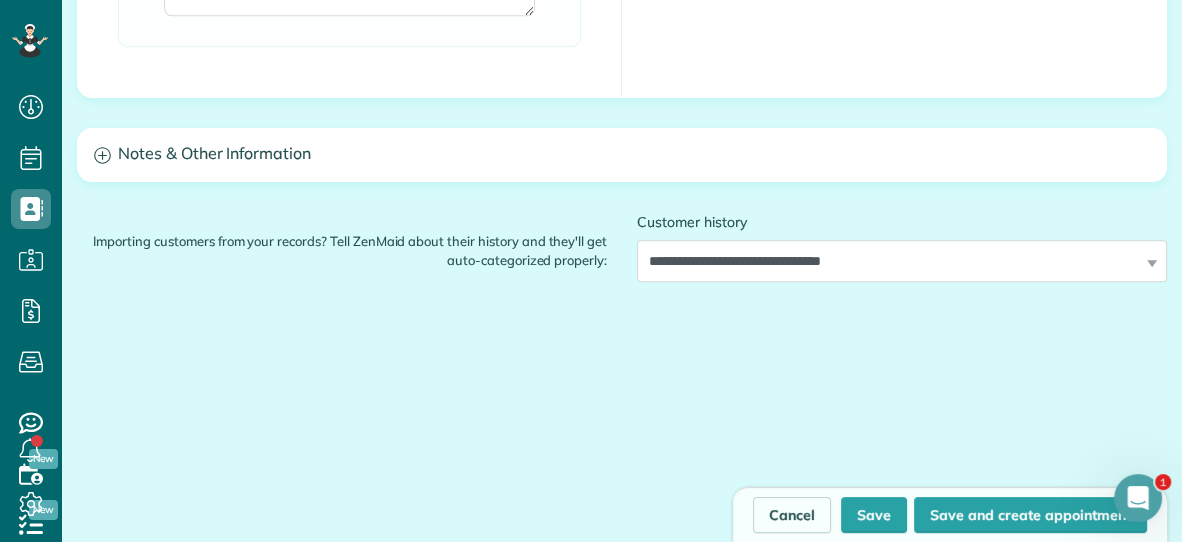 type on "*****" 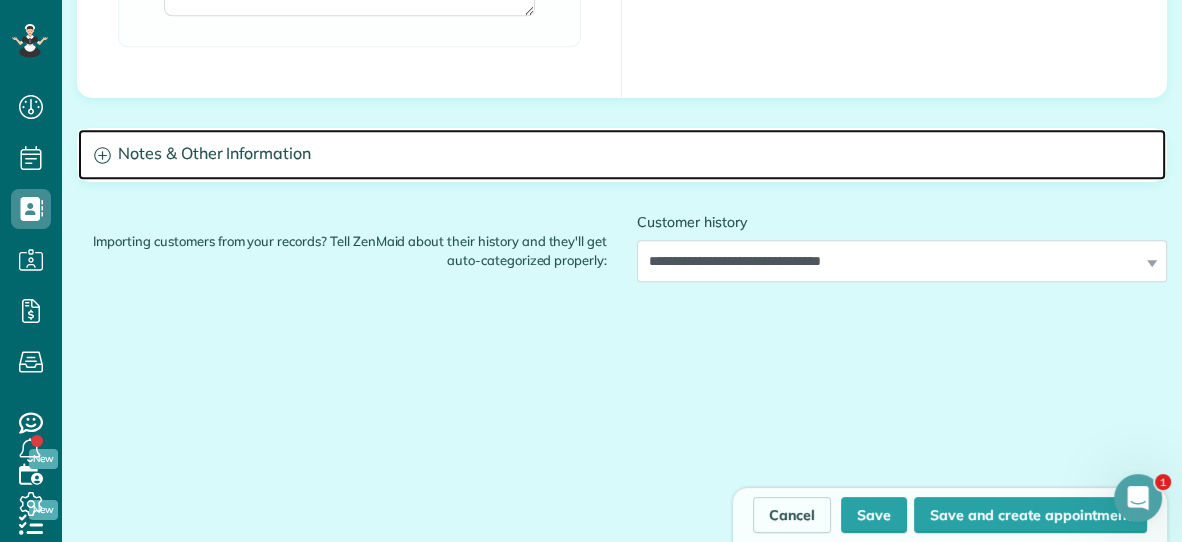 click on "Notes & Other Information" at bounding box center (622, 154) 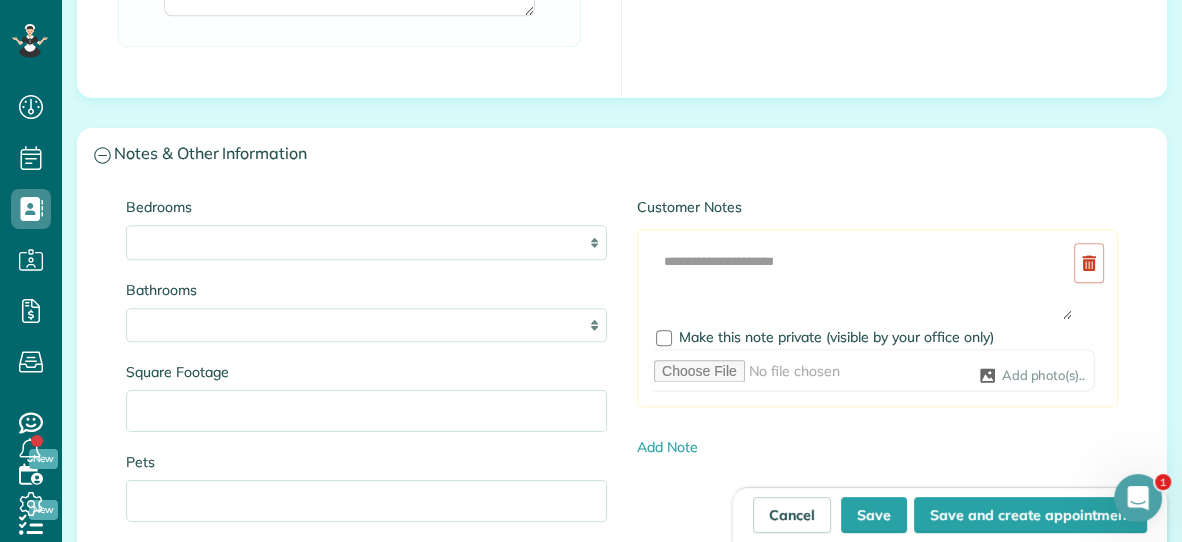 click on "Add Image
Make this note private (visible by your office only)
Add photo(s).." at bounding box center [877, 318] 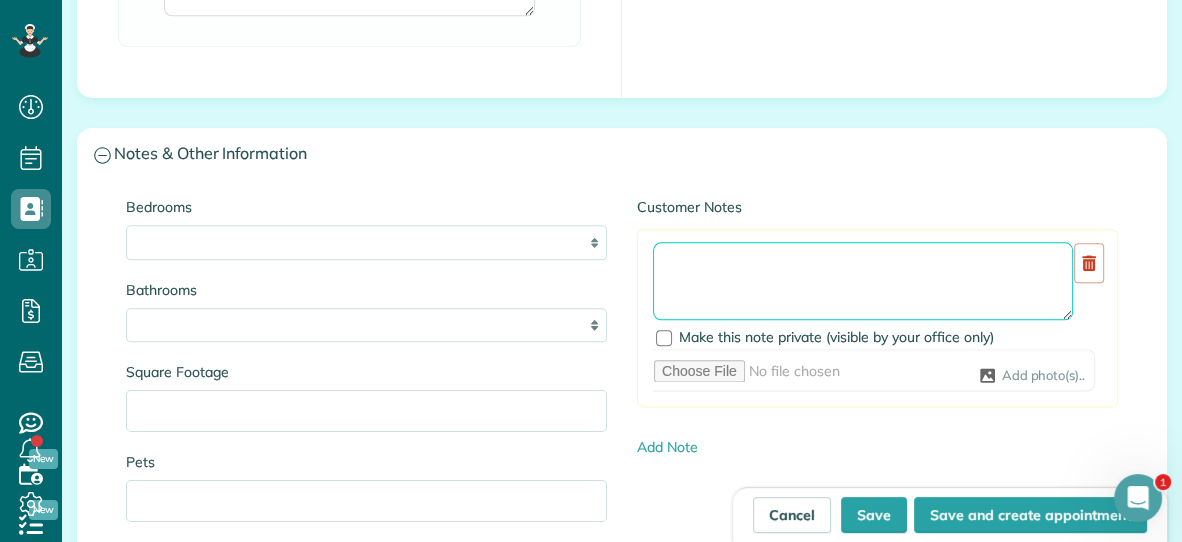 click at bounding box center [863, 281] 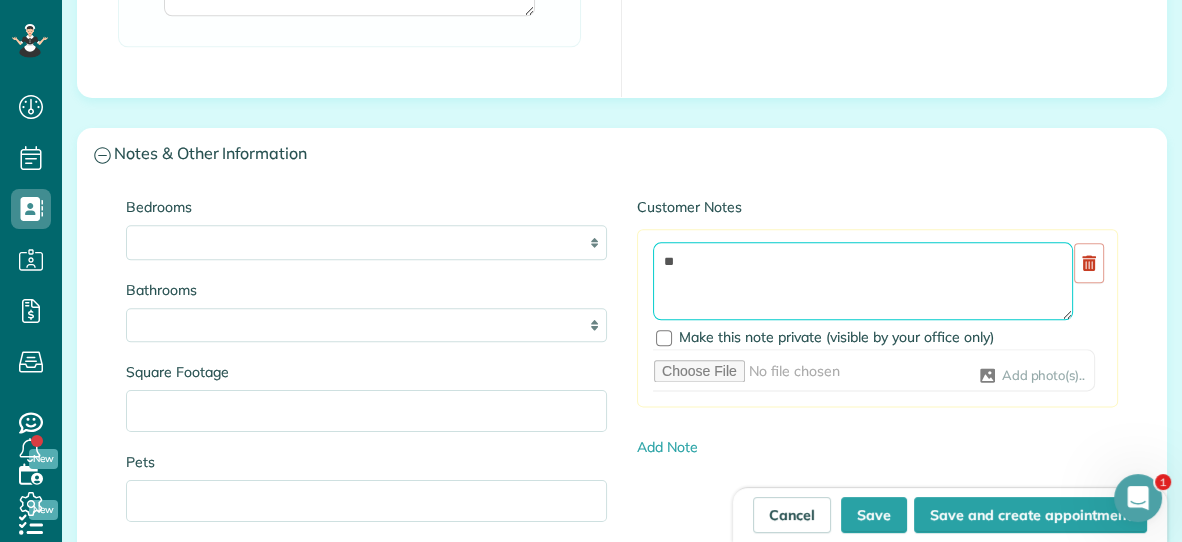 type on "**" 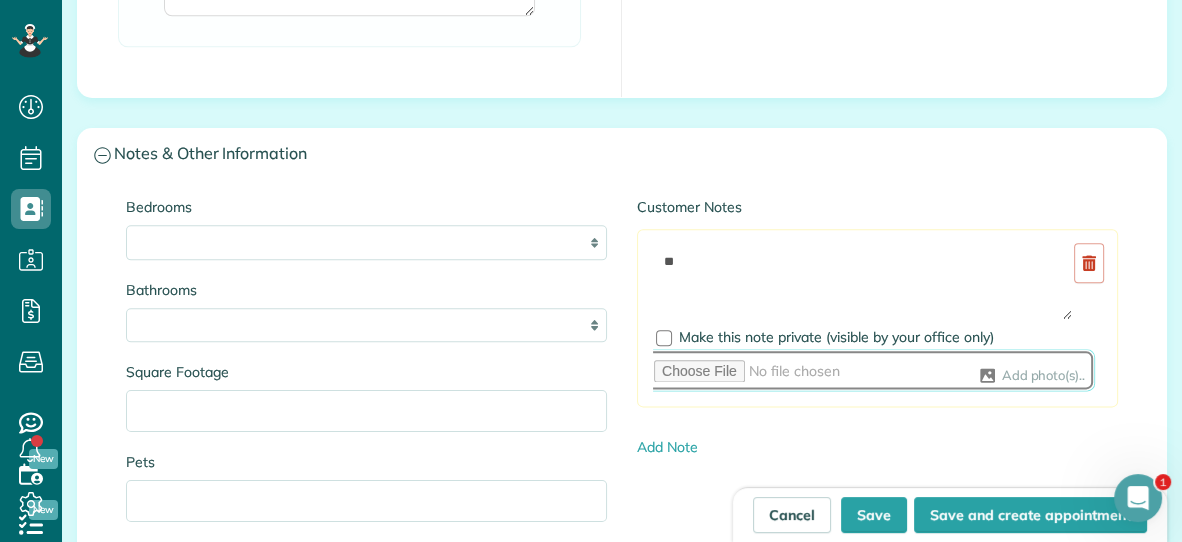 click at bounding box center (869, 370) 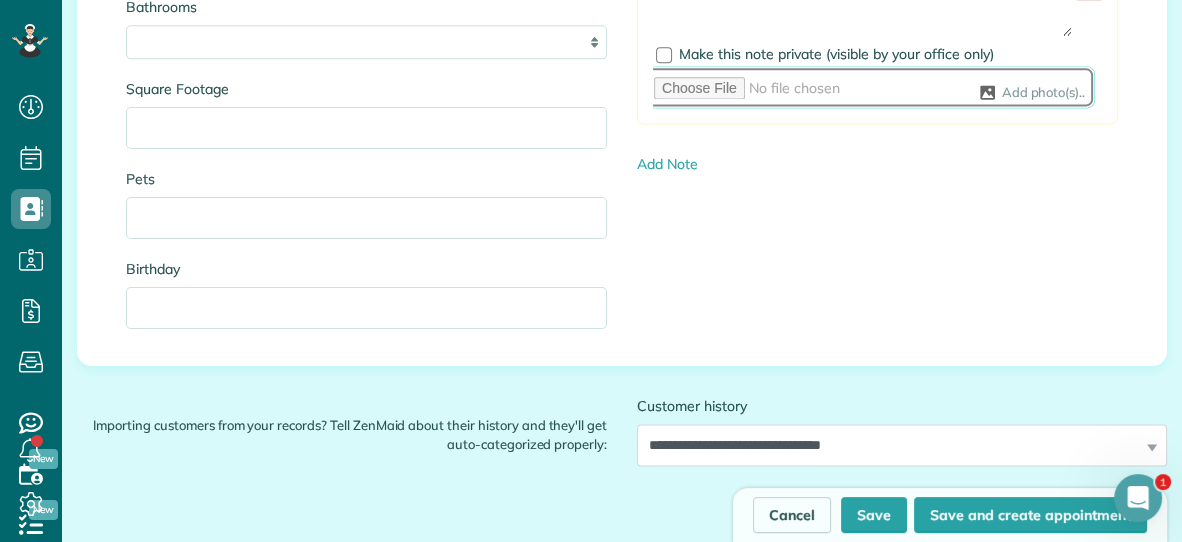scroll, scrollTop: 2345, scrollLeft: 0, axis: vertical 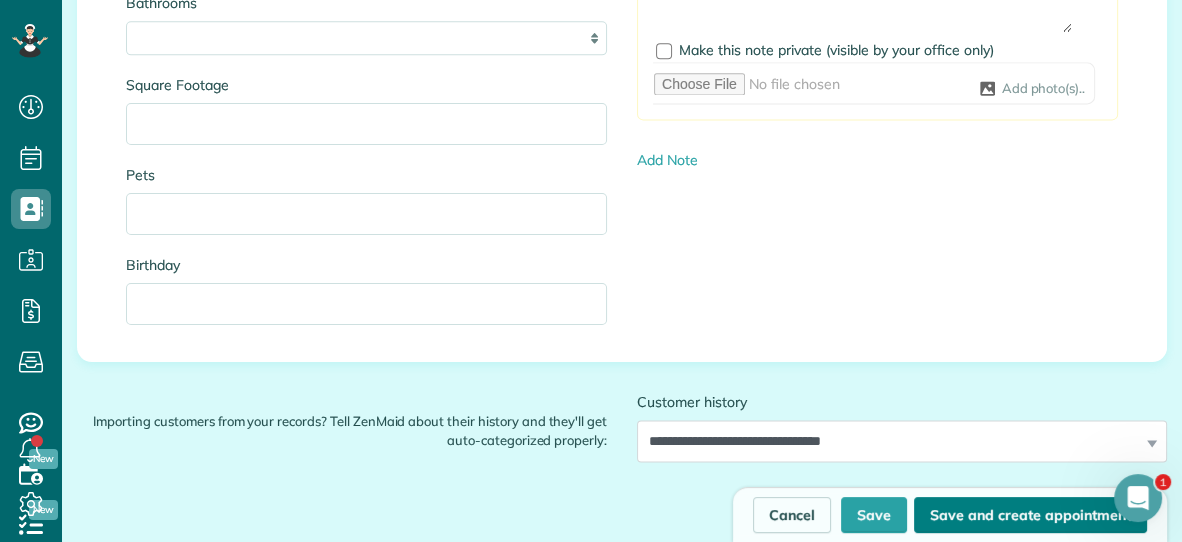 click on "Save and create appointment" at bounding box center (1030, 515) 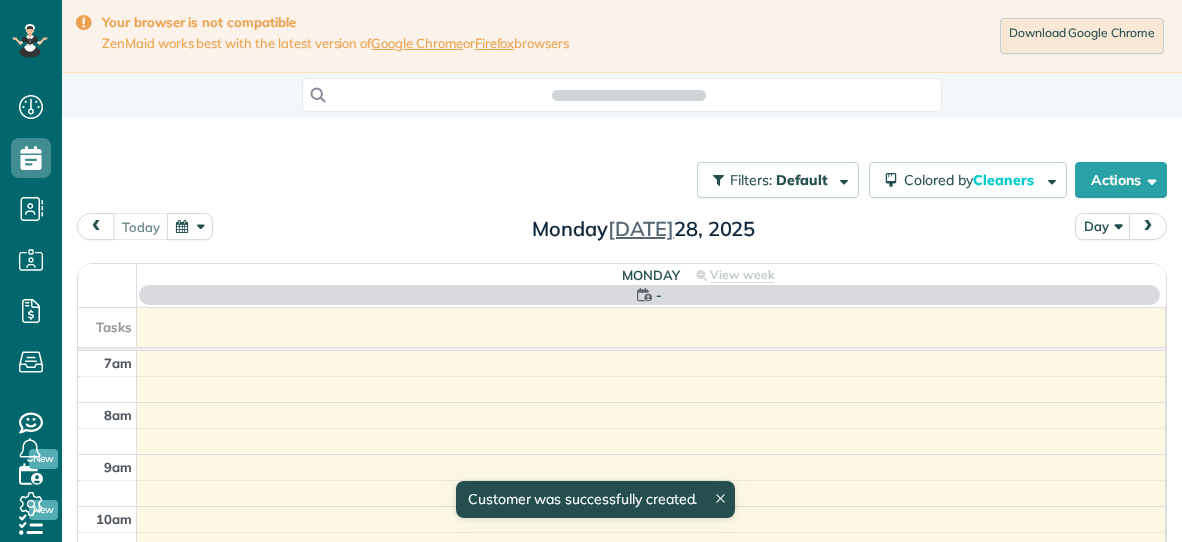 scroll, scrollTop: 0, scrollLeft: 0, axis: both 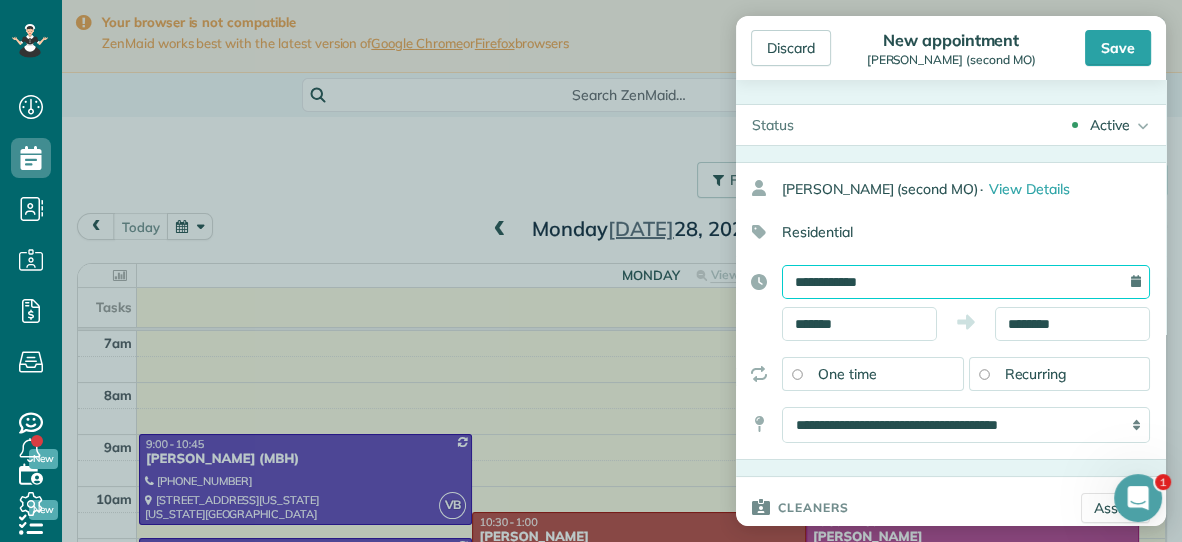 click on "Dashboard
Scheduling
Calendar View
List View
Dispatch View - Weekly scheduling (Beta)" at bounding box center [591, 271] 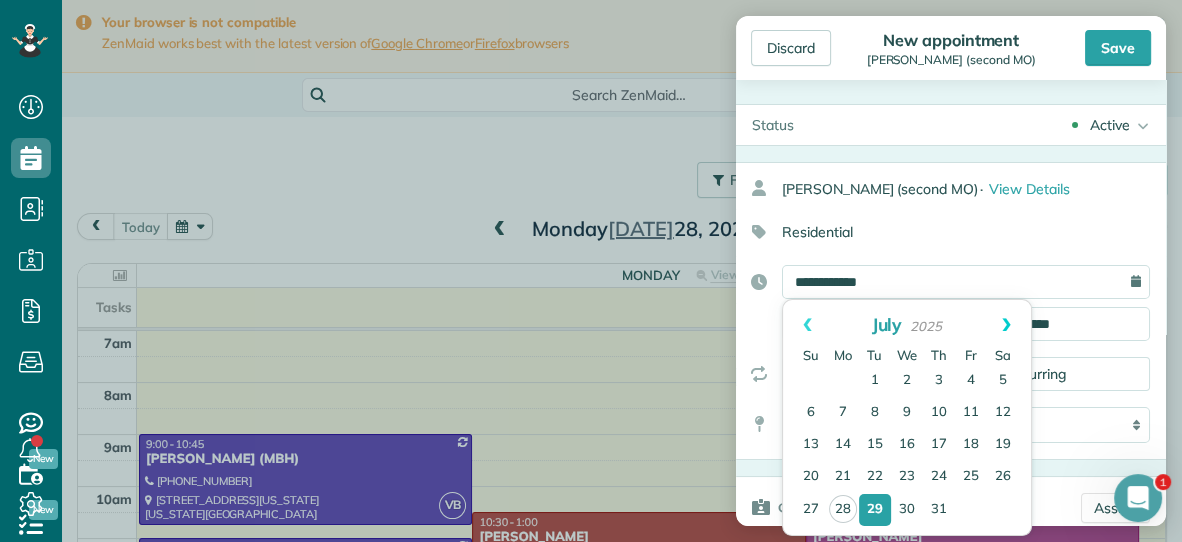 click on "Next" at bounding box center [1006, 325] 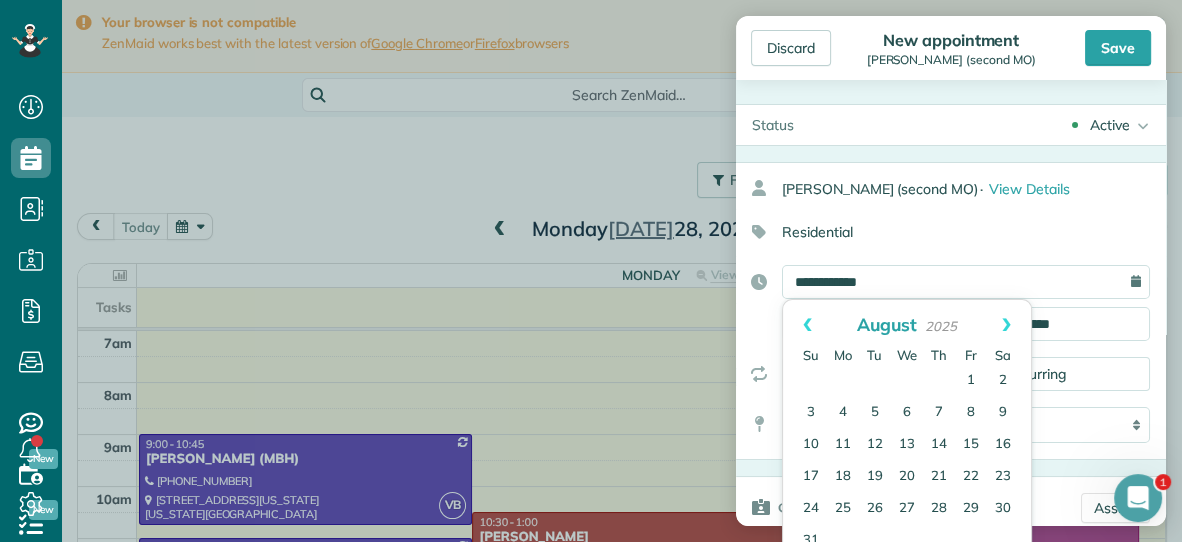 click on "Next" at bounding box center (1006, 325) 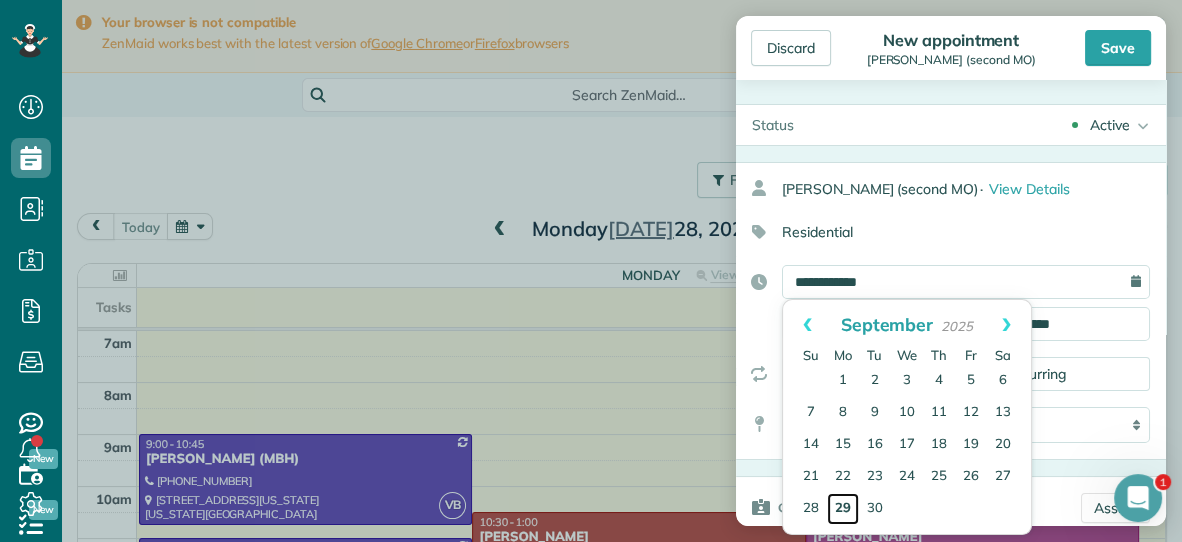 click on "29" at bounding box center (843, 509) 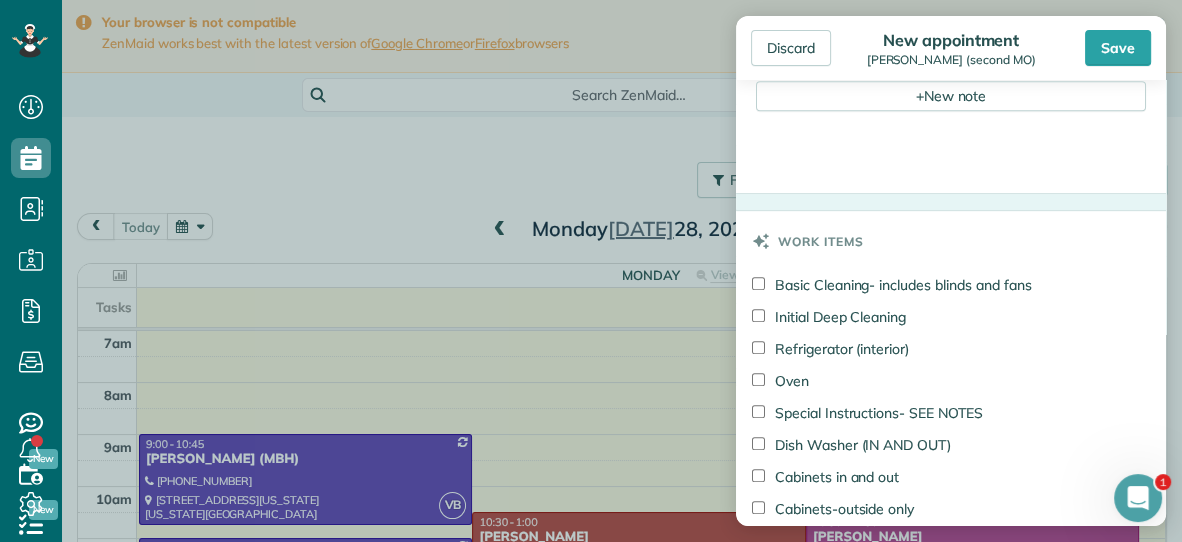 scroll, scrollTop: 850, scrollLeft: 0, axis: vertical 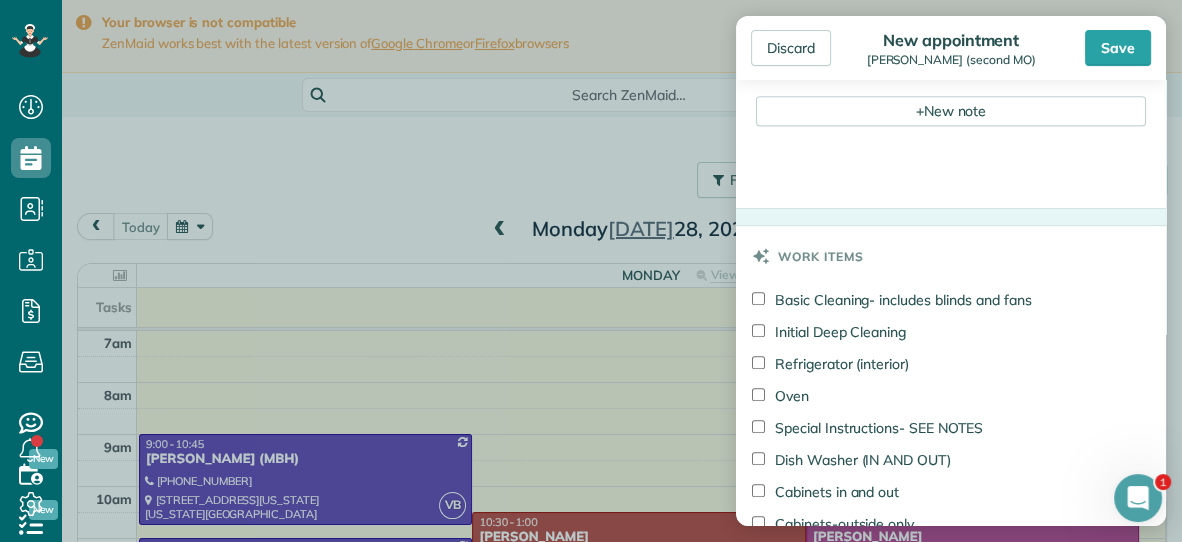 click on "Refrigerator (interior)" at bounding box center (830, 364) 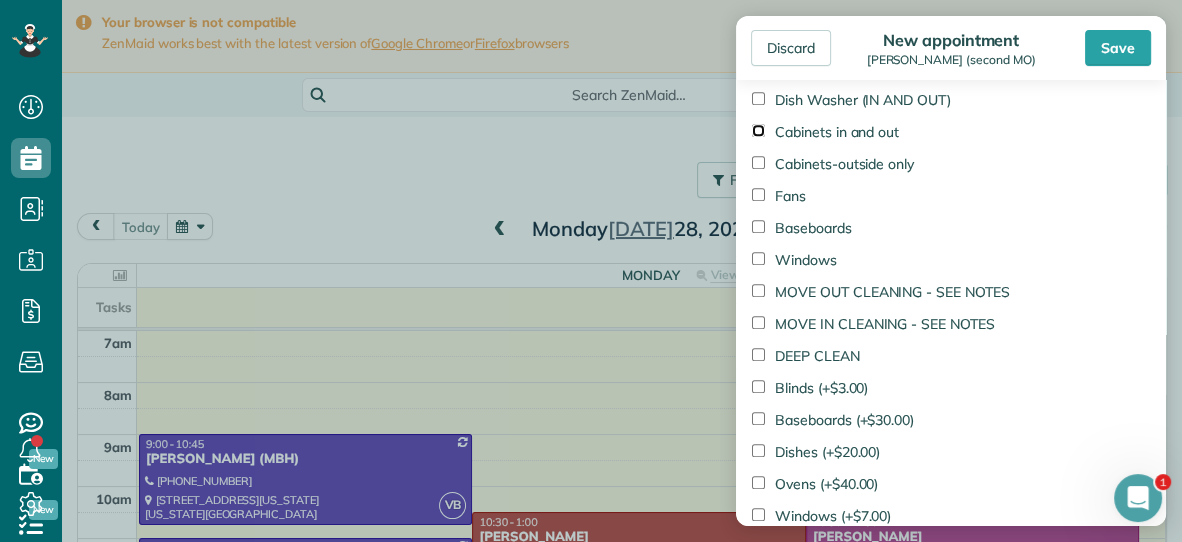 scroll, scrollTop: 1225, scrollLeft: 0, axis: vertical 